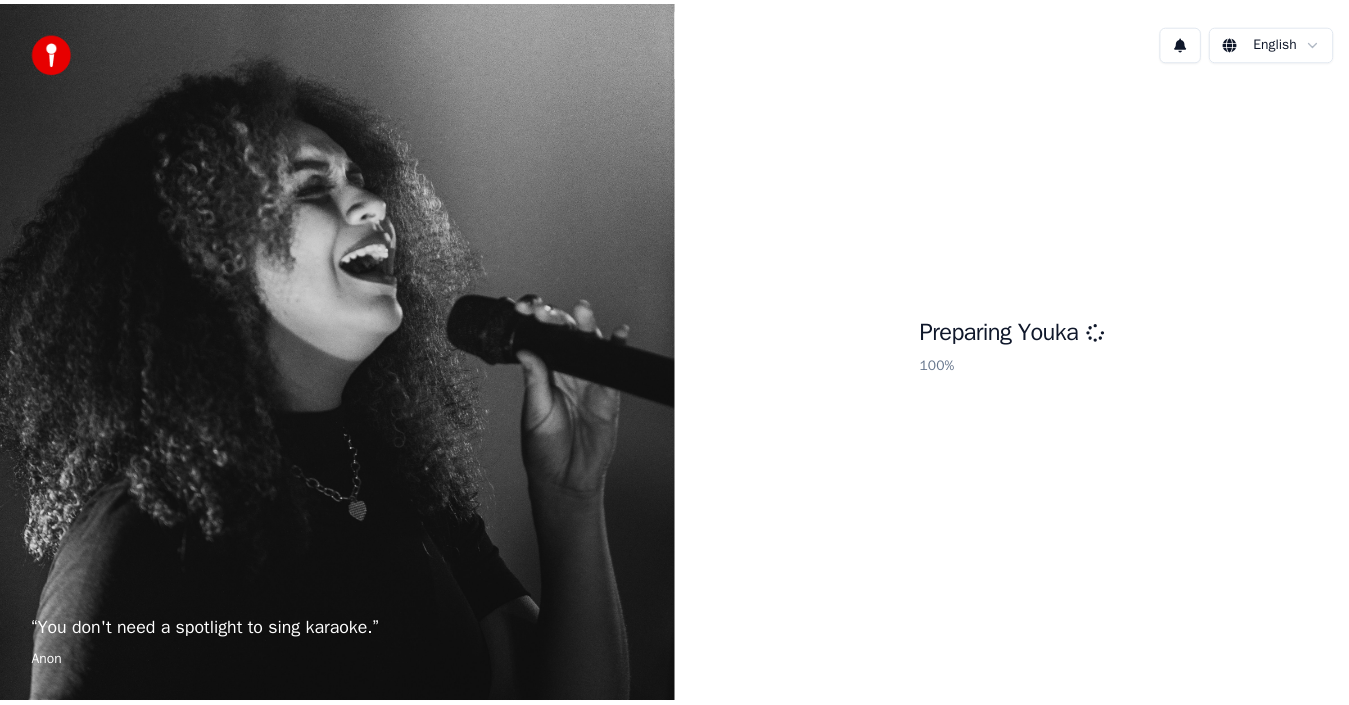 scroll, scrollTop: 0, scrollLeft: 0, axis: both 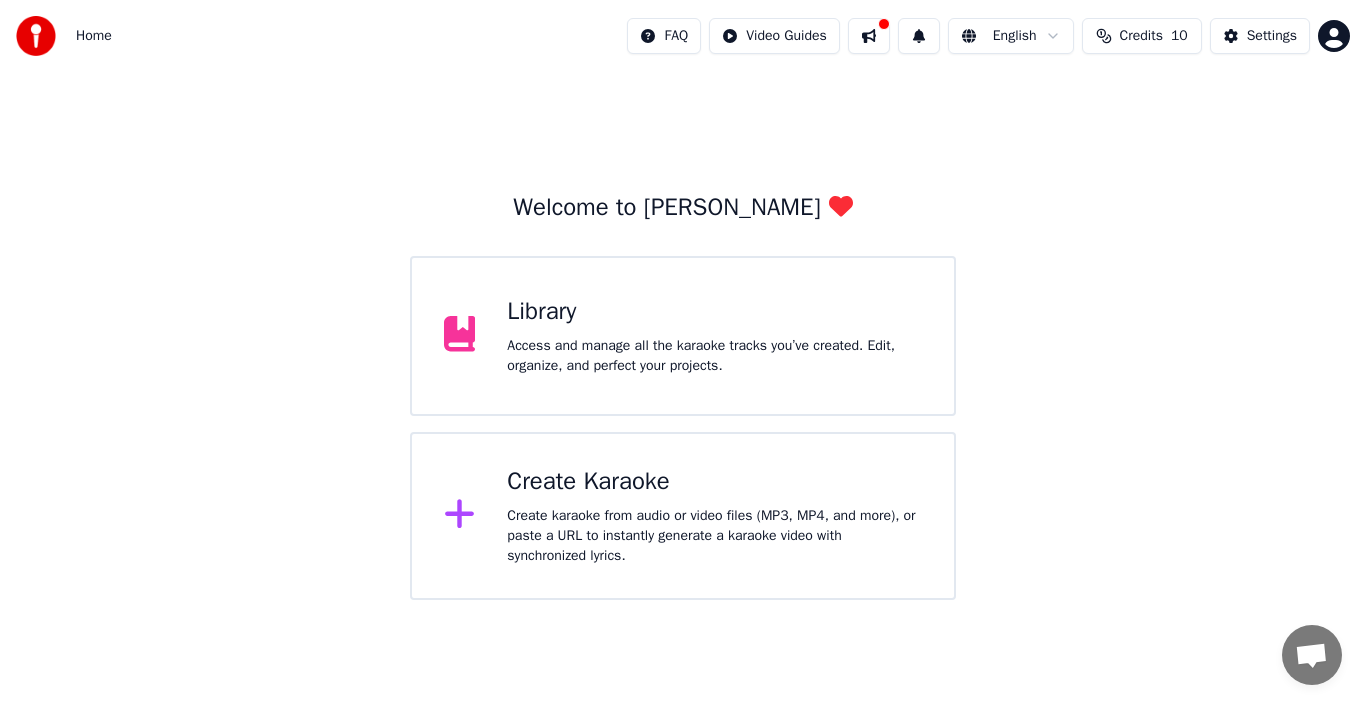 click on "Library Access and manage all the karaoke tracks you’ve created. Edit, organize, and perfect your projects." at bounding box center [714, 336] 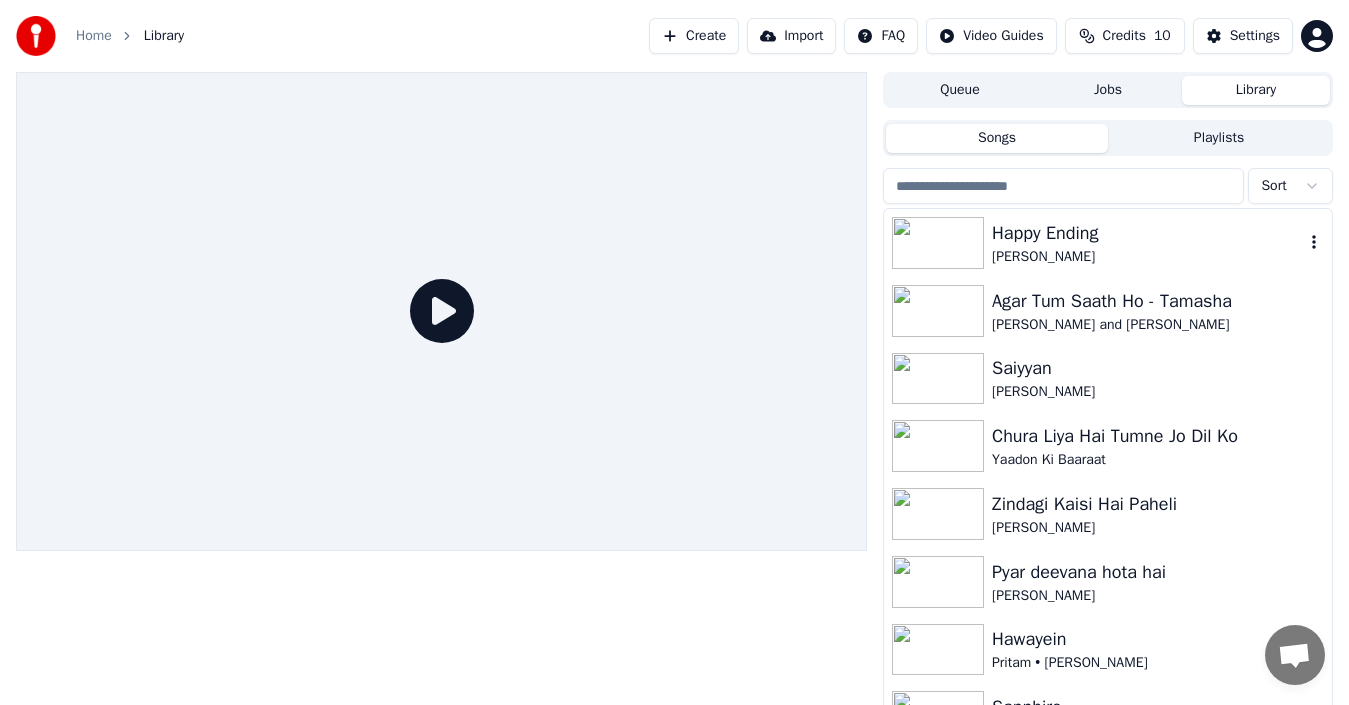 click at bounding box center (938, 243) 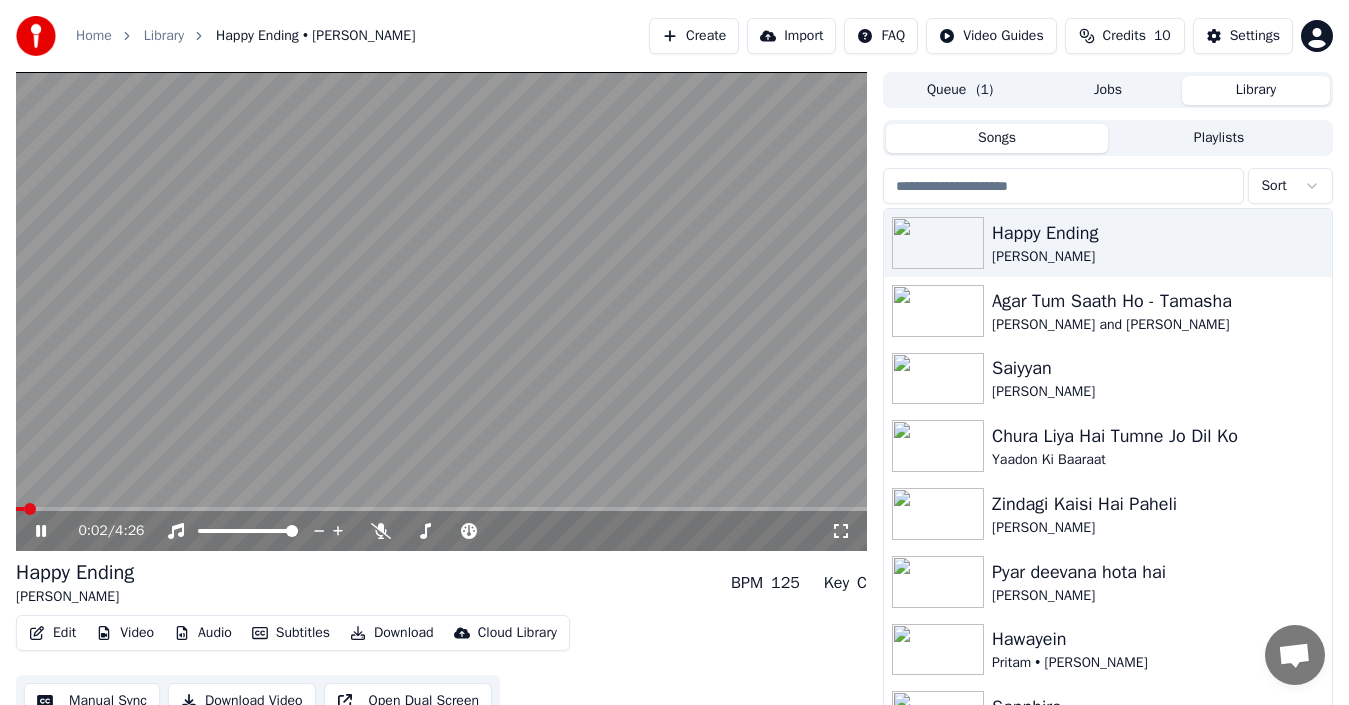 click 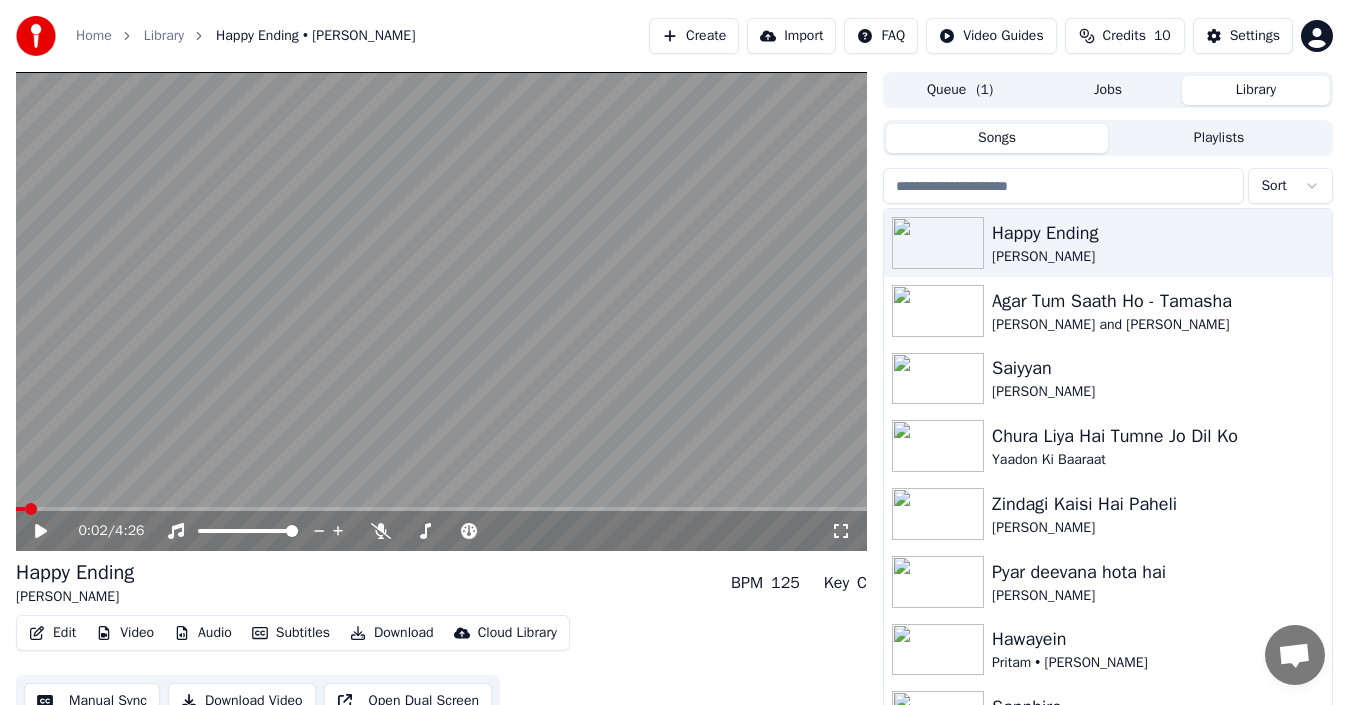 click on "Manual Sync" at bounding box center (92, 701) 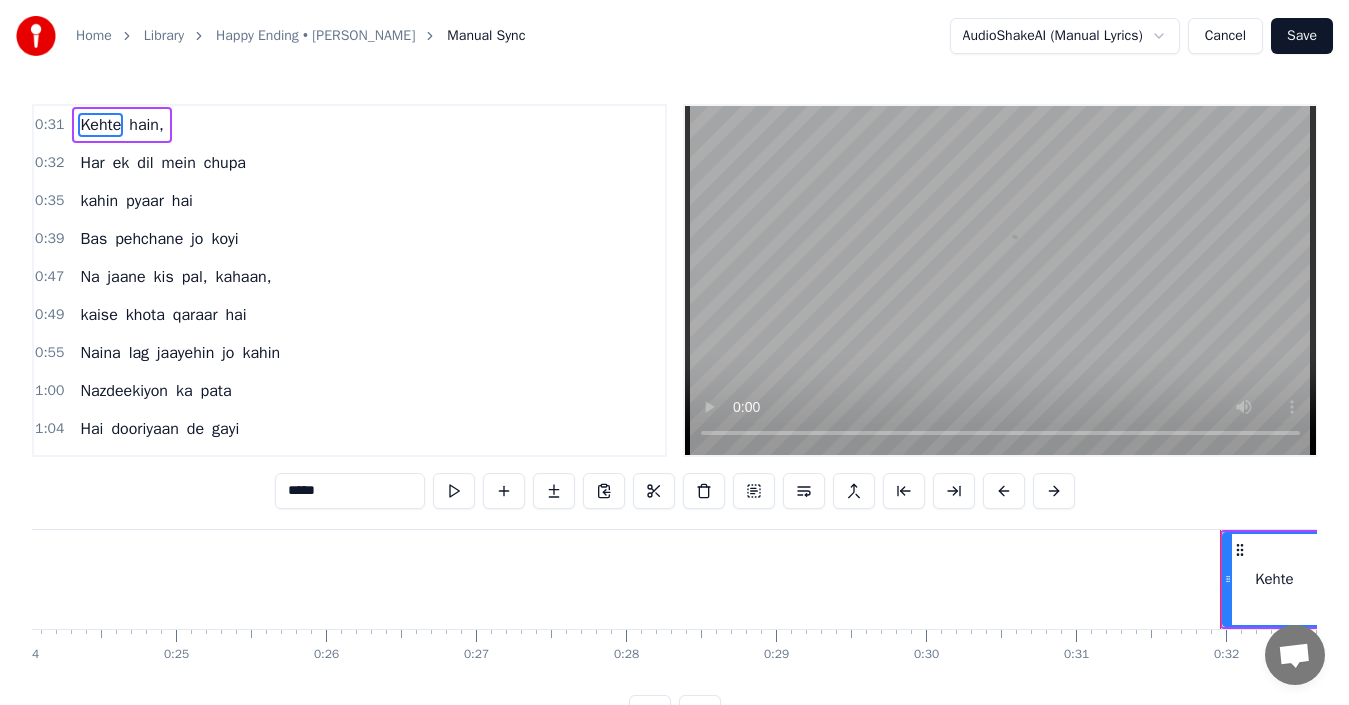 scroll, scrollTop: 0, scrollLeft: 4693, axis: horizontal 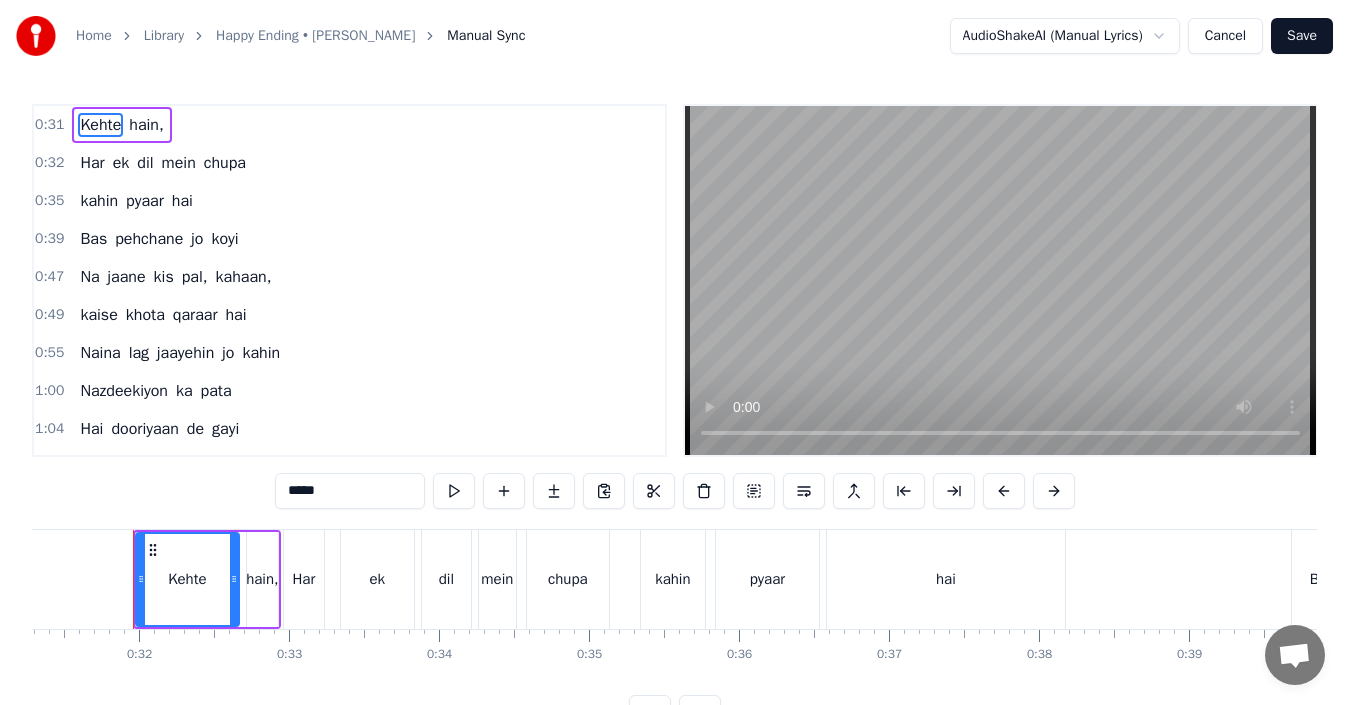 click at bounding box center [15318, 579] 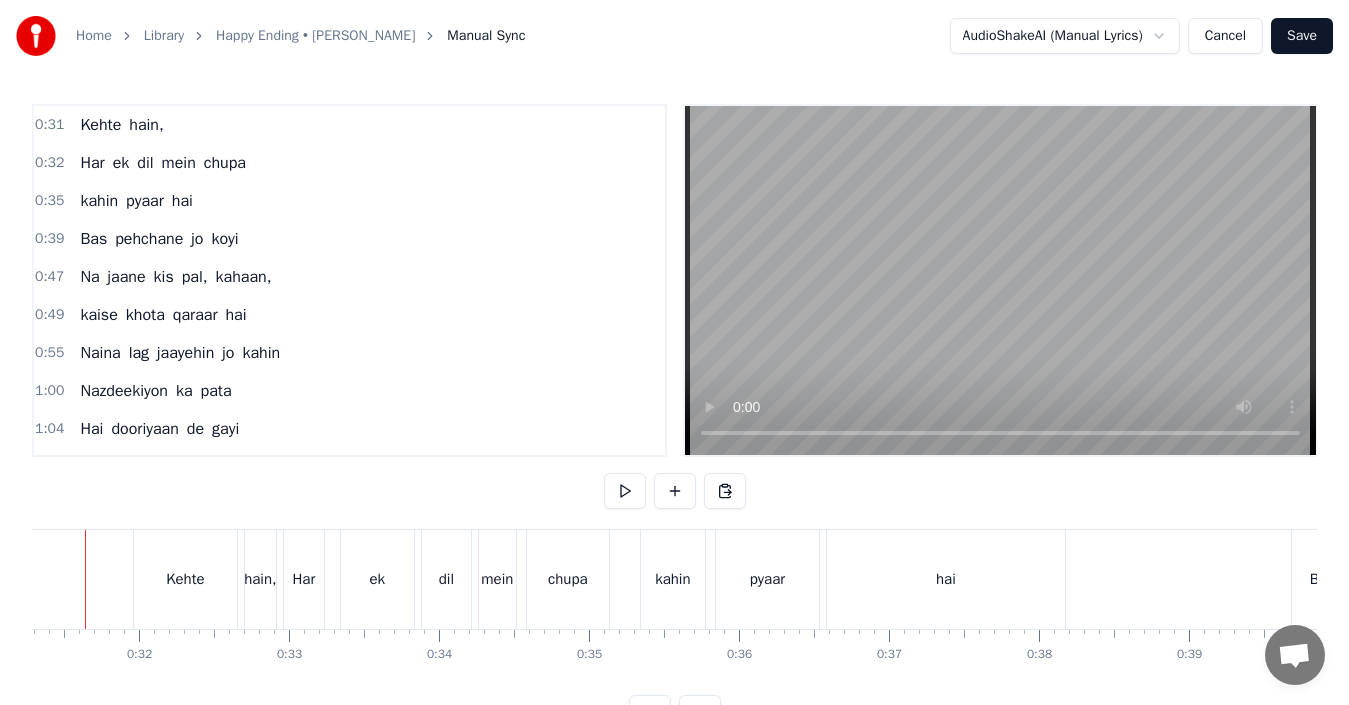 scroll, scrollTop: 0, scrollLeft: 4646, axis: horizontal 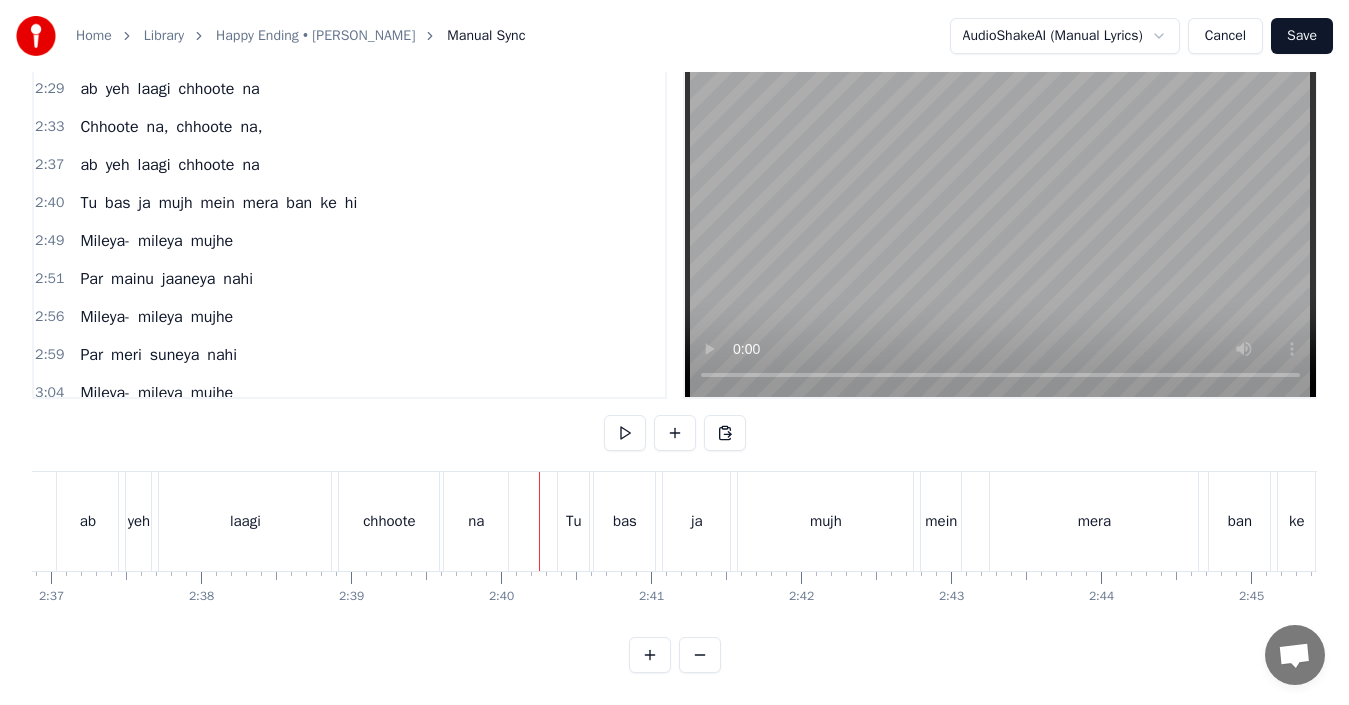 click on "Tu" at bounding box center (88, 203) 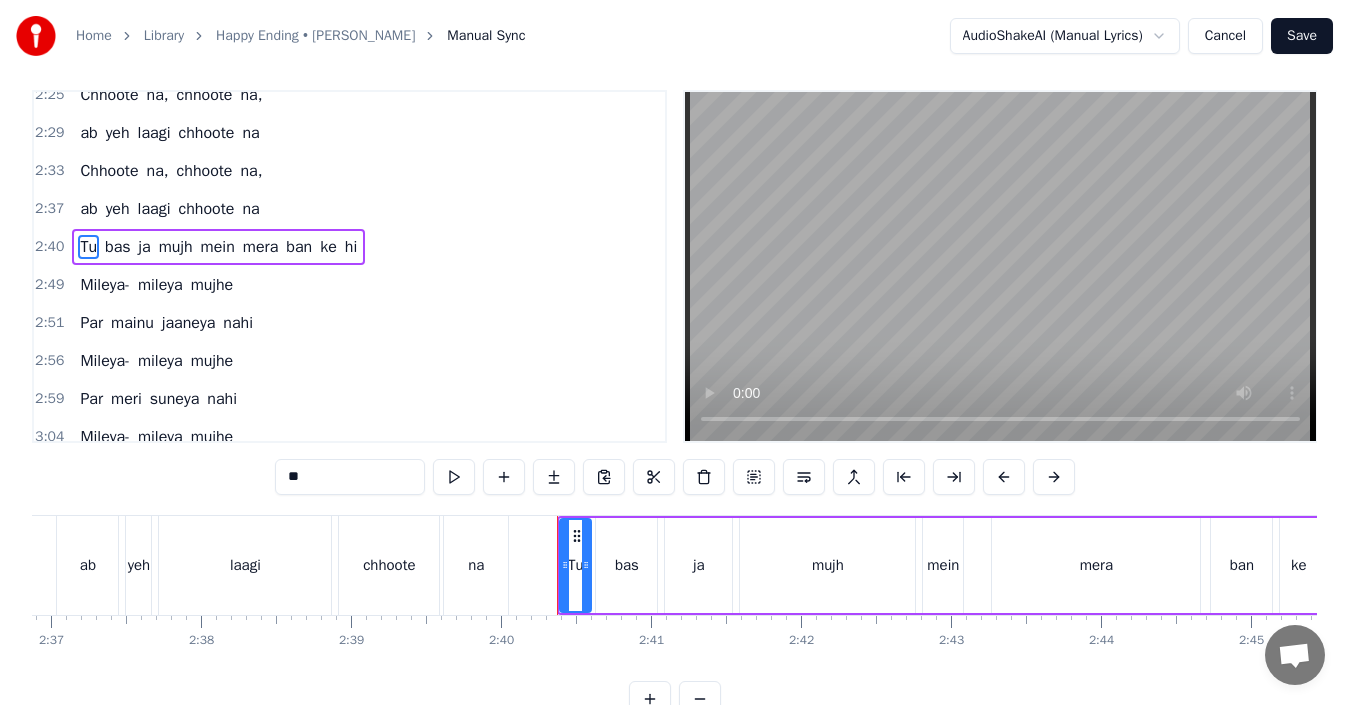 scroll, scrollTop: 0, scrollLeft: 0, axis: both 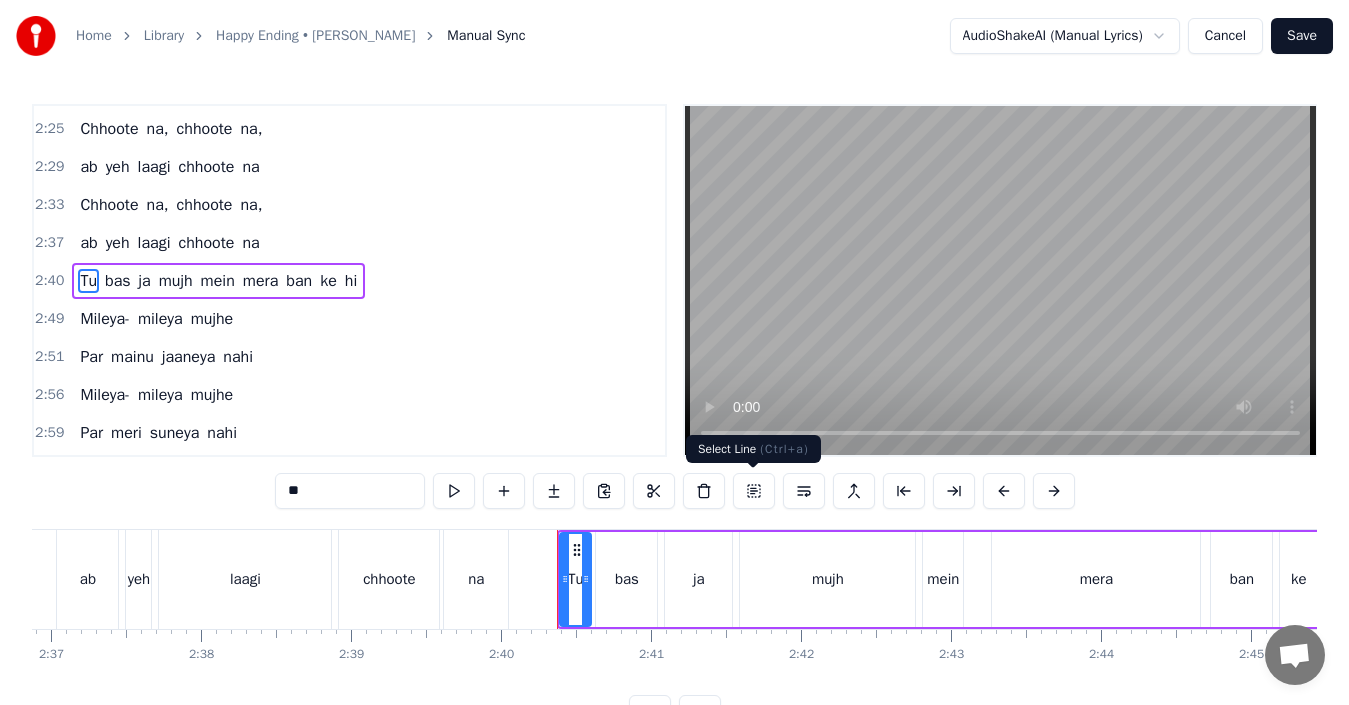 click at bounding box center [754, 491] 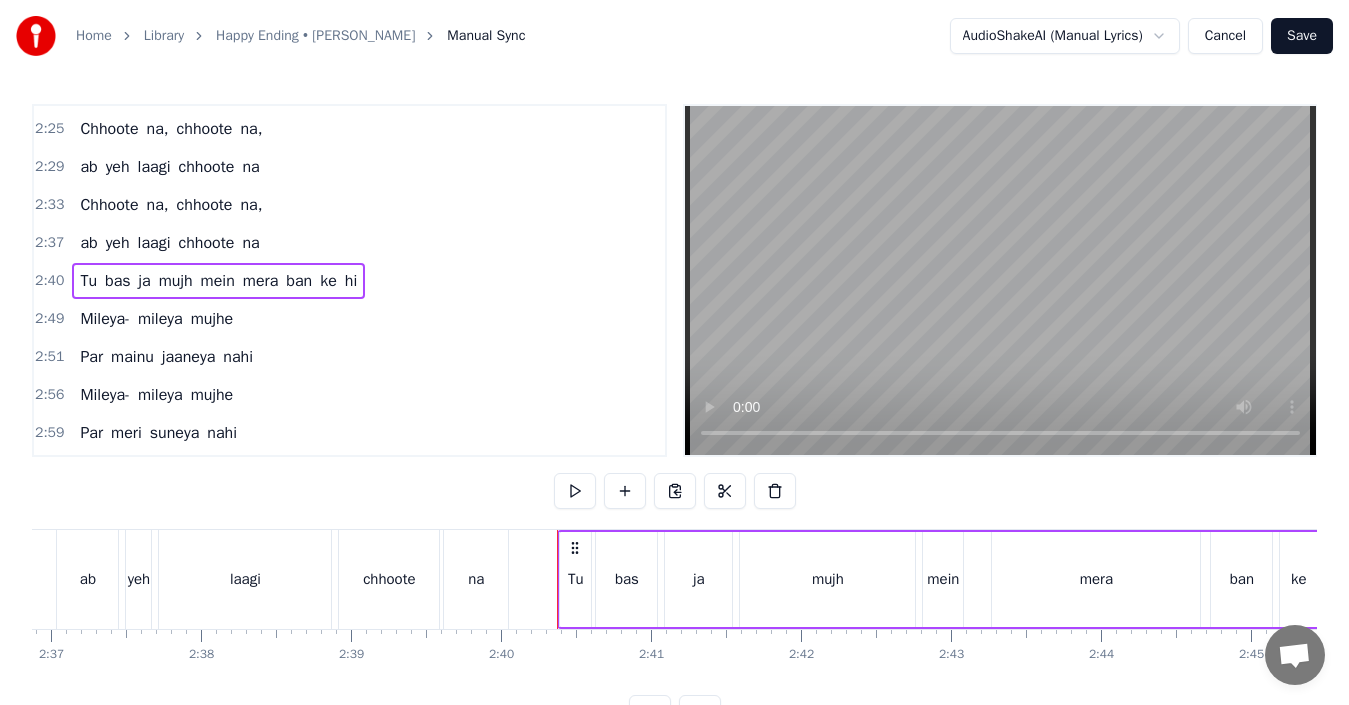 click on "mujh" at bounding box center [176, 281] 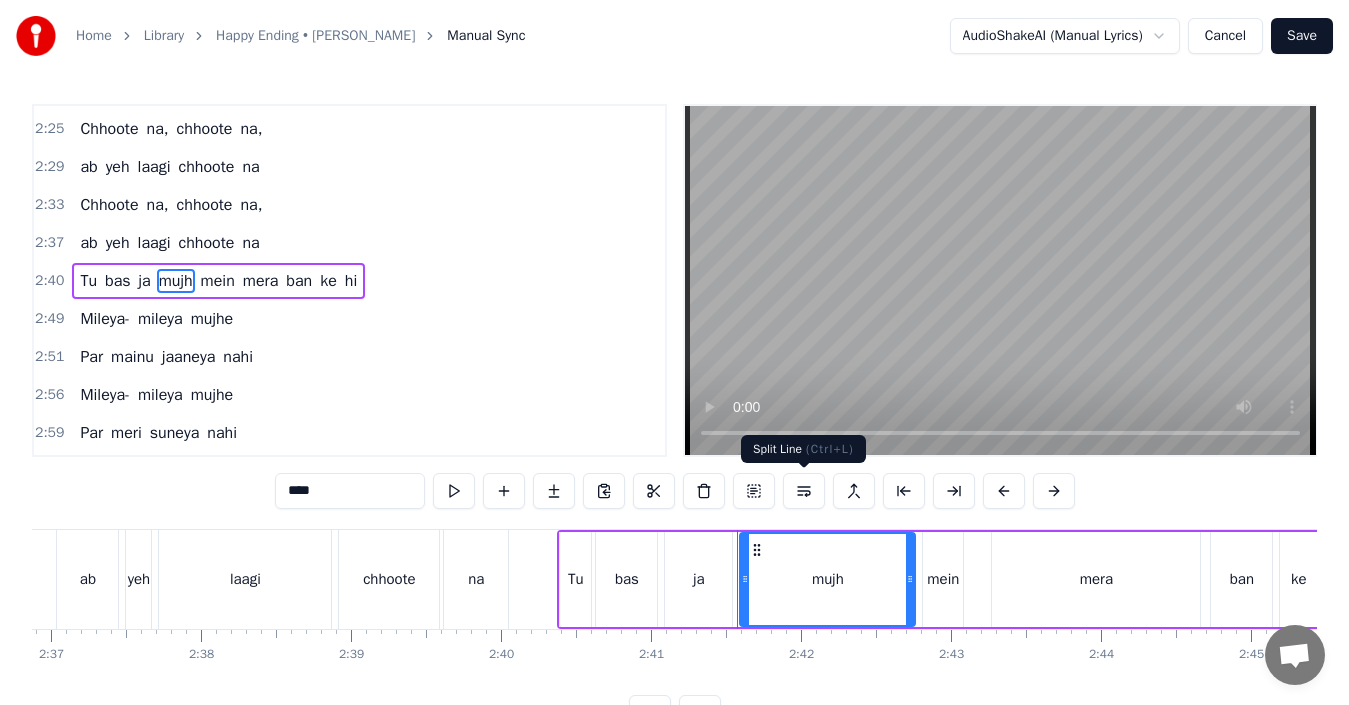 click at bounding box center (804, 491) 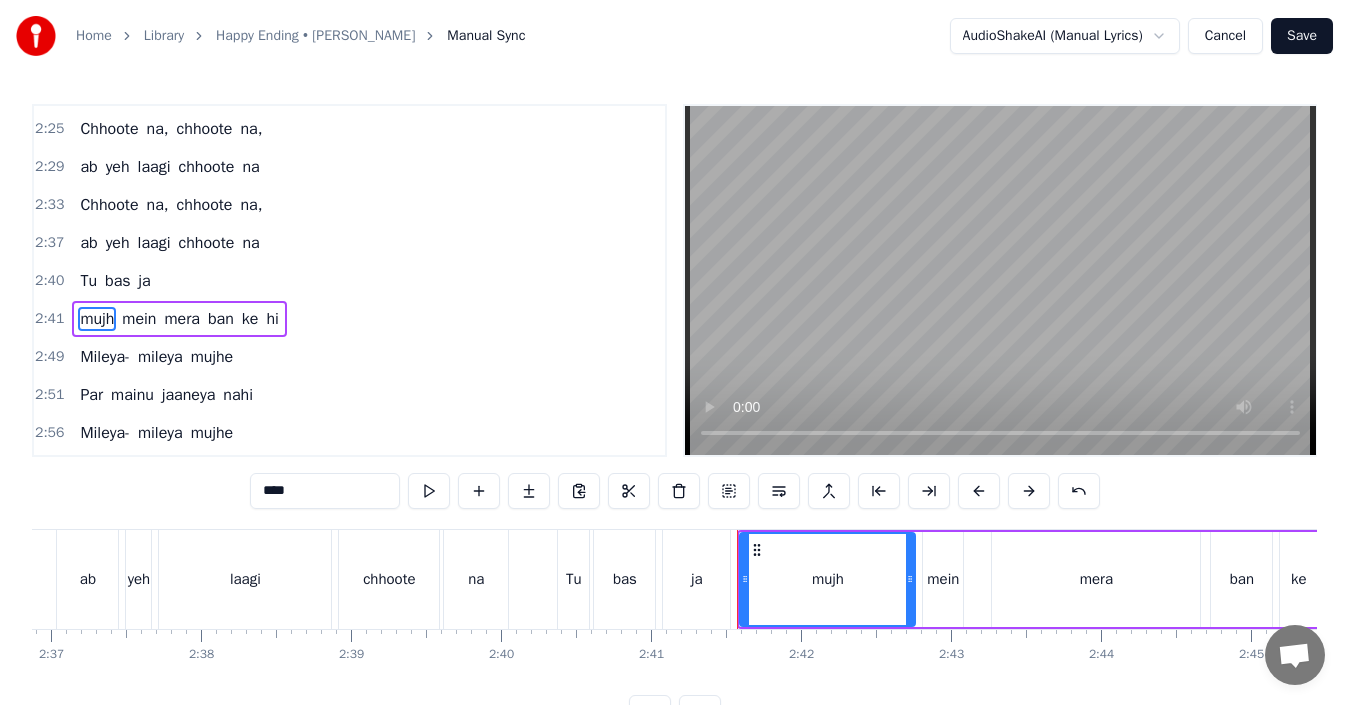 scroll, scrollTop: 756, scrollLeft: 0, axis: vertical 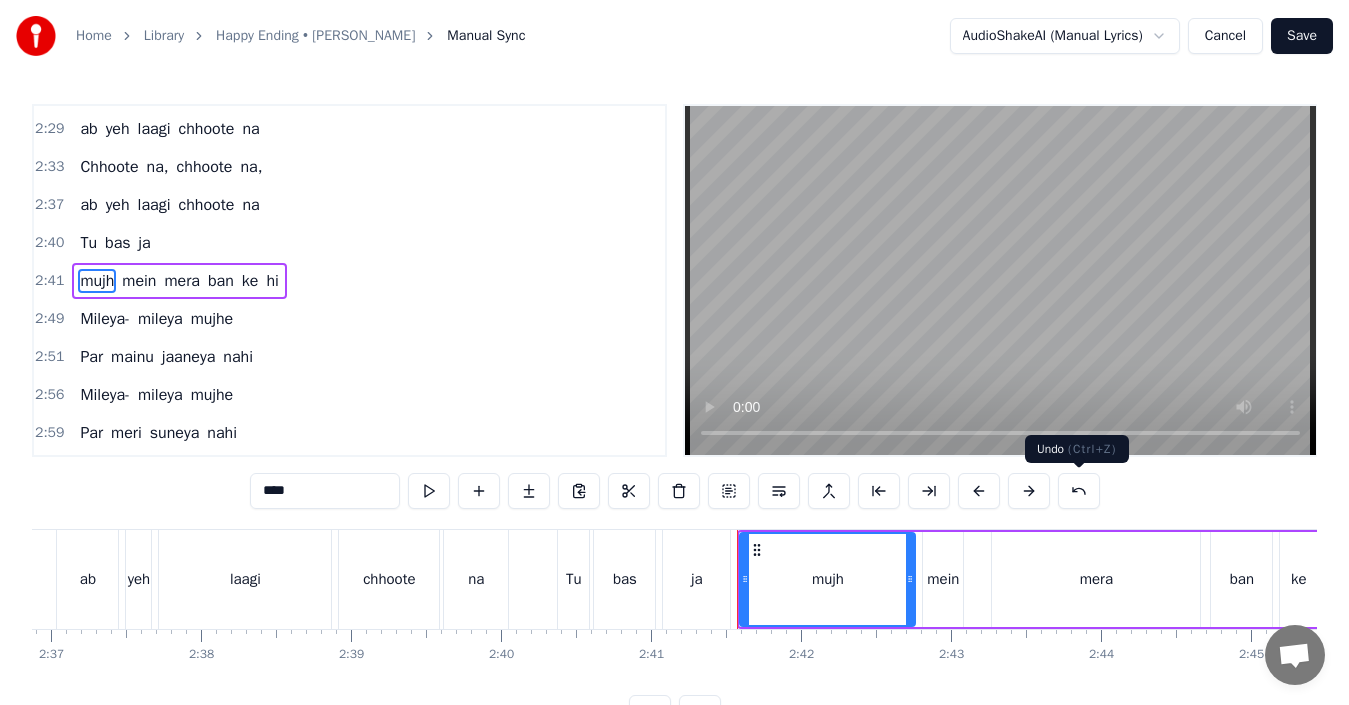 click at bounding box center [1079, 491] 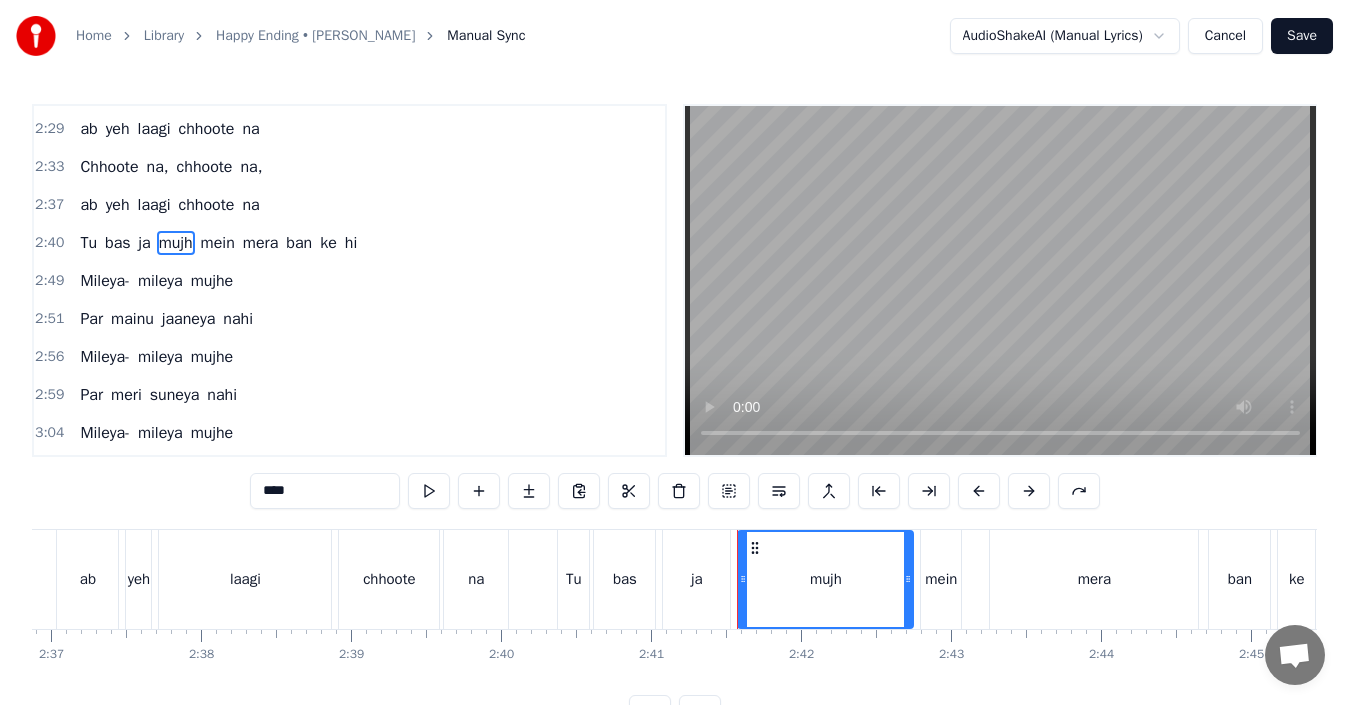 click on "mein" at bounding box center [218, 243] 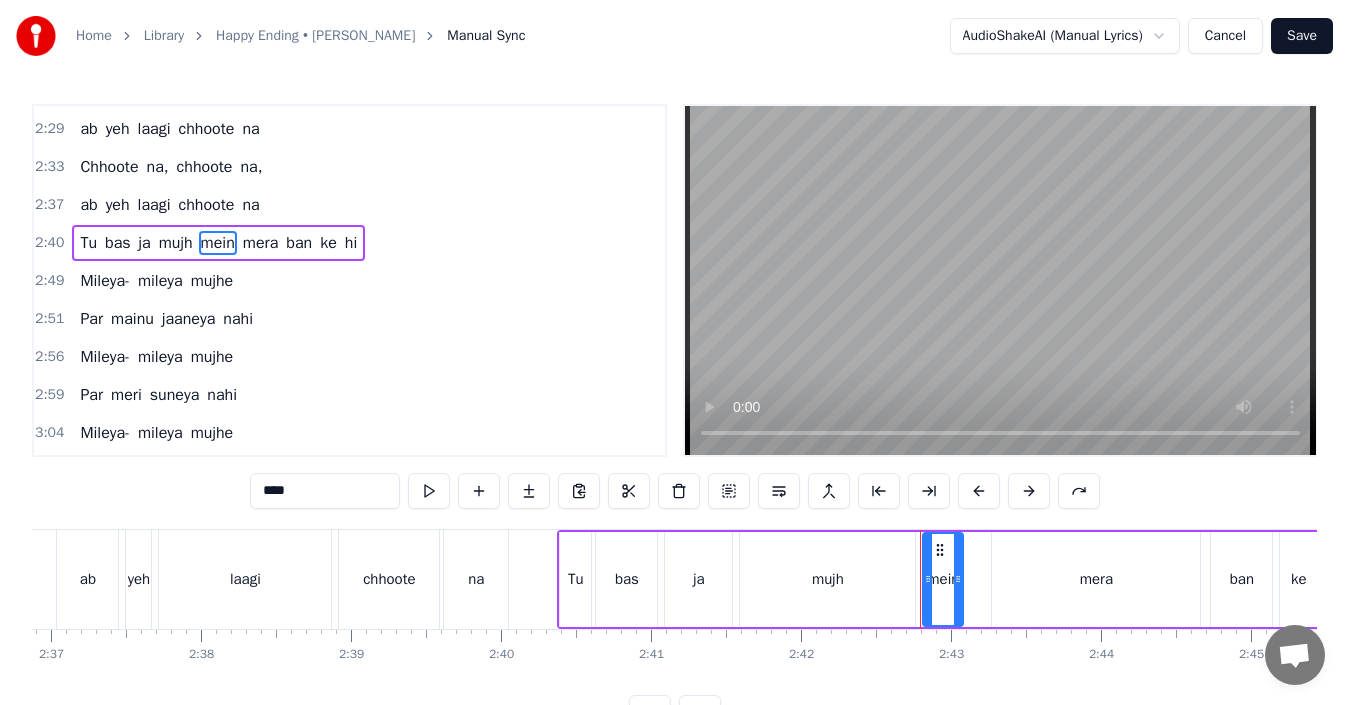 scroll, scrollTop: 718, scrollLeft: 0, axis: vertical 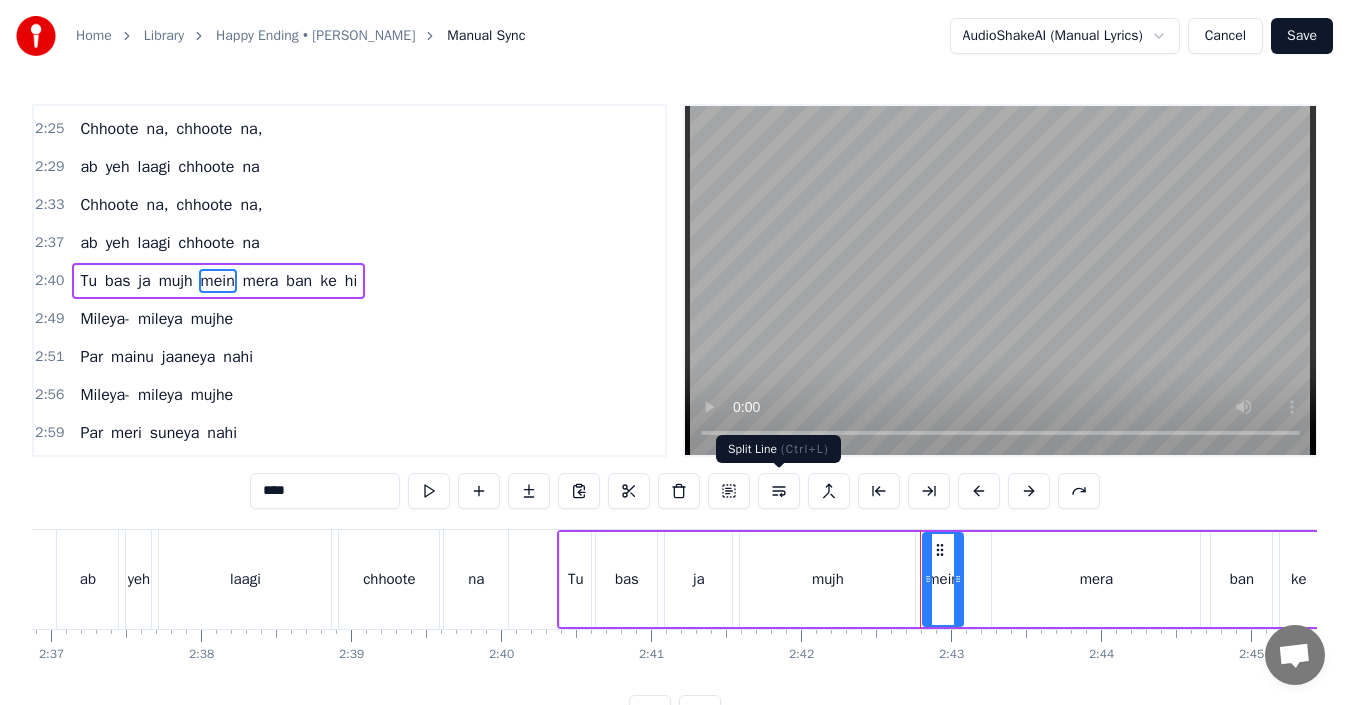 click at bounding box center (779, 491) 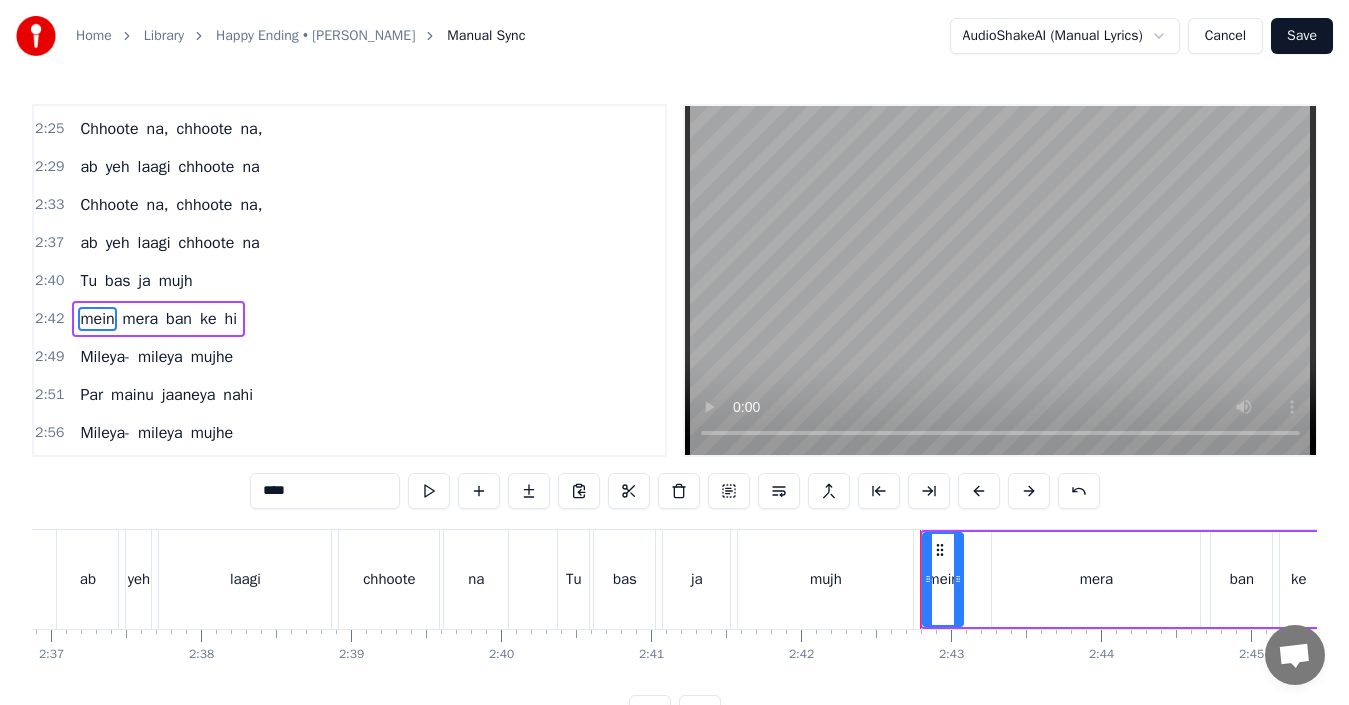 scroll, scrollTop: 756, scrollLeft: 0, axis: vertical 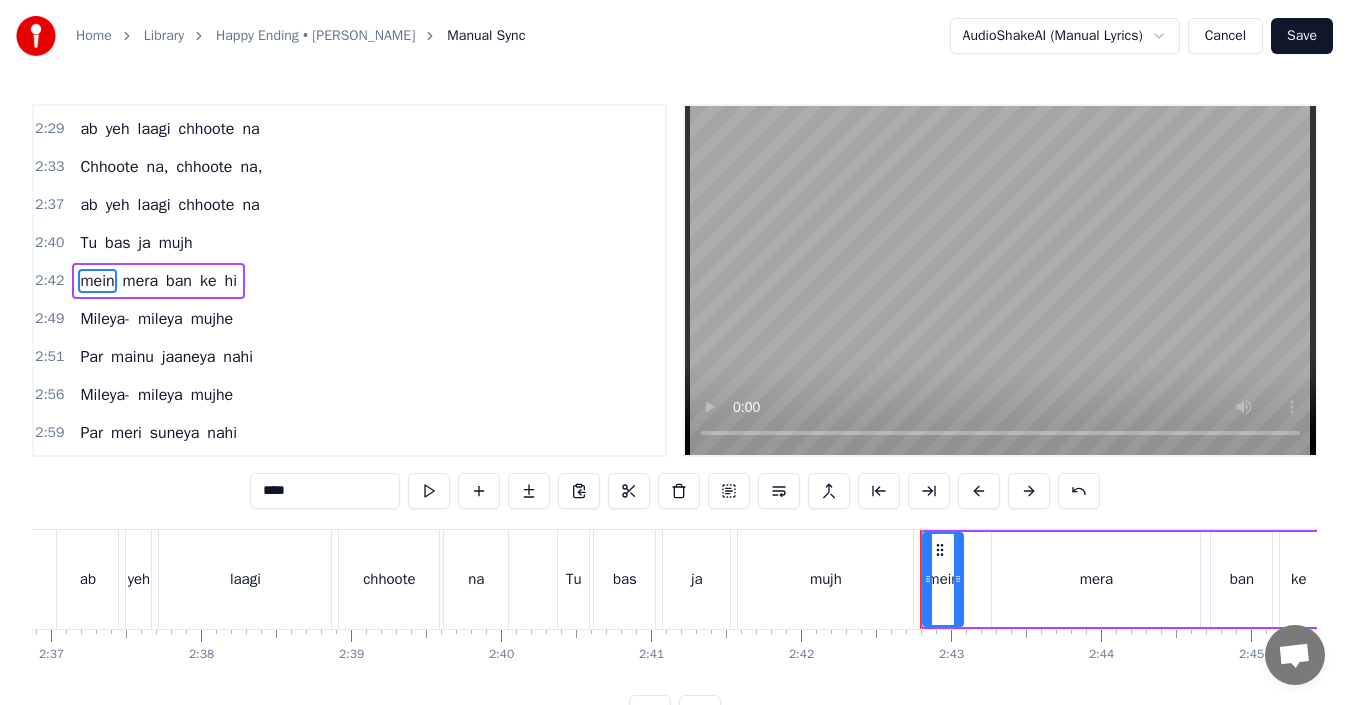 click on "Tu" at bounding box center [88, 243] 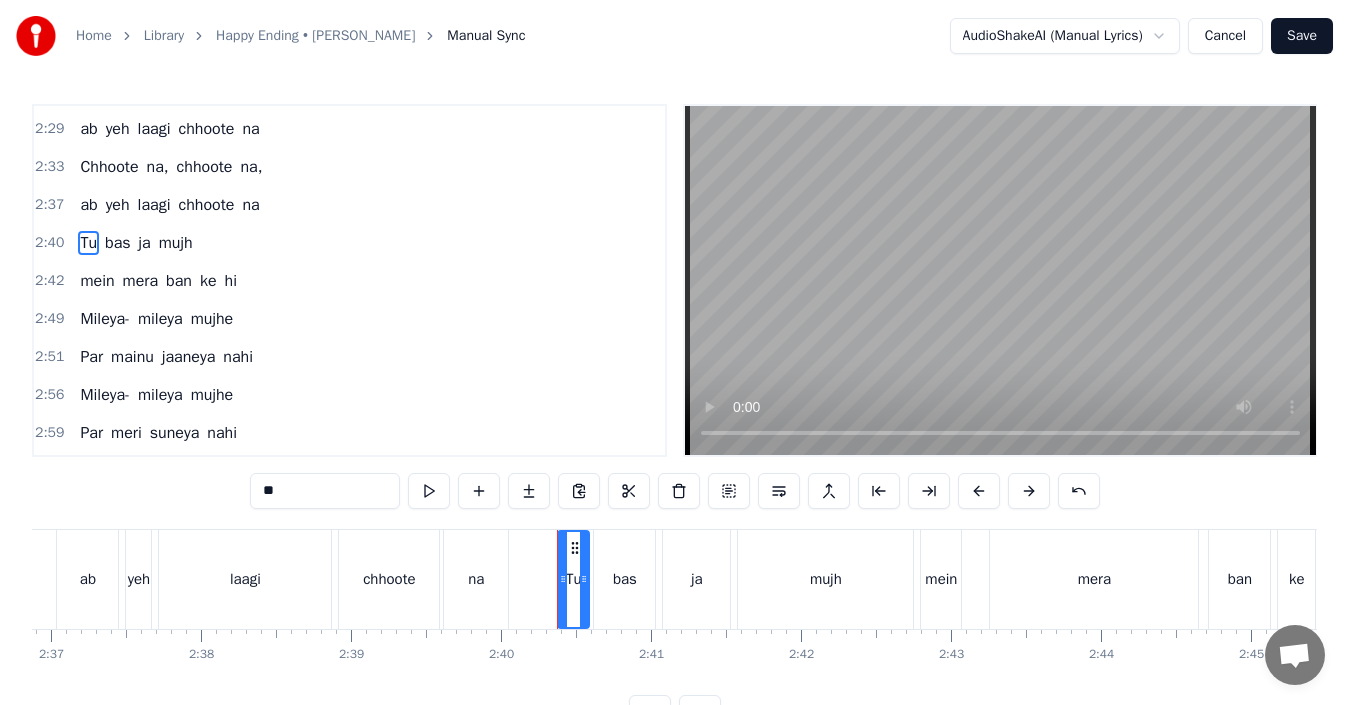 scroll, scrollTop: 718, scrollLeft: 0, axis: vertical 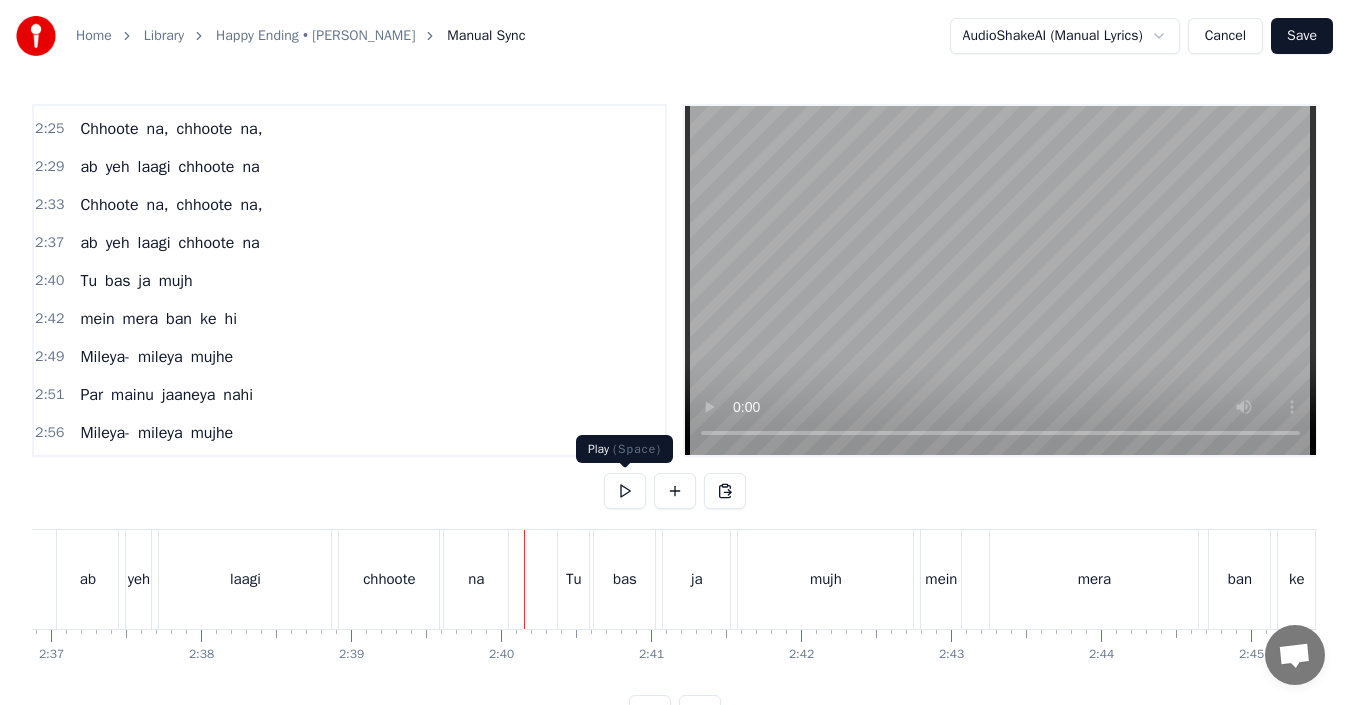 click at bounding box center [625, 491] 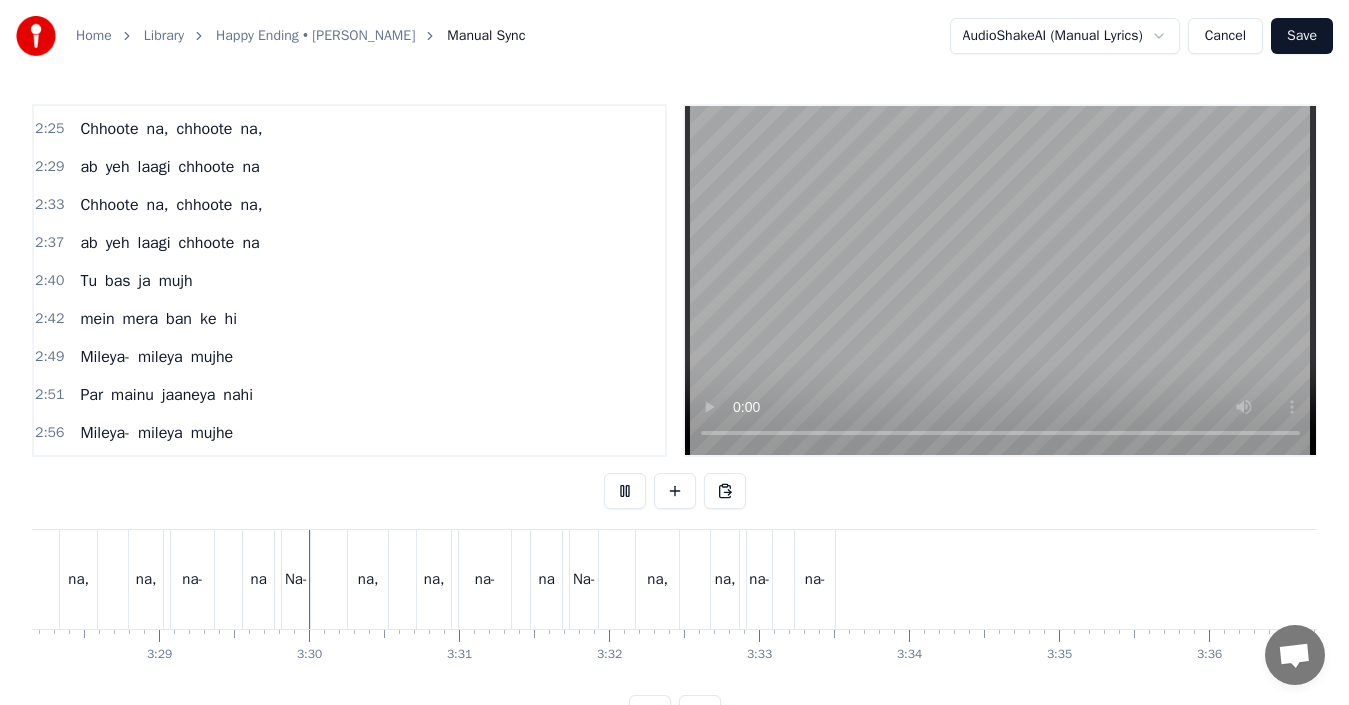 scroll, scrollTop: 0, scrollLeft: 31340, axis: horizontal 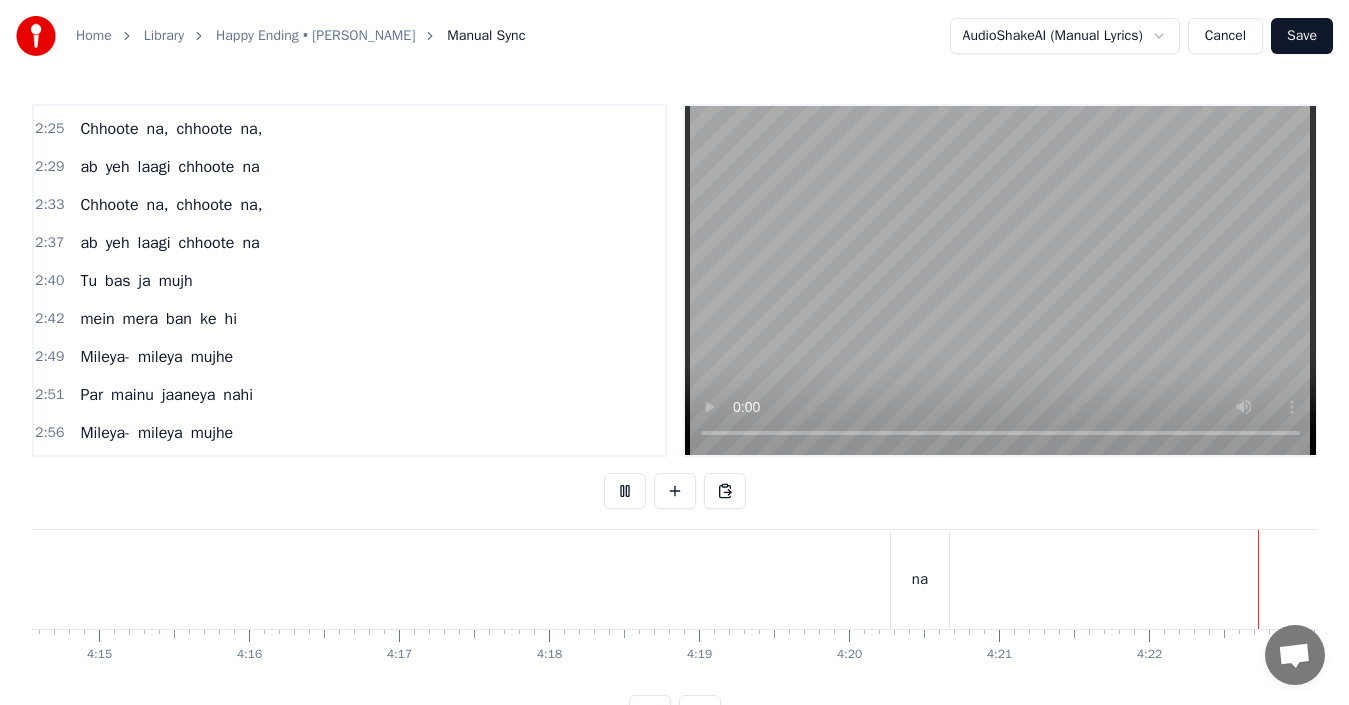 click on "na" at bounding box center (920, 579) 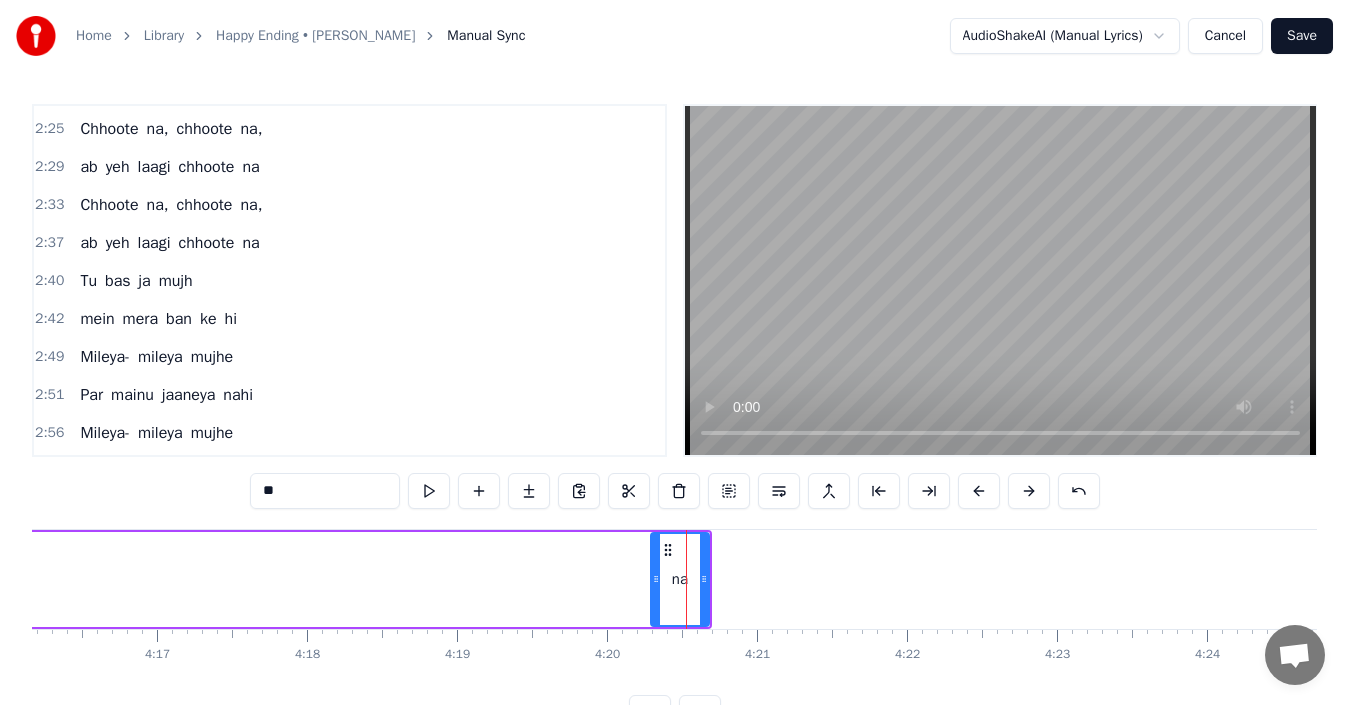 scroll, scrollTop: 75, scrollLeft: 0, axis: vertical 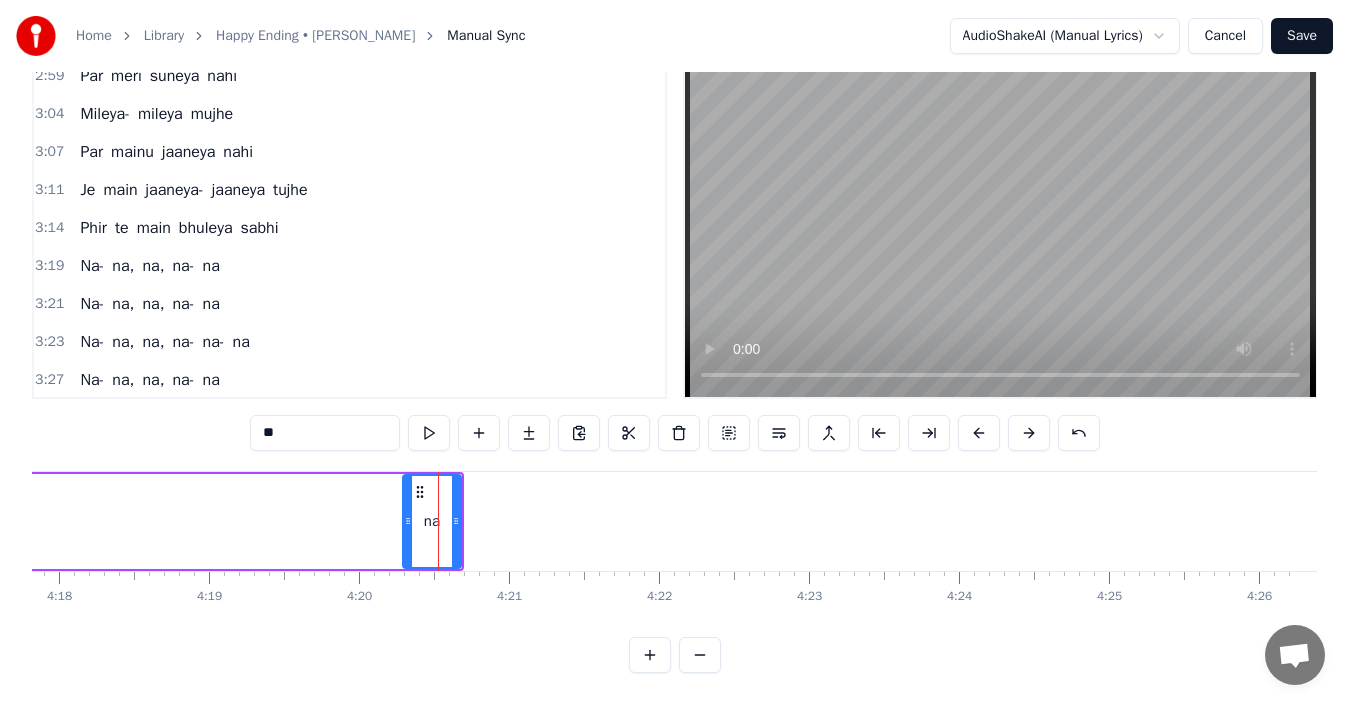 click on "Na-" at bounding box center (92, 266) 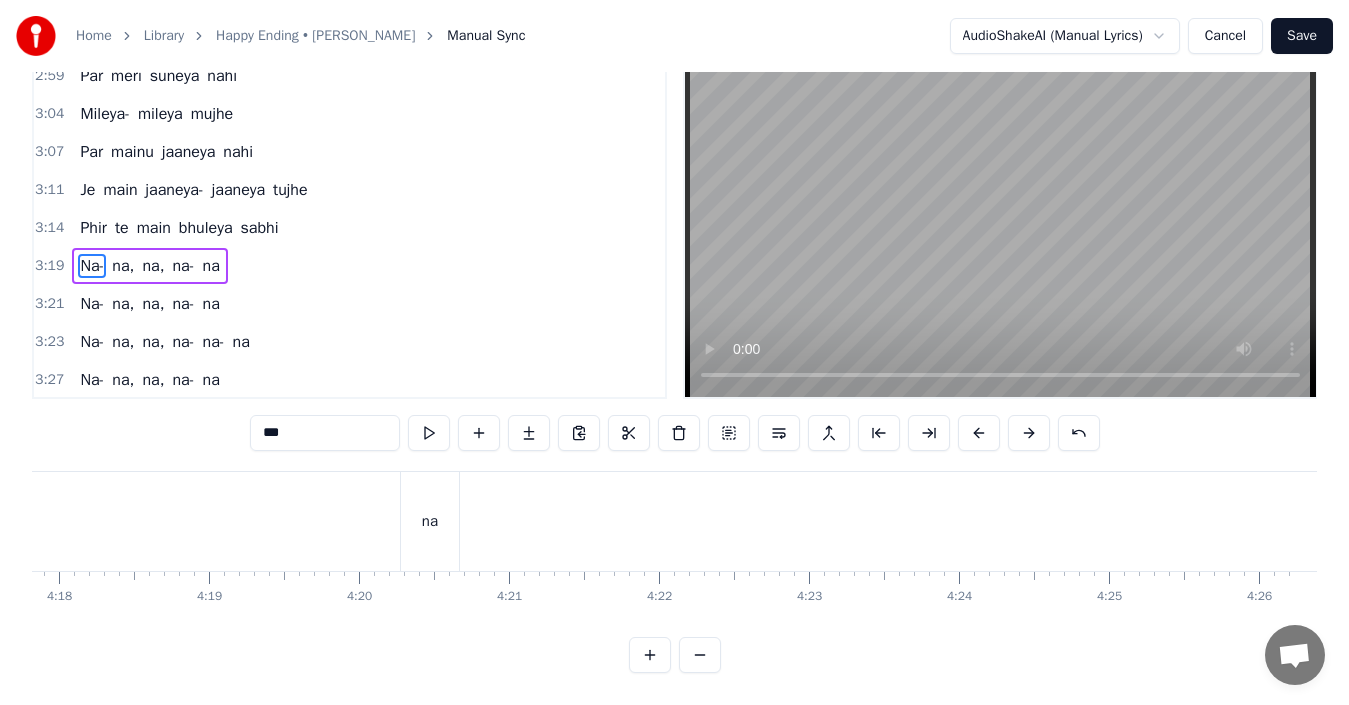 scroll, scrollTop: 0, scrollLeft: 0, axis: both 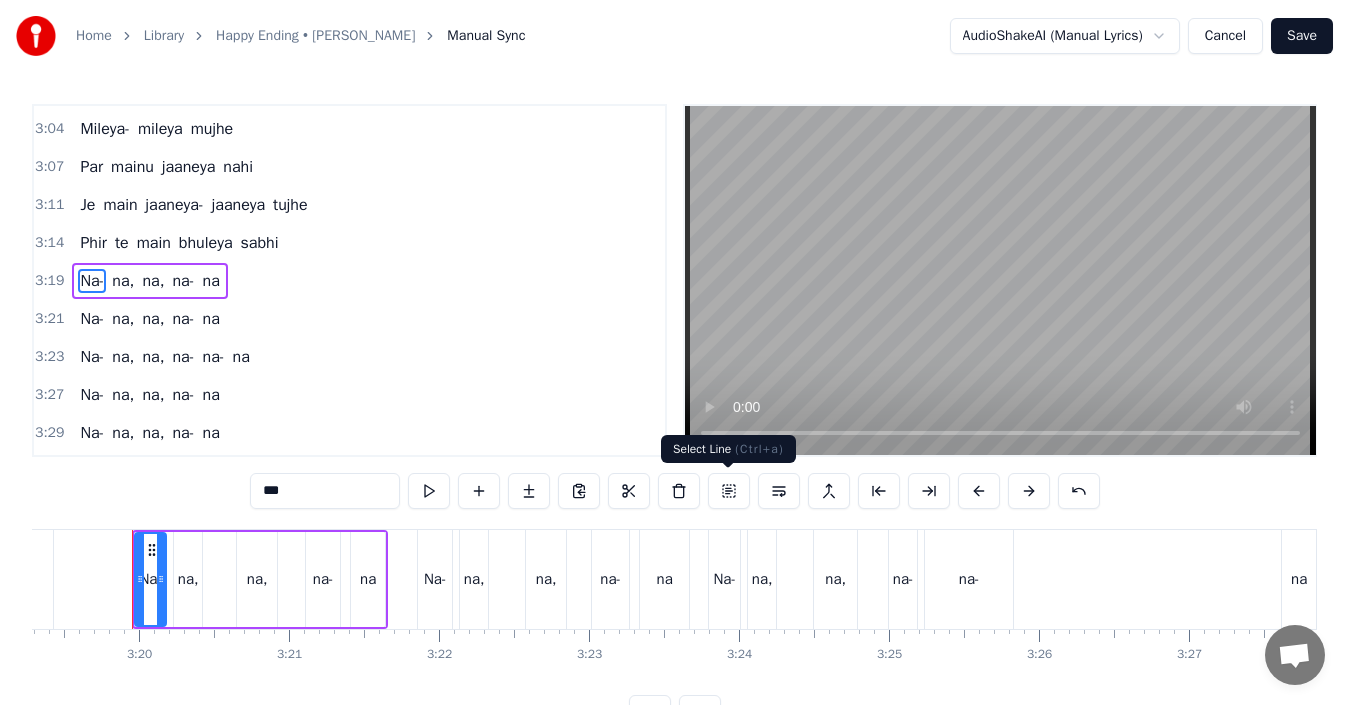click at bounding box center [729, 491] 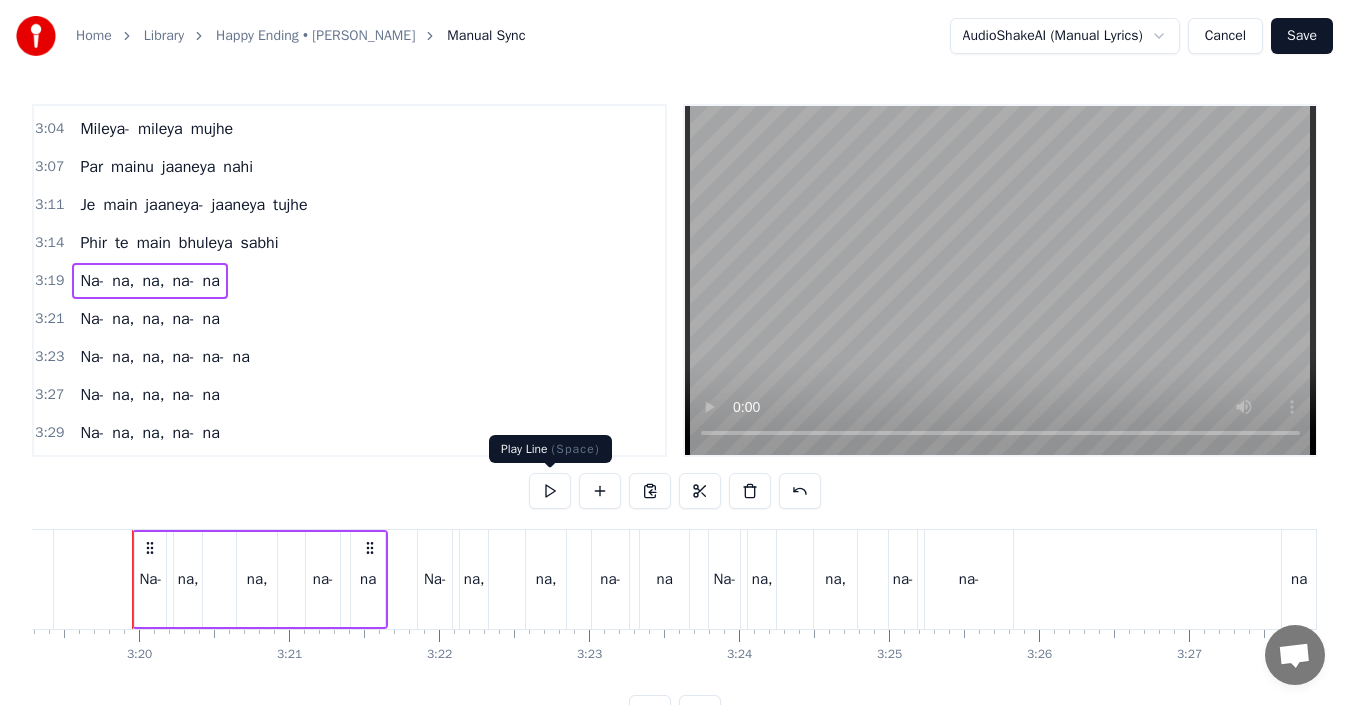 click at bounding box center (550, 491) 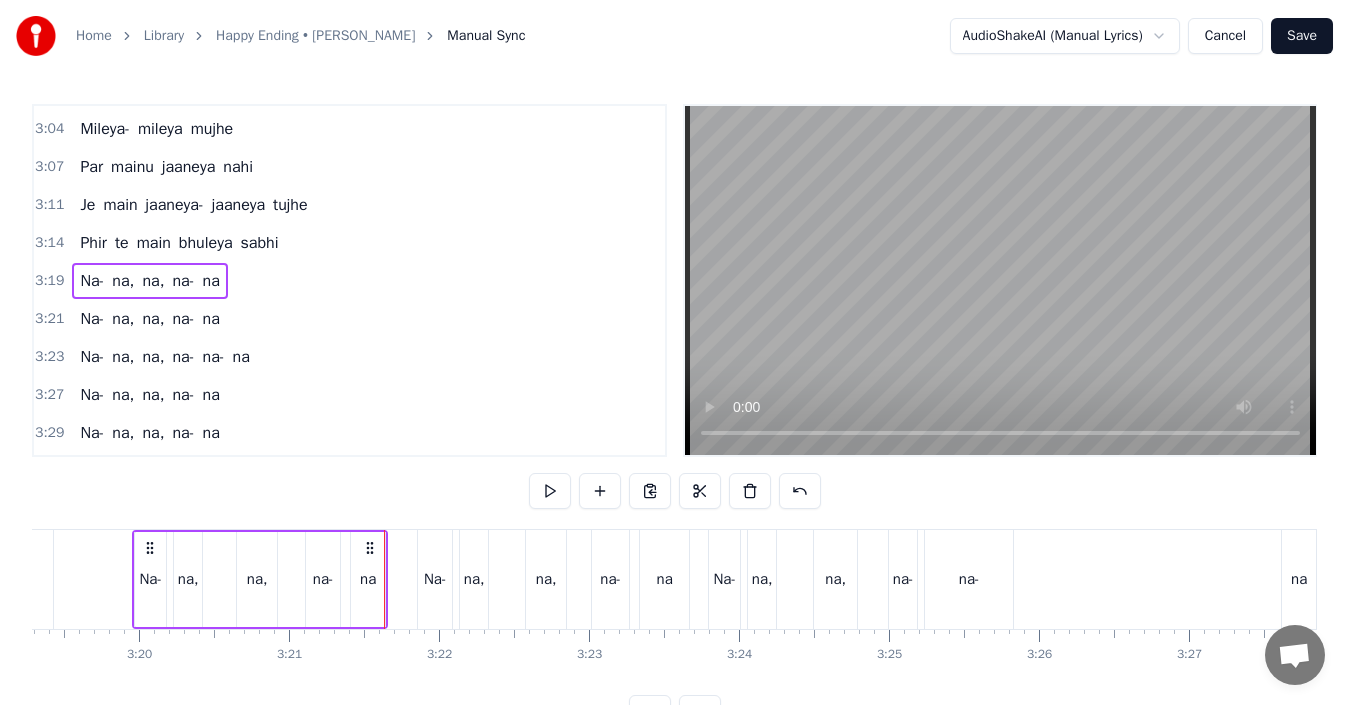 click on "Na-" at bounding box center (92, 319) 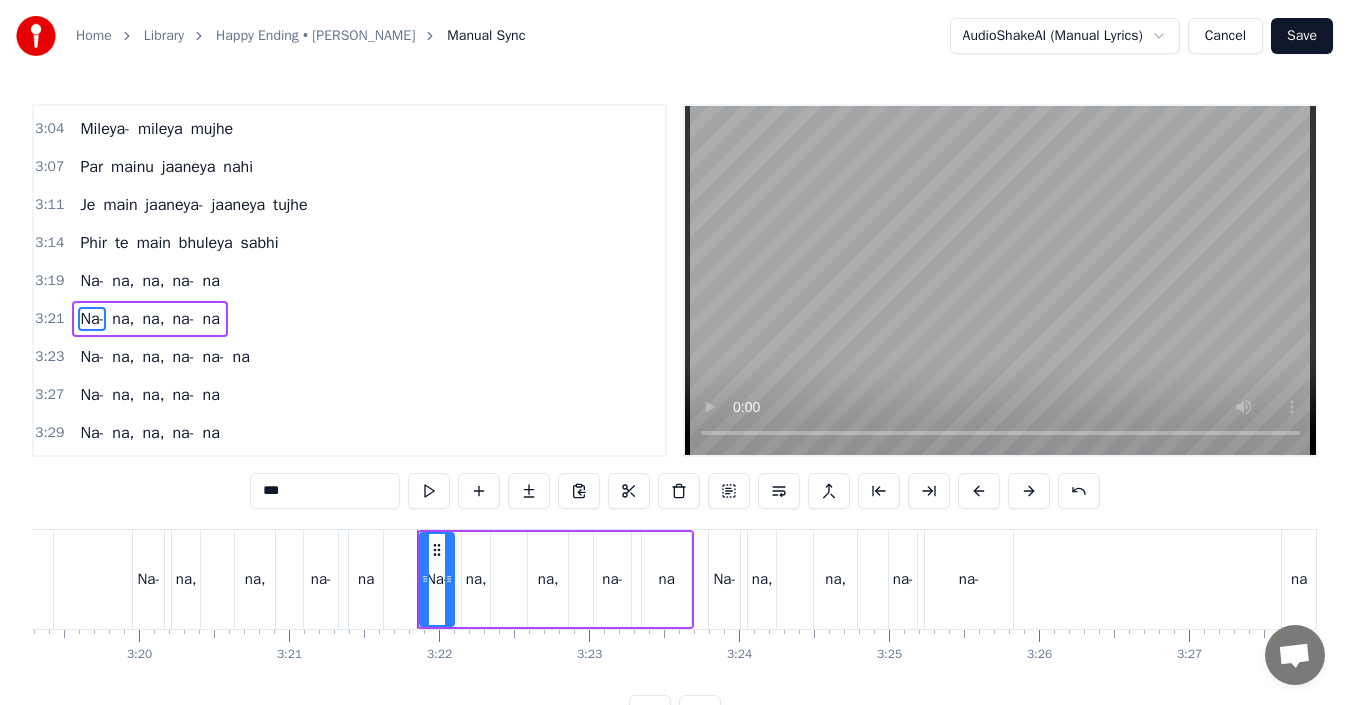 scroll, scrollTop: 1136, scrollLeft: 0, axis: vertical 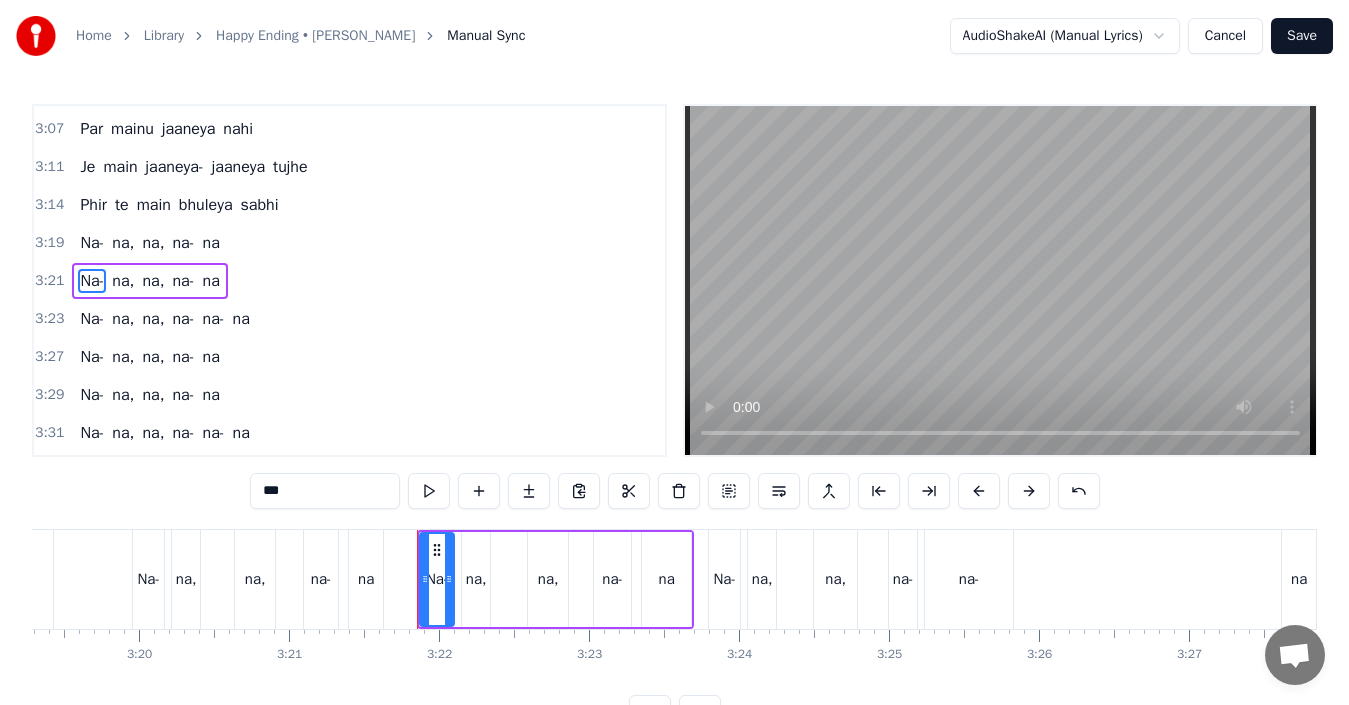click on "Na-" at bounding box center [92, 319] 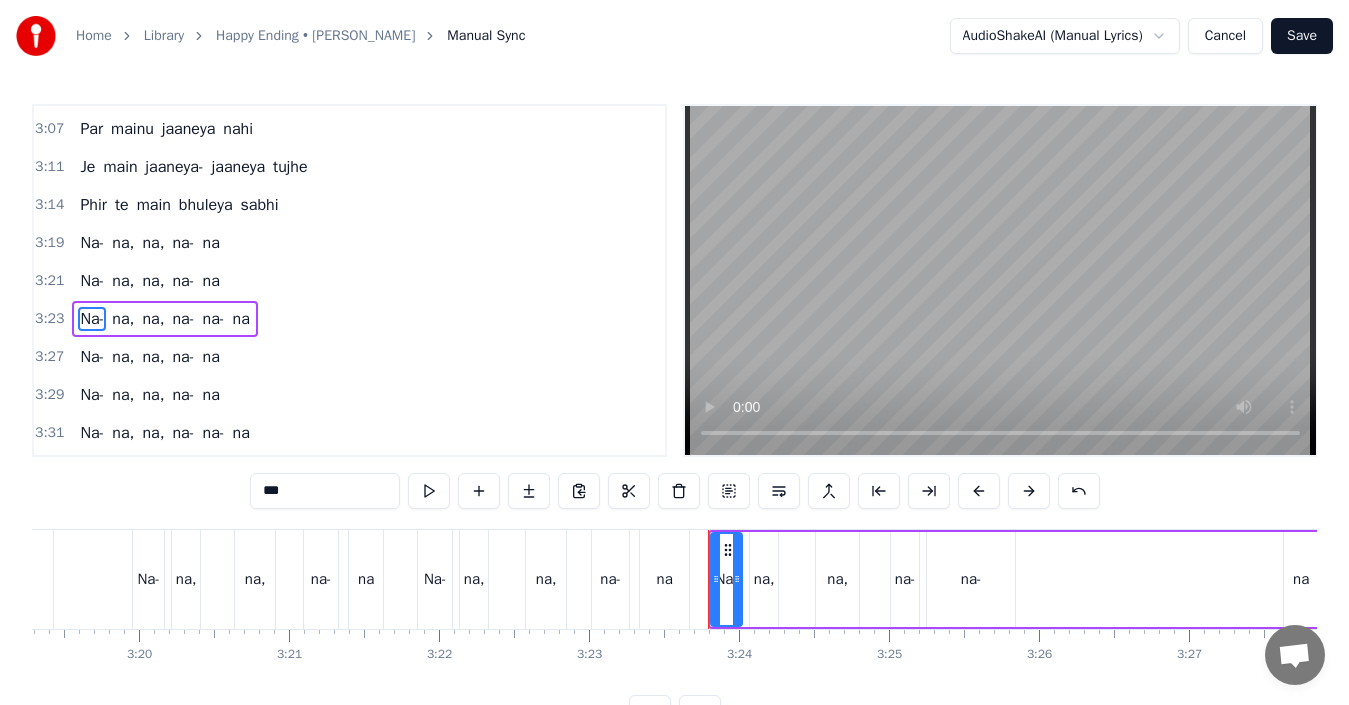 scroll, scrollTop: 1174, scrollLeft: 0, axis: vertical 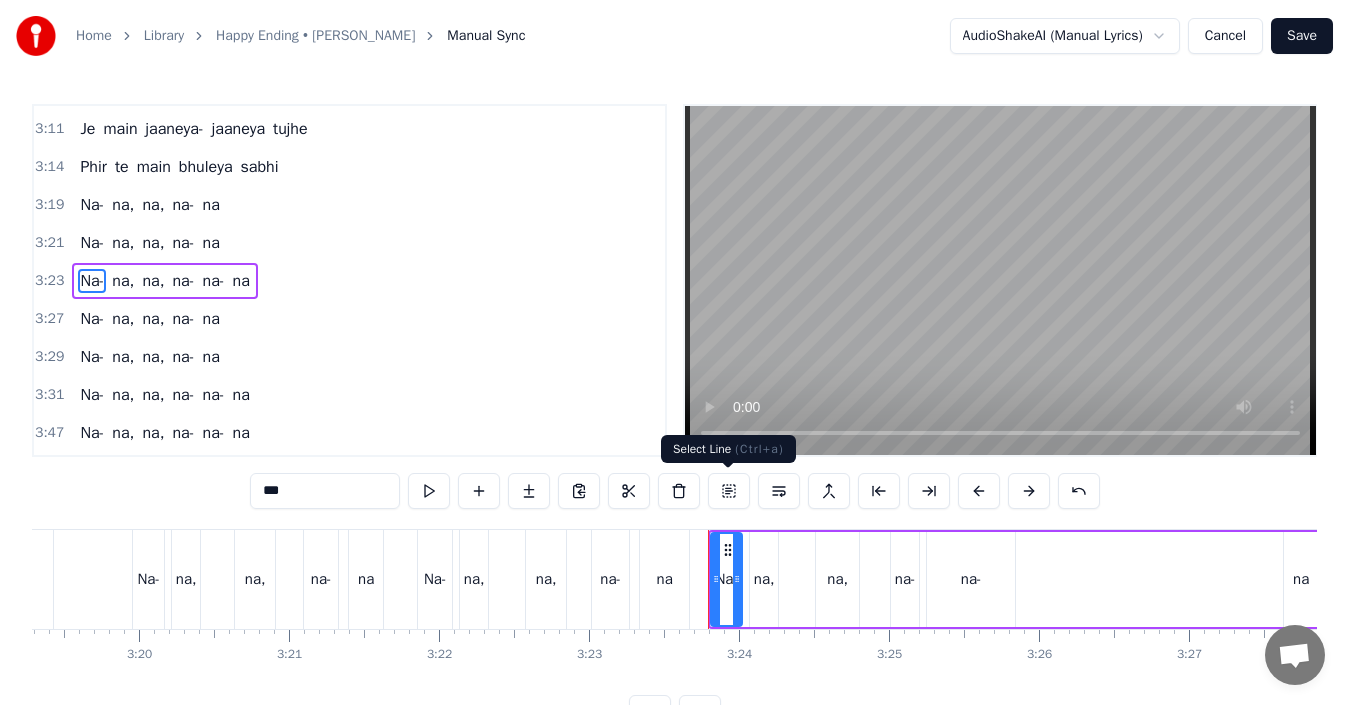 click at bounding box center (729, 491) 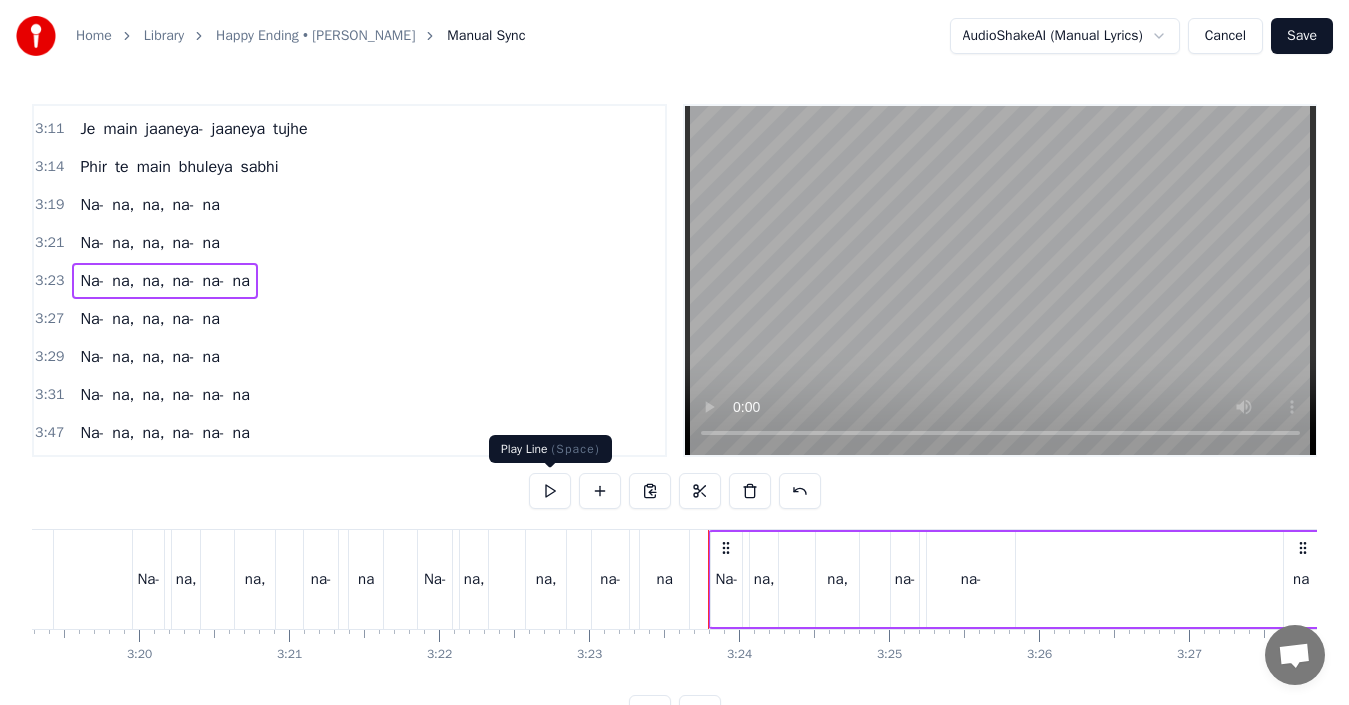 click at bounding box center [550, 491] 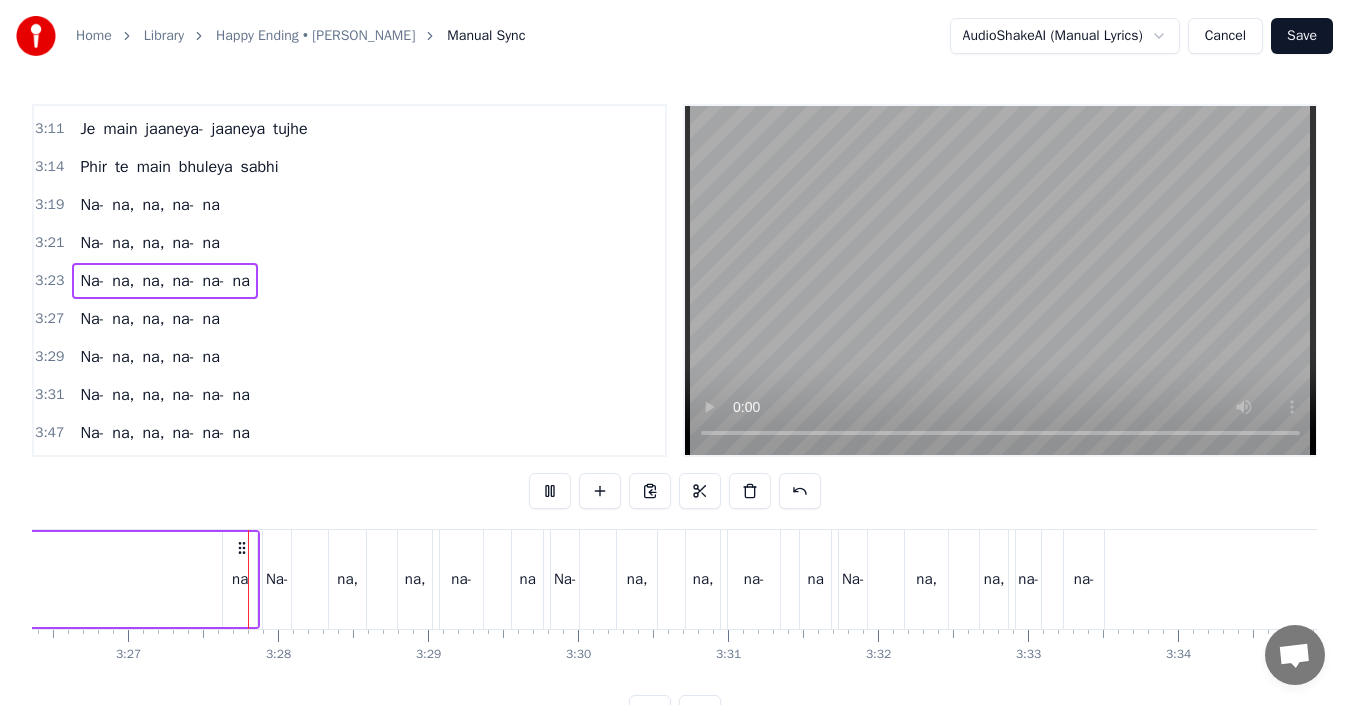 scroll, scrollTop: 0, scrollLeft: 30987, axis: horizontal 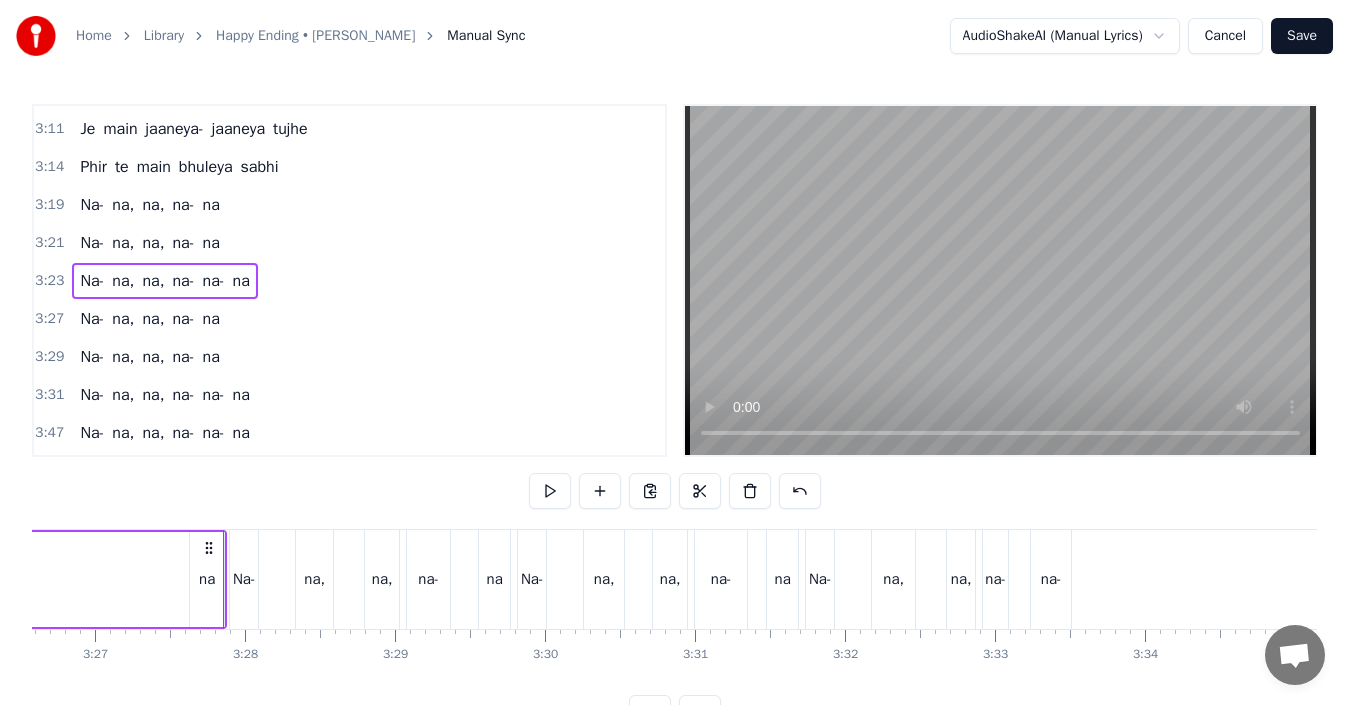 click on "na" at bounding box center (207, 579) 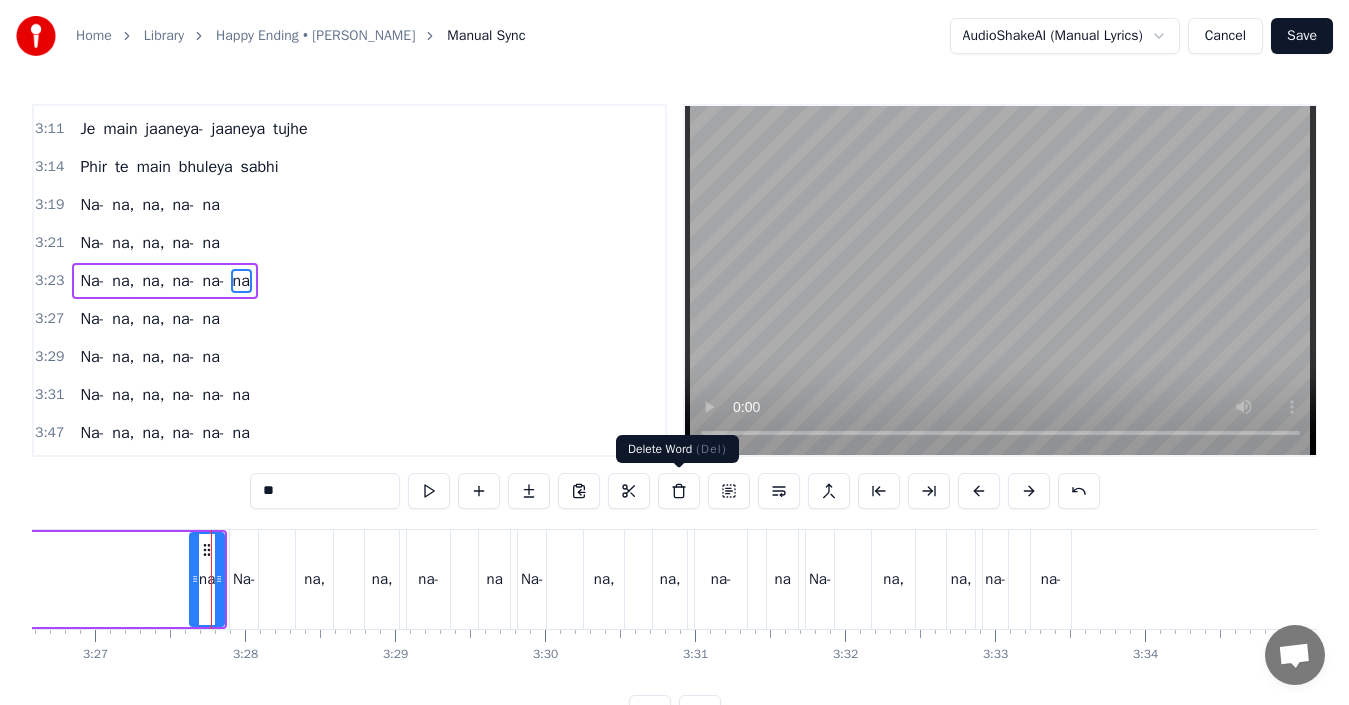 click at bounding box center (679, 491) 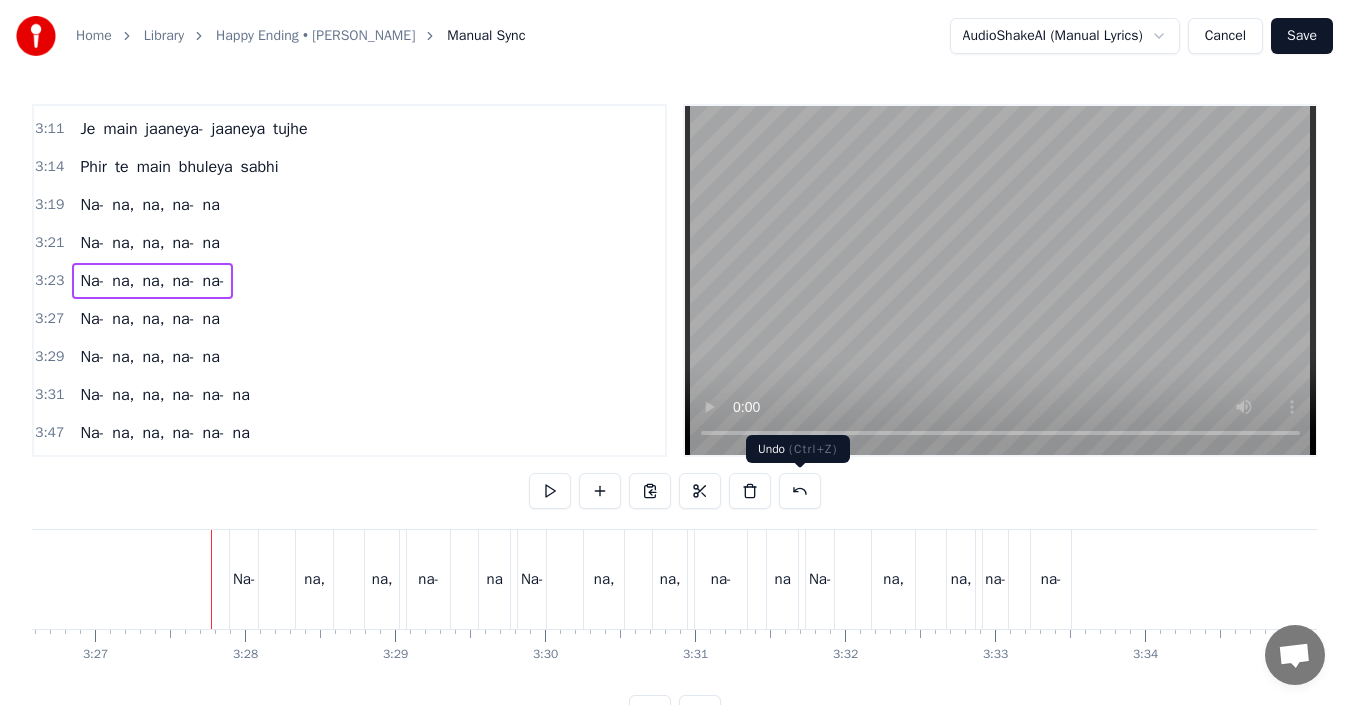 click at bounding box center [800, 491] 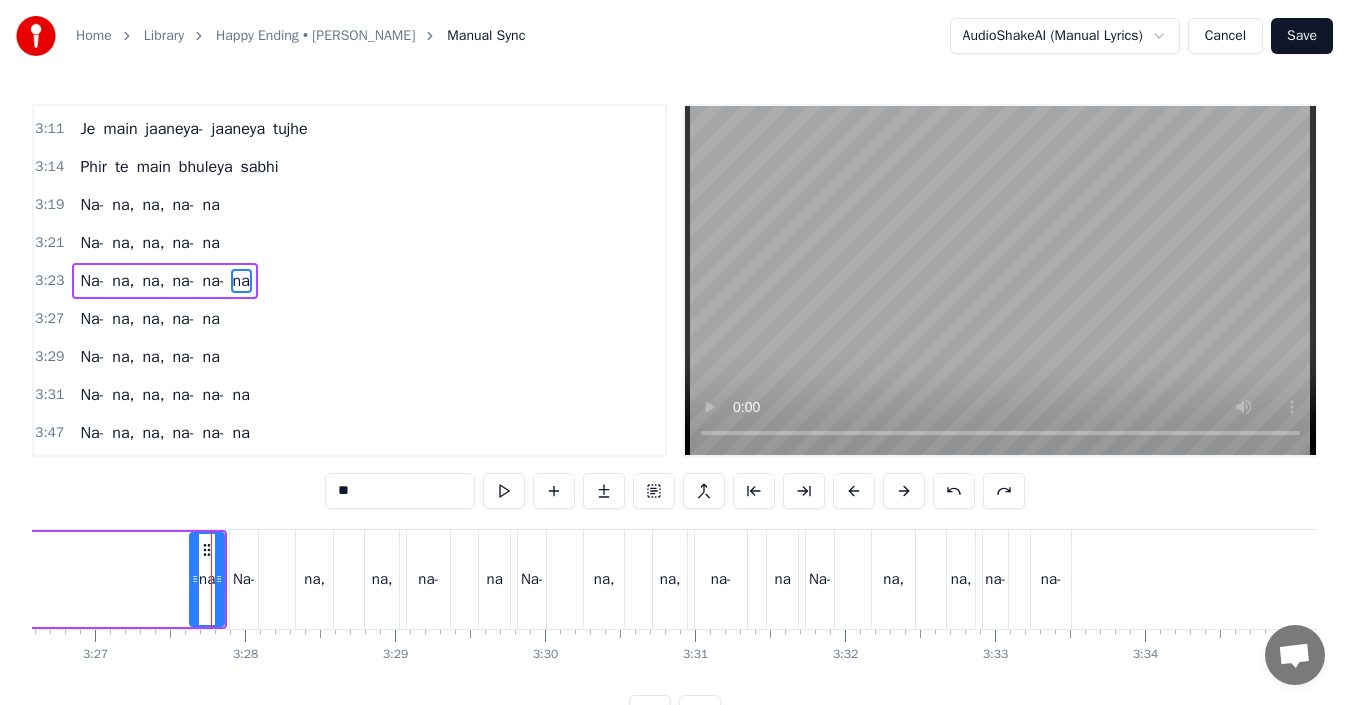 click on "na-" at bounding box center (214, 281) 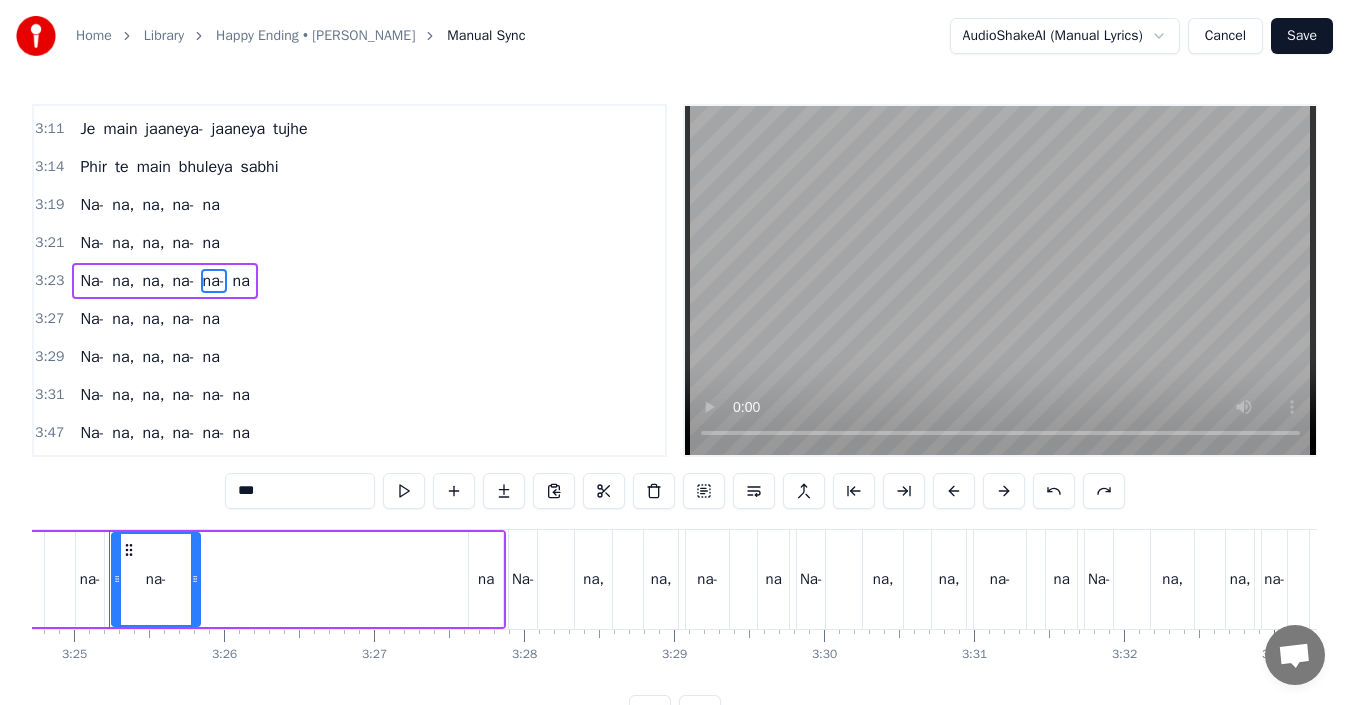 scroll, scrollTop: 0, scrollLeft: 30685, axis: horizontal 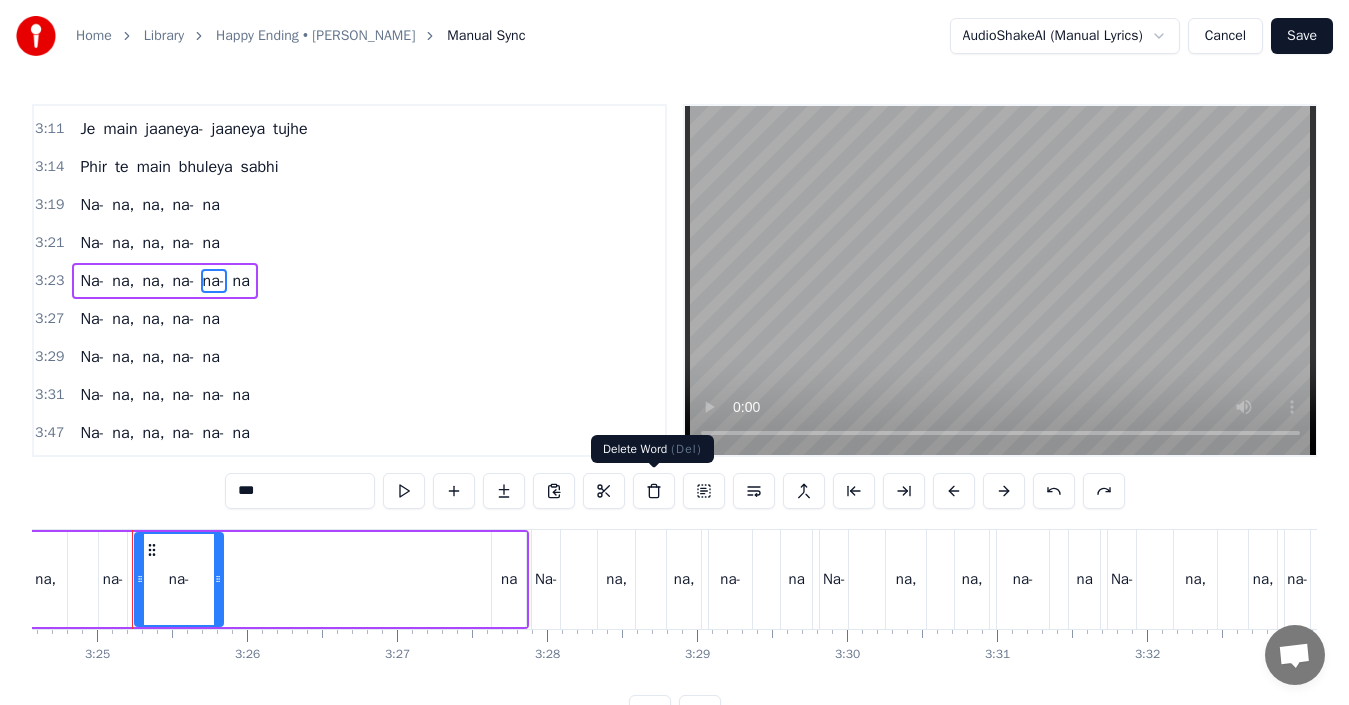 click at bounding box center [654, 491] 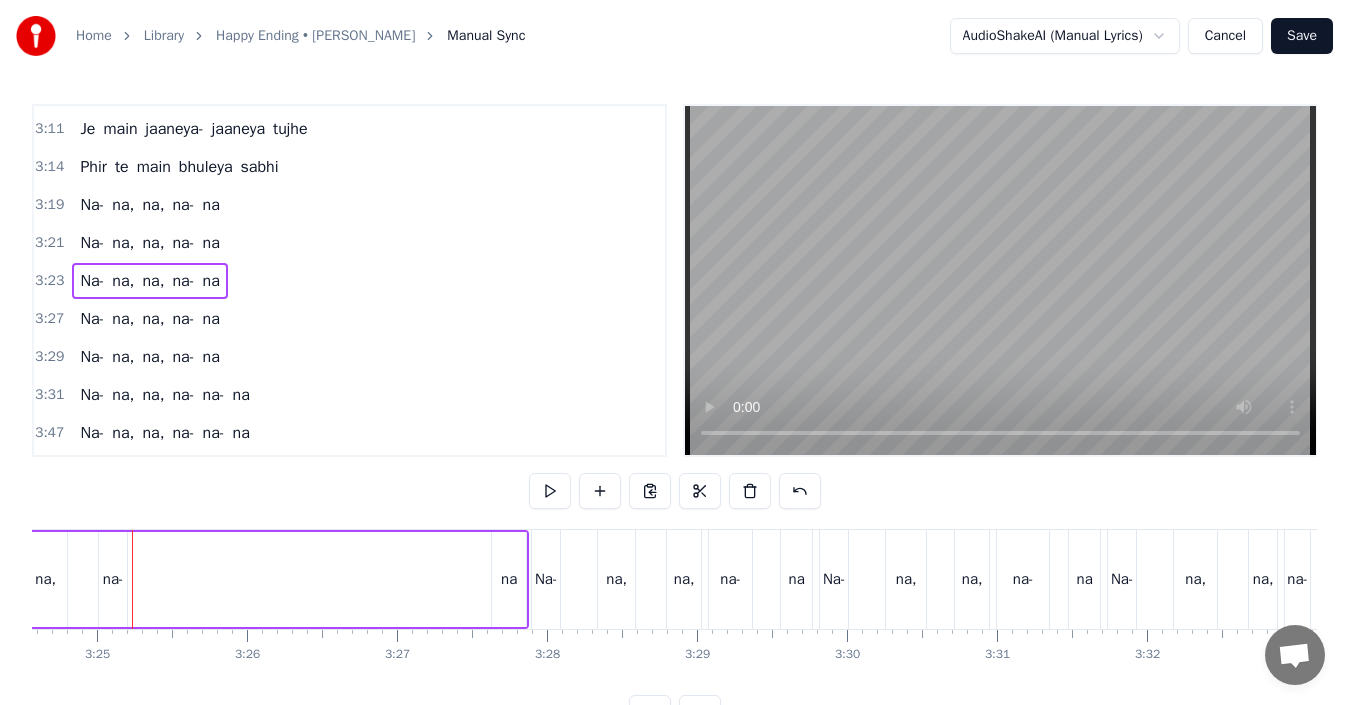click on "na" at bounding box center [509, 579] 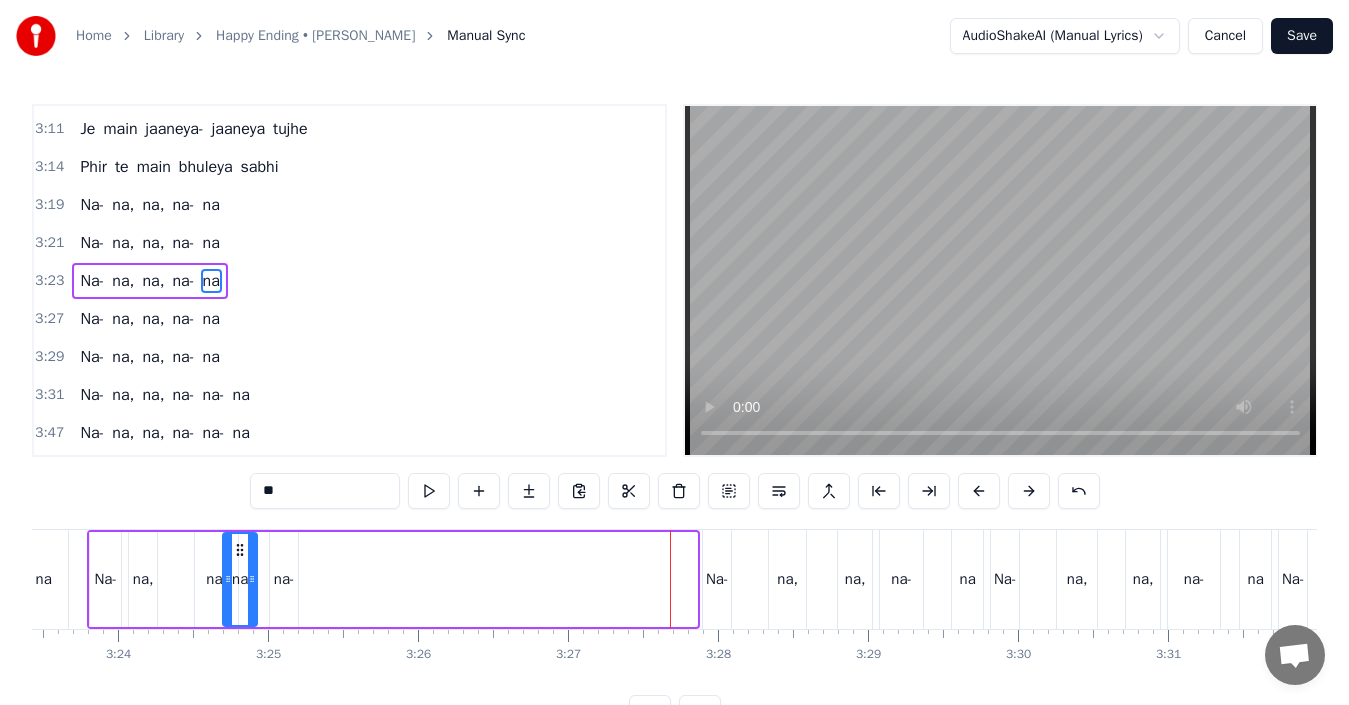 scroll, scrollTop: 0, scrollLeft: 30493, axis: horizontal 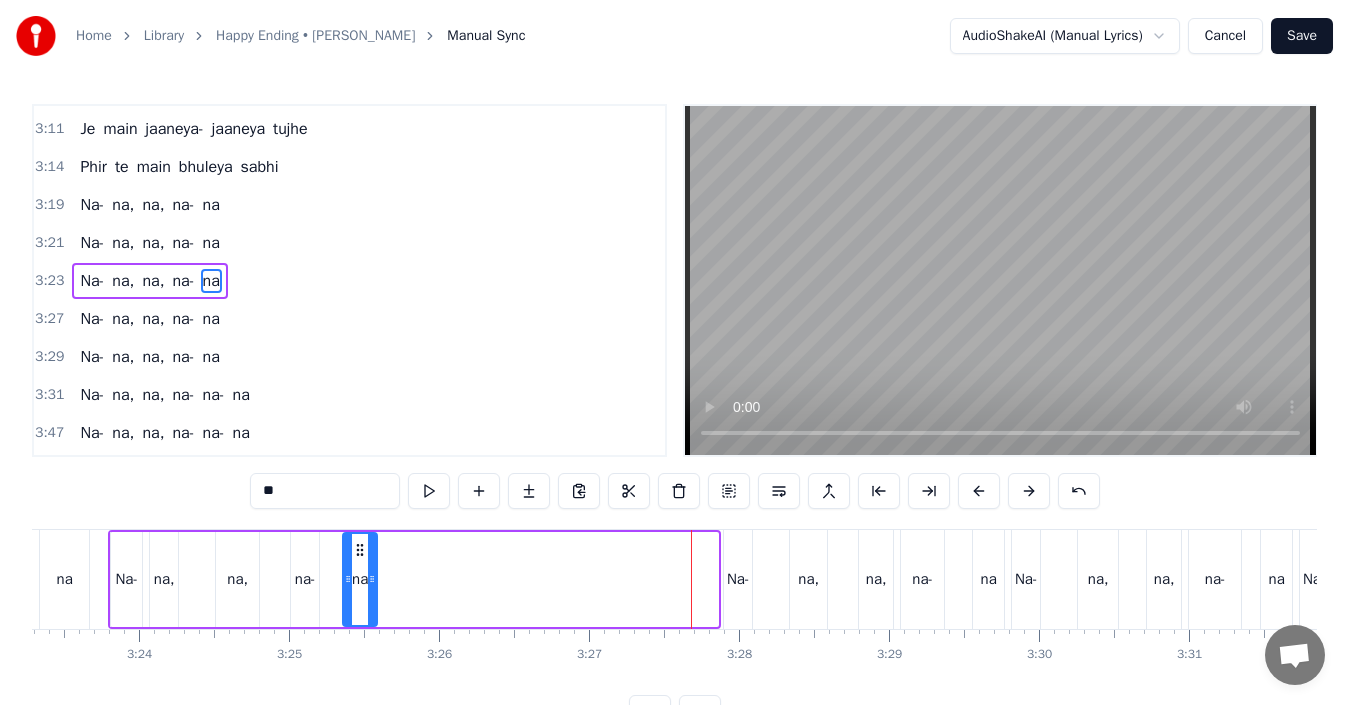 drag, startPoint x: 508, startPoint y: 551, endPoint x: 359, endPoint y: 564, distance: 149.56604 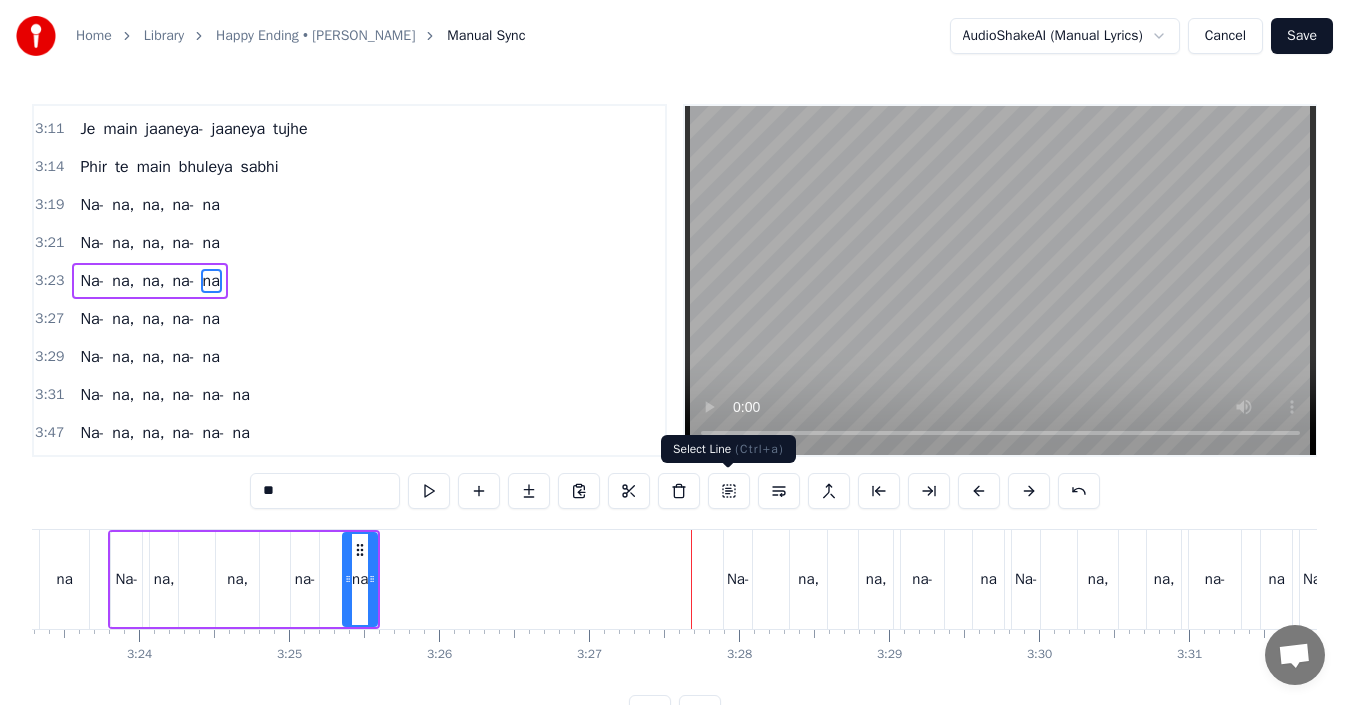 click at bounding box center [729, 491] 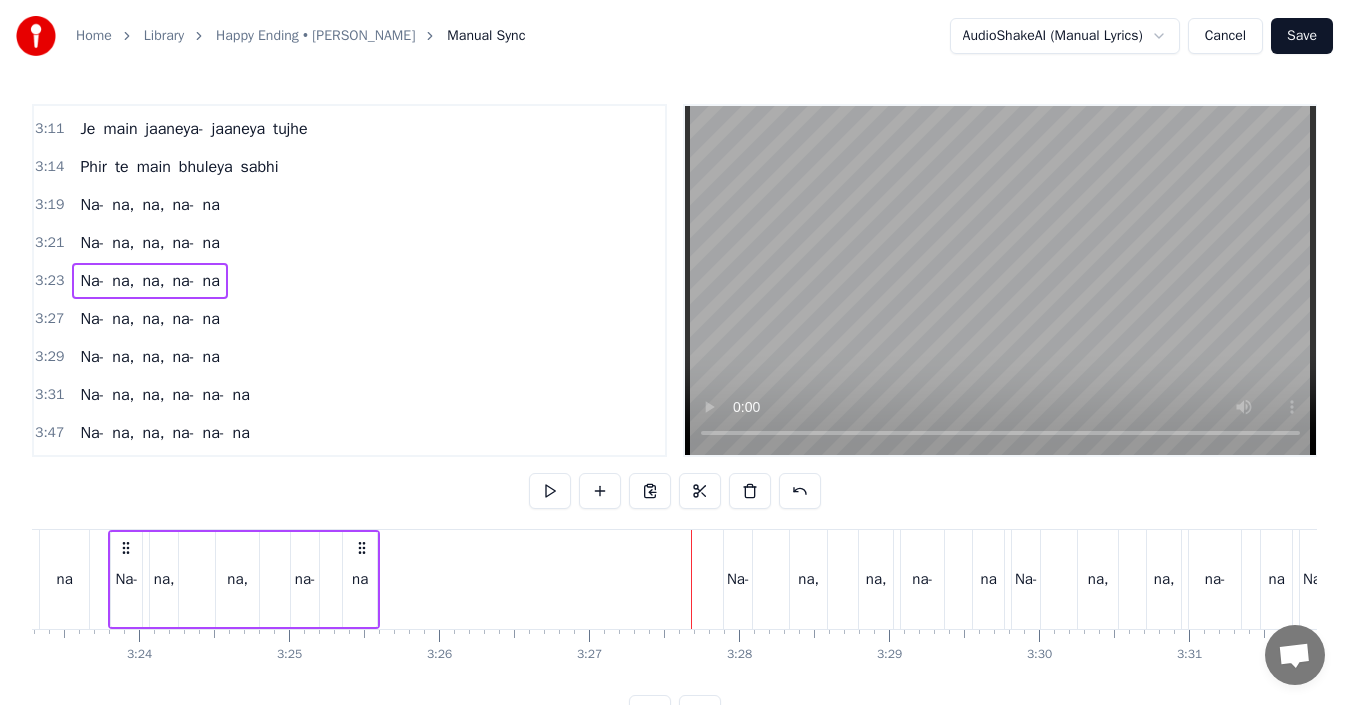 scroll, scrollTop: 0, scrollLeft: 30469, axis: horizontal 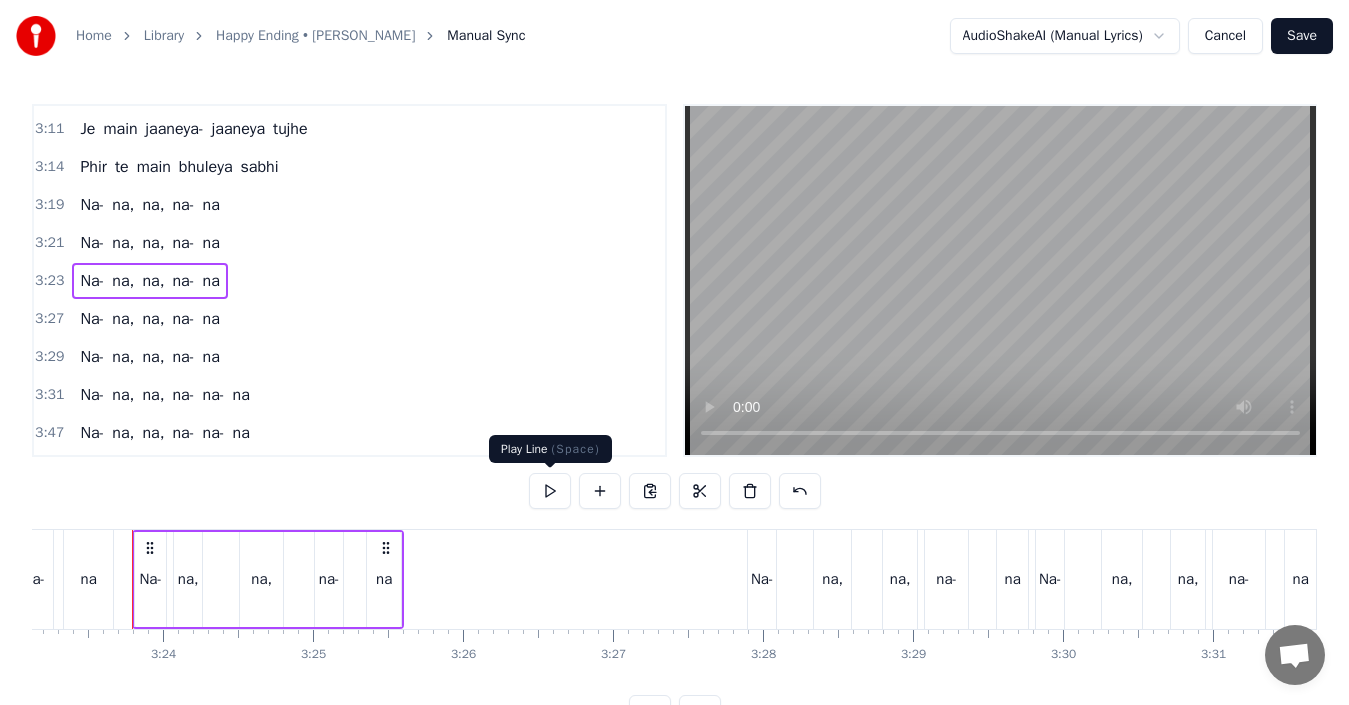 click at bounding box center (550, 491) 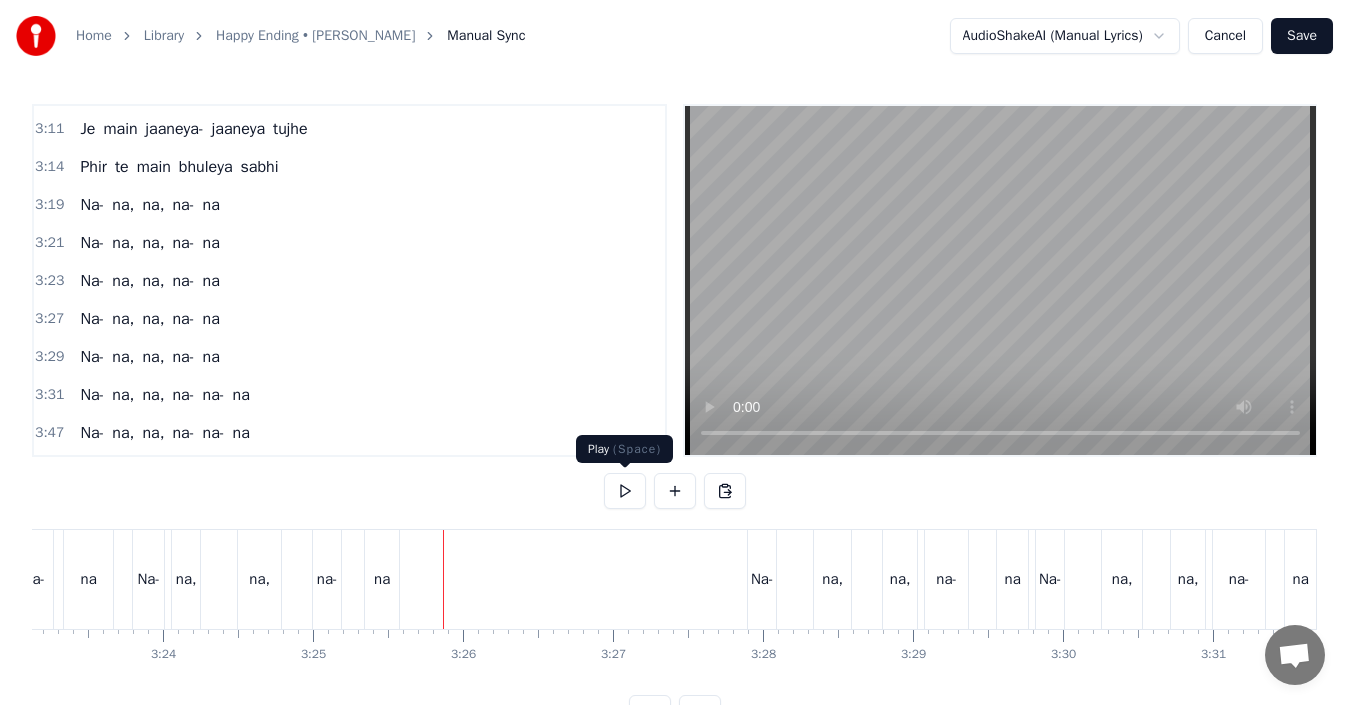 click at bounding box center (625, 491) 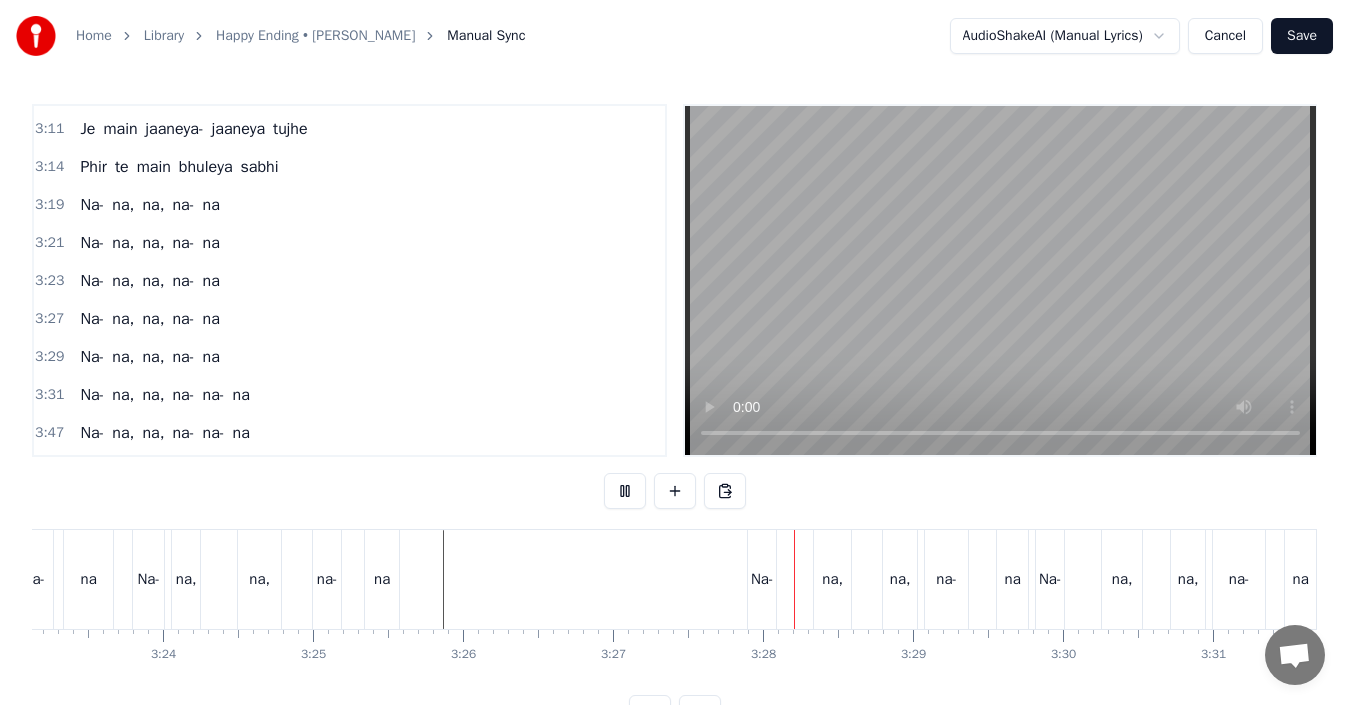 click at bounding box center (625, 491) 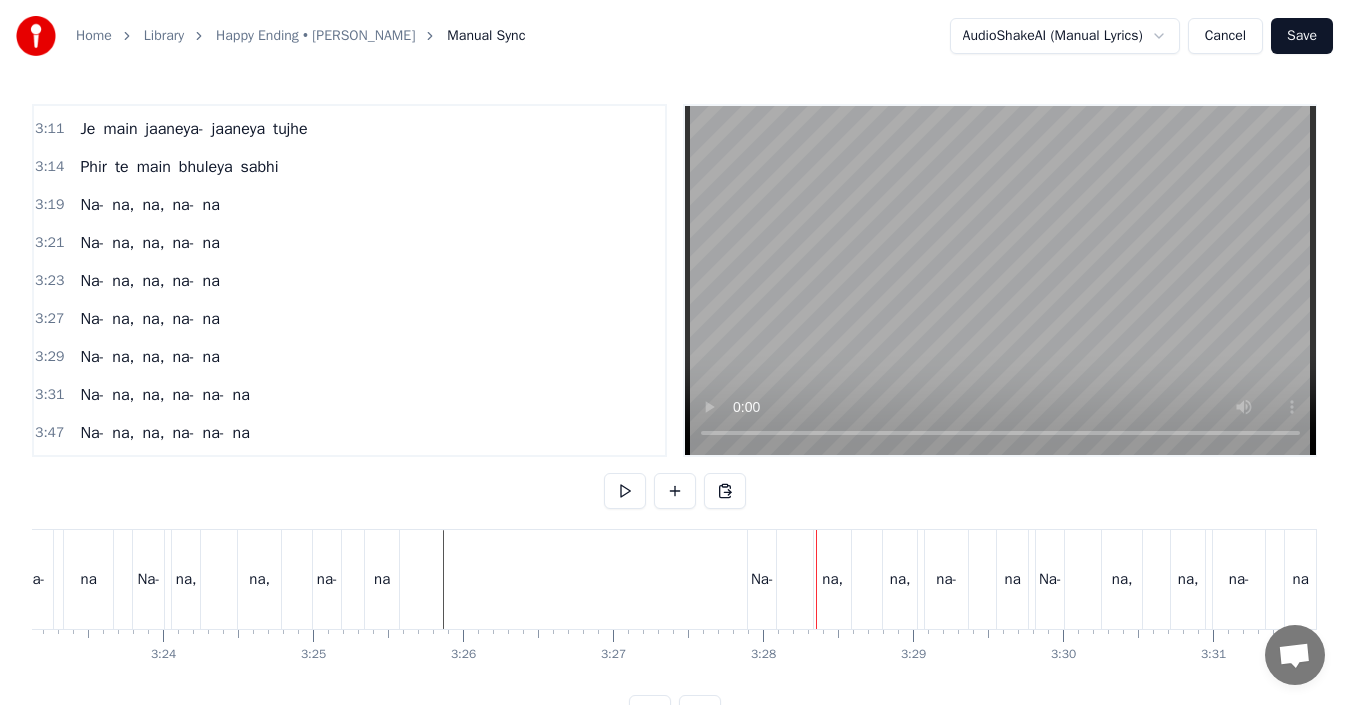 click on "Na-" at bounding box center (762, 579) 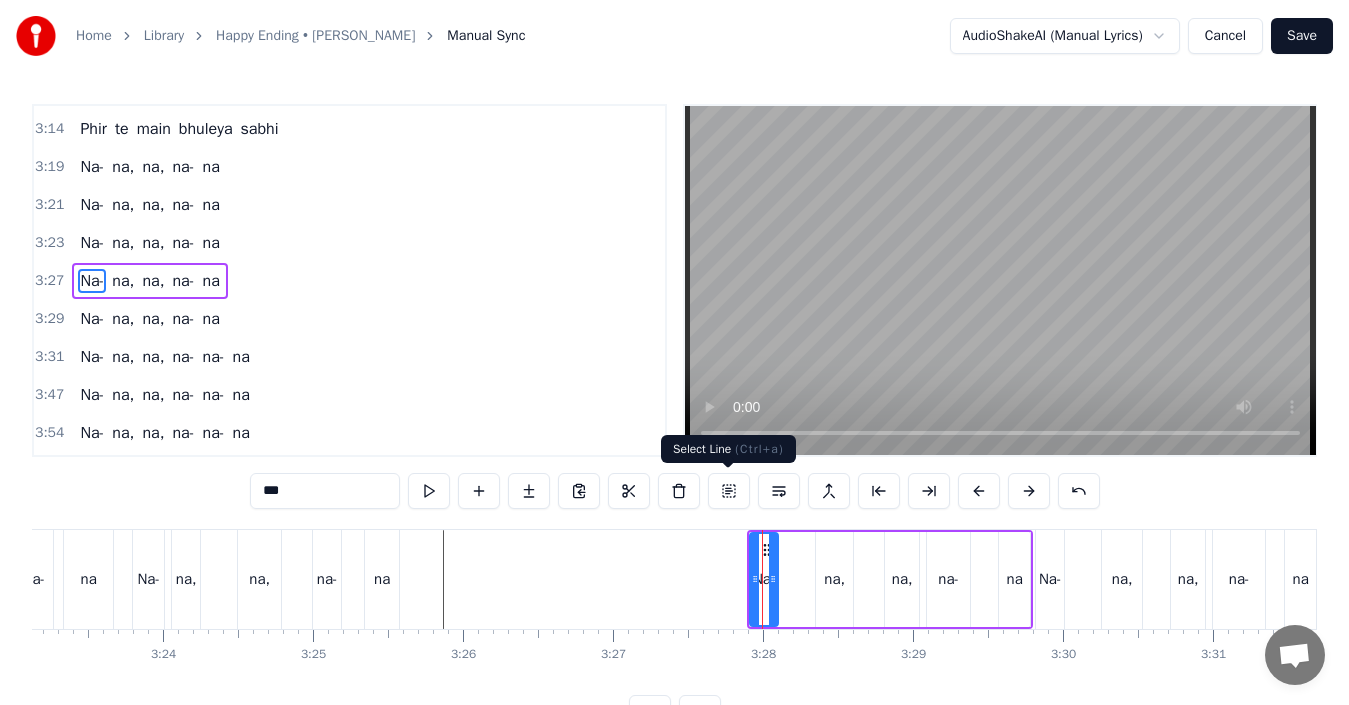 click at bounding box center (729, 491) 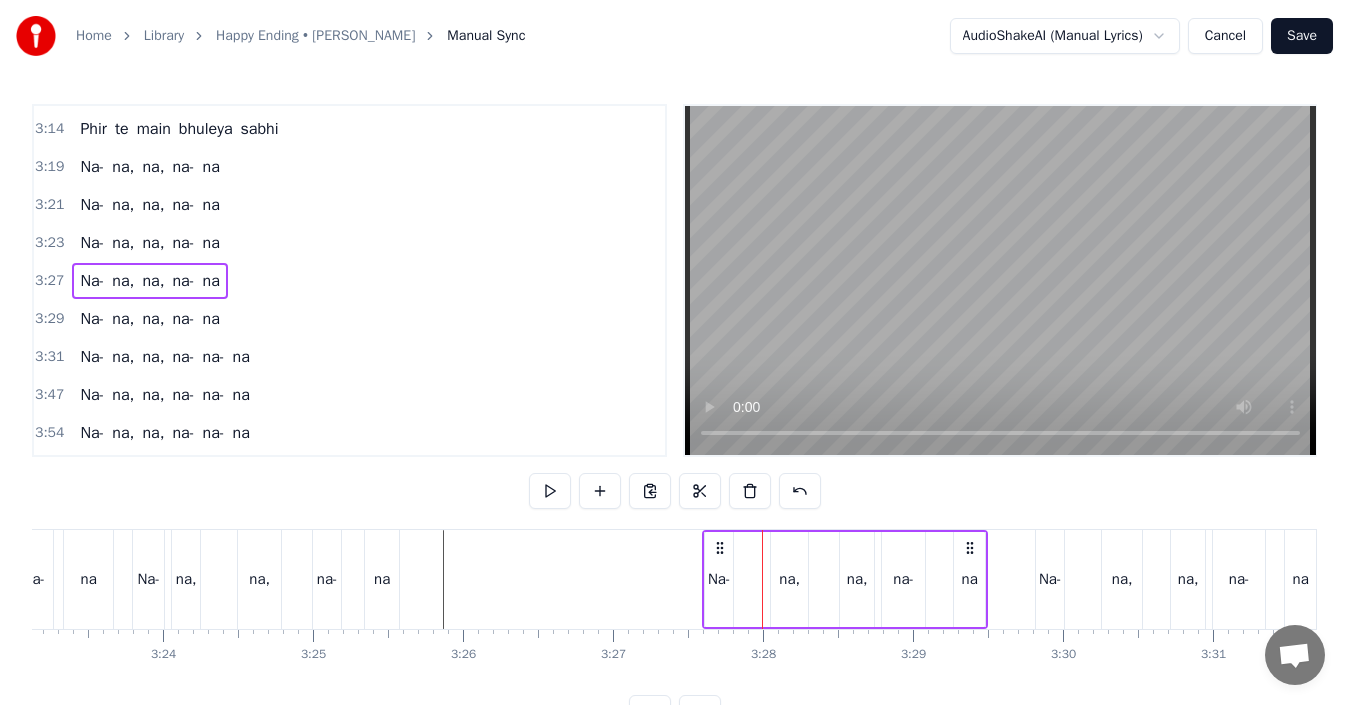 drag, startPoint x: 765, startPoint y: 550, endPoint x: 720, endPoint y: 550, distance: 45 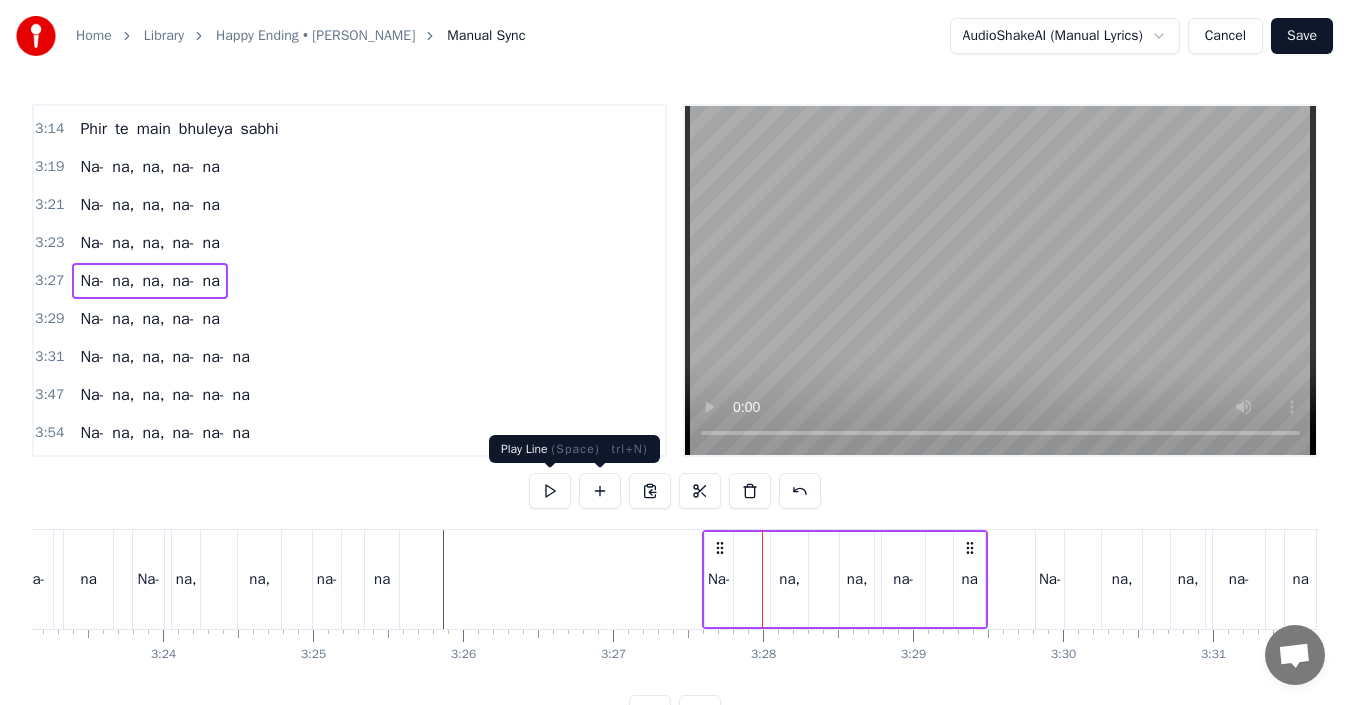 click at bounding box center (550, 491) 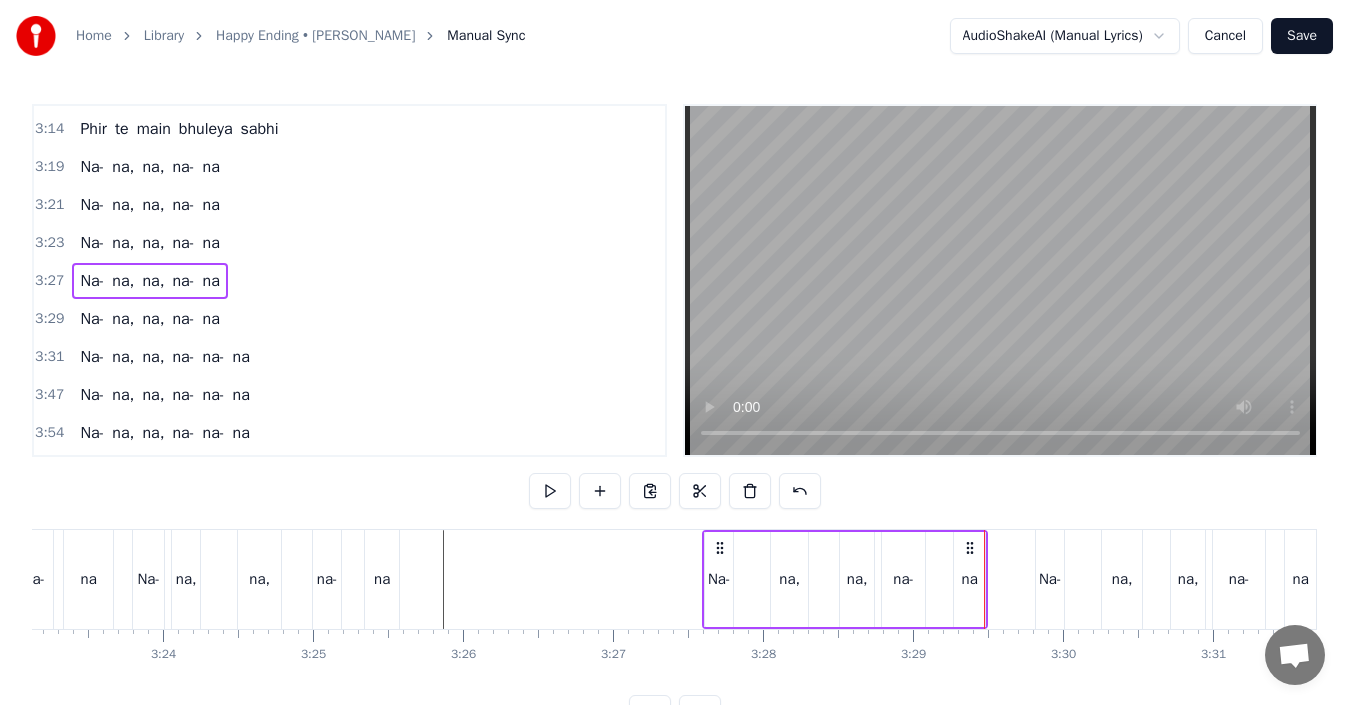 click on "Na-" at bounding box center [1050, 579] 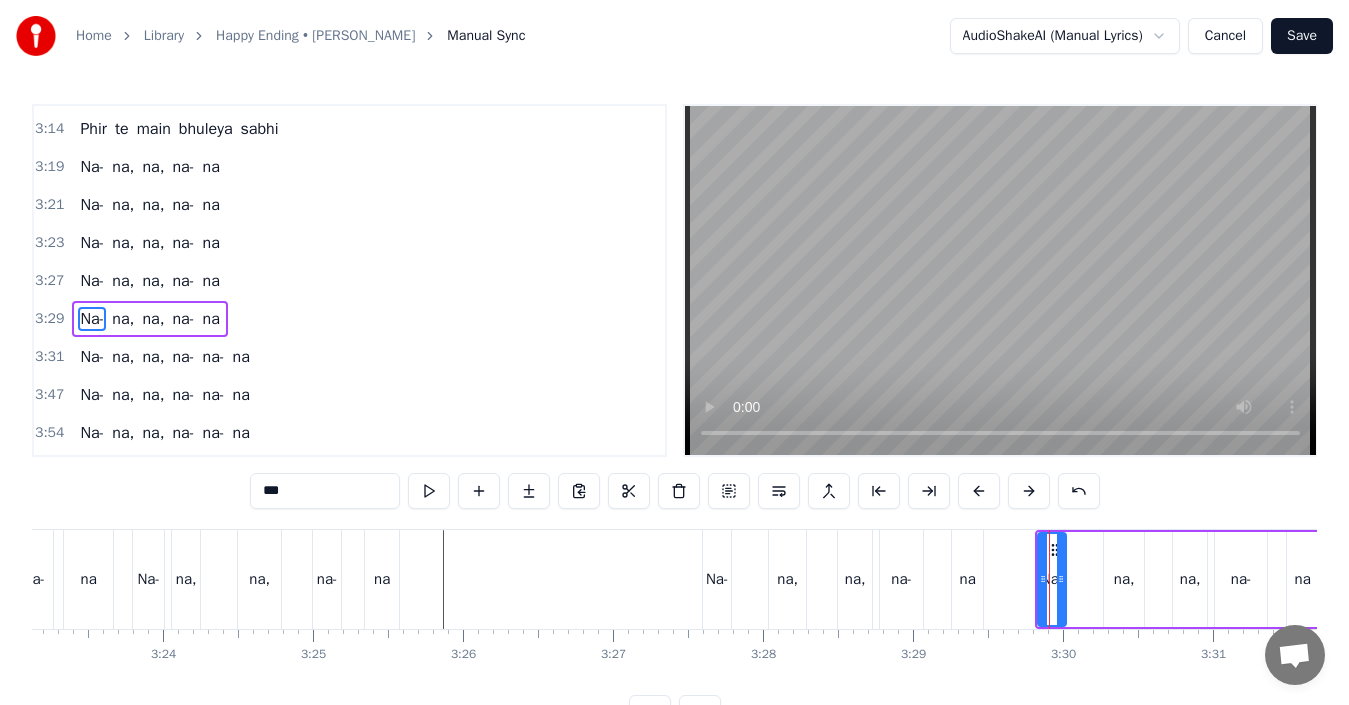 scroll, scrollTop: 1247, scrollLeft: 0, axis: vertical 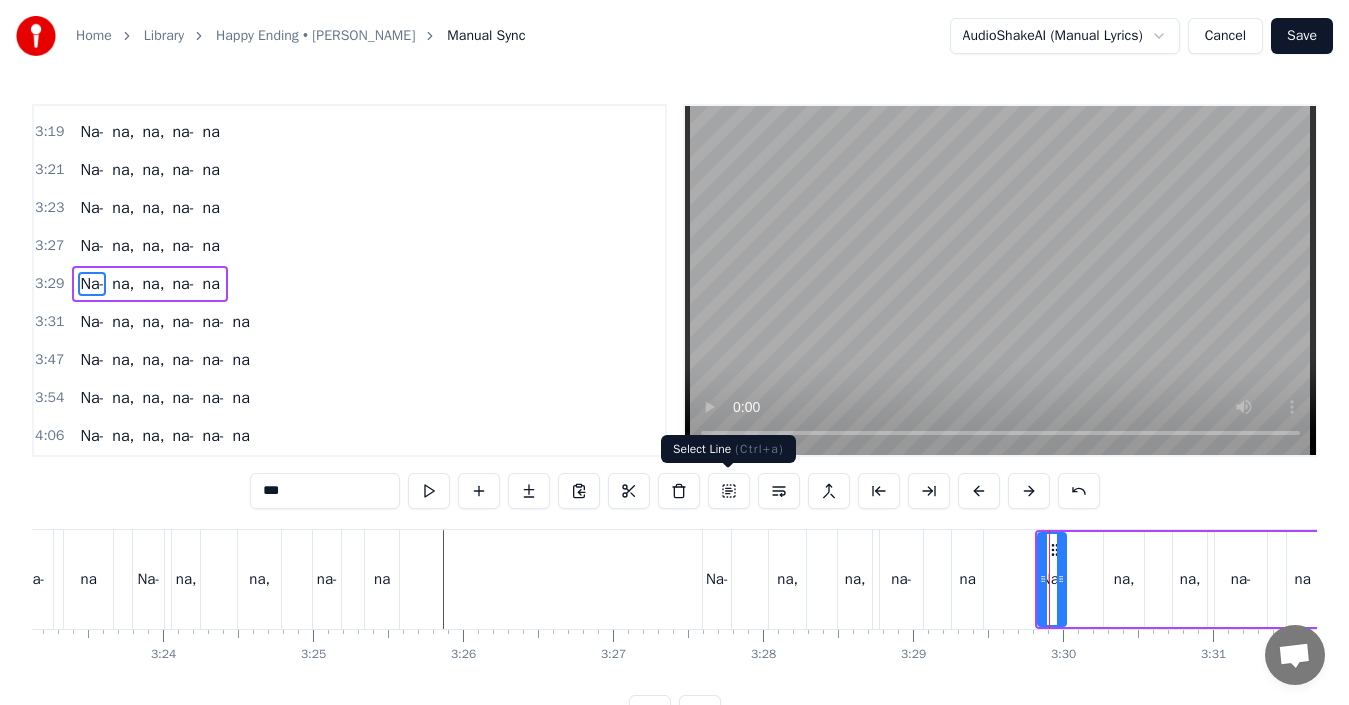 click at bounding box center (729, 491) 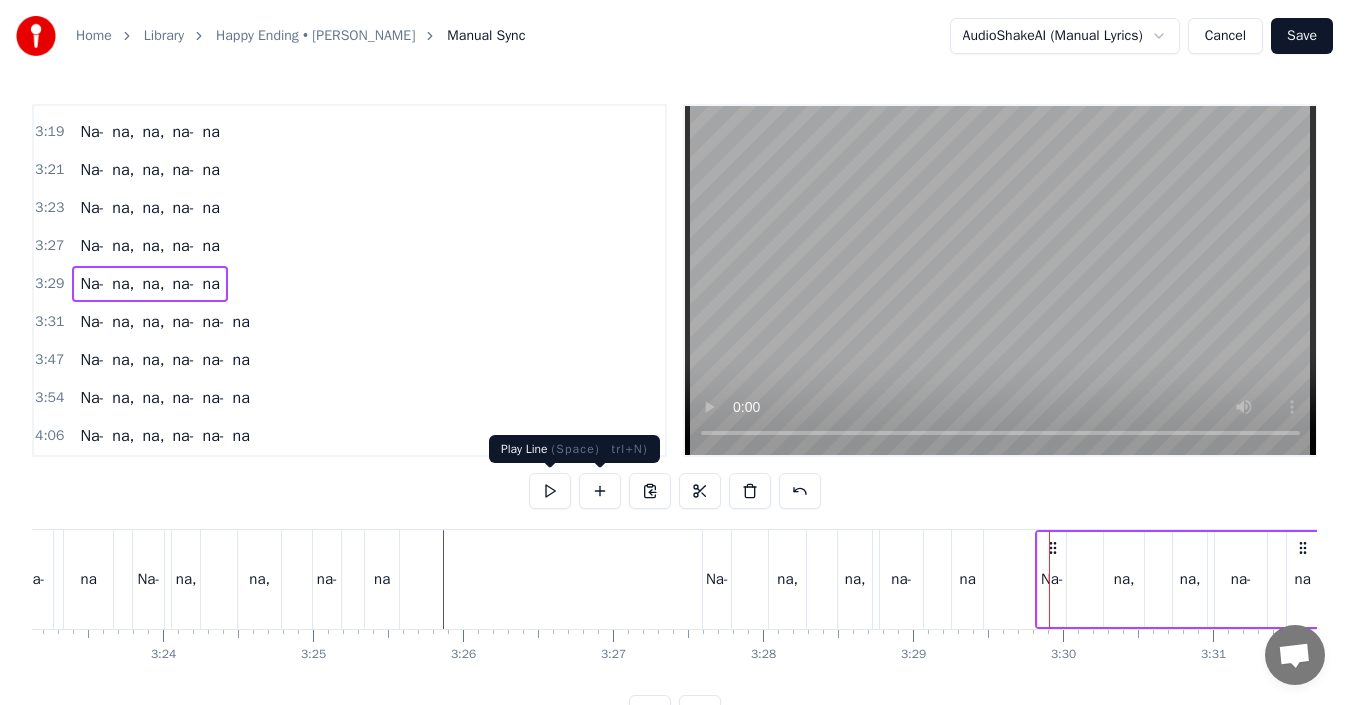 click at bounding box center (550, 491) 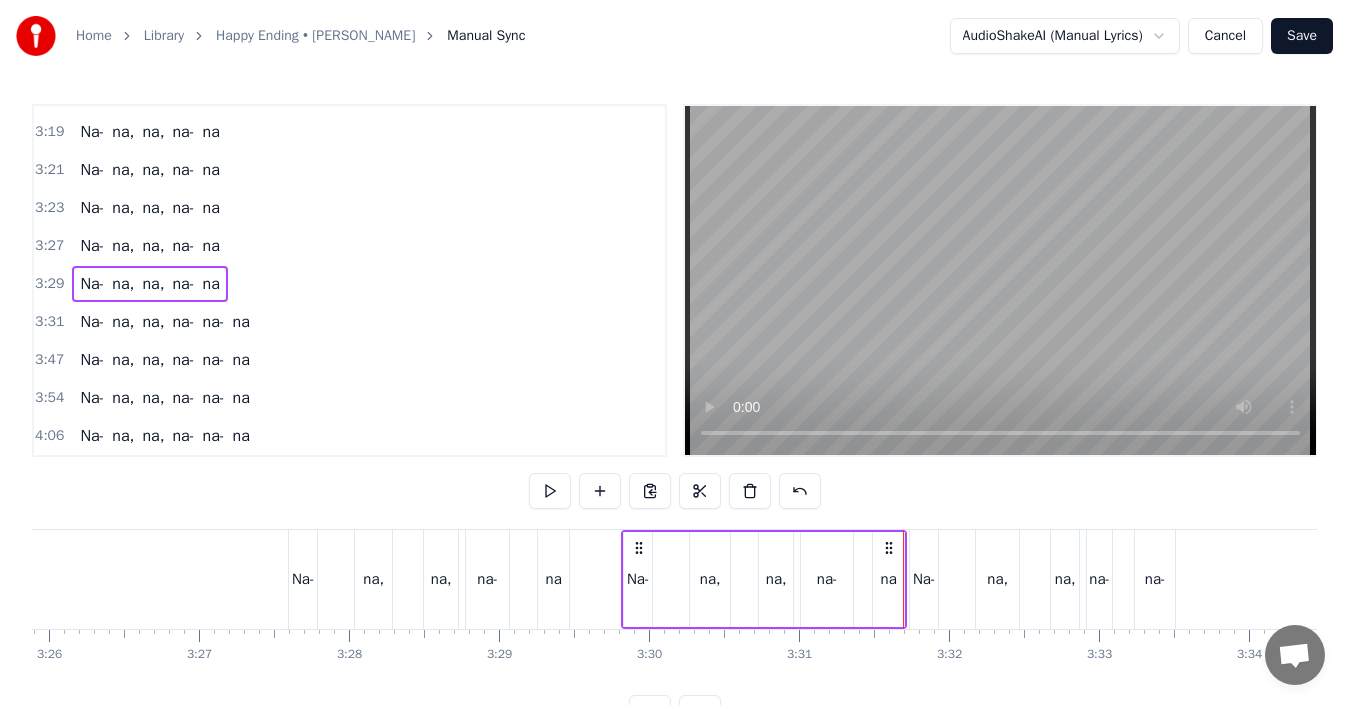 scroll, scrollTop: 0, scrollLeft: 30861, axis: horizontal 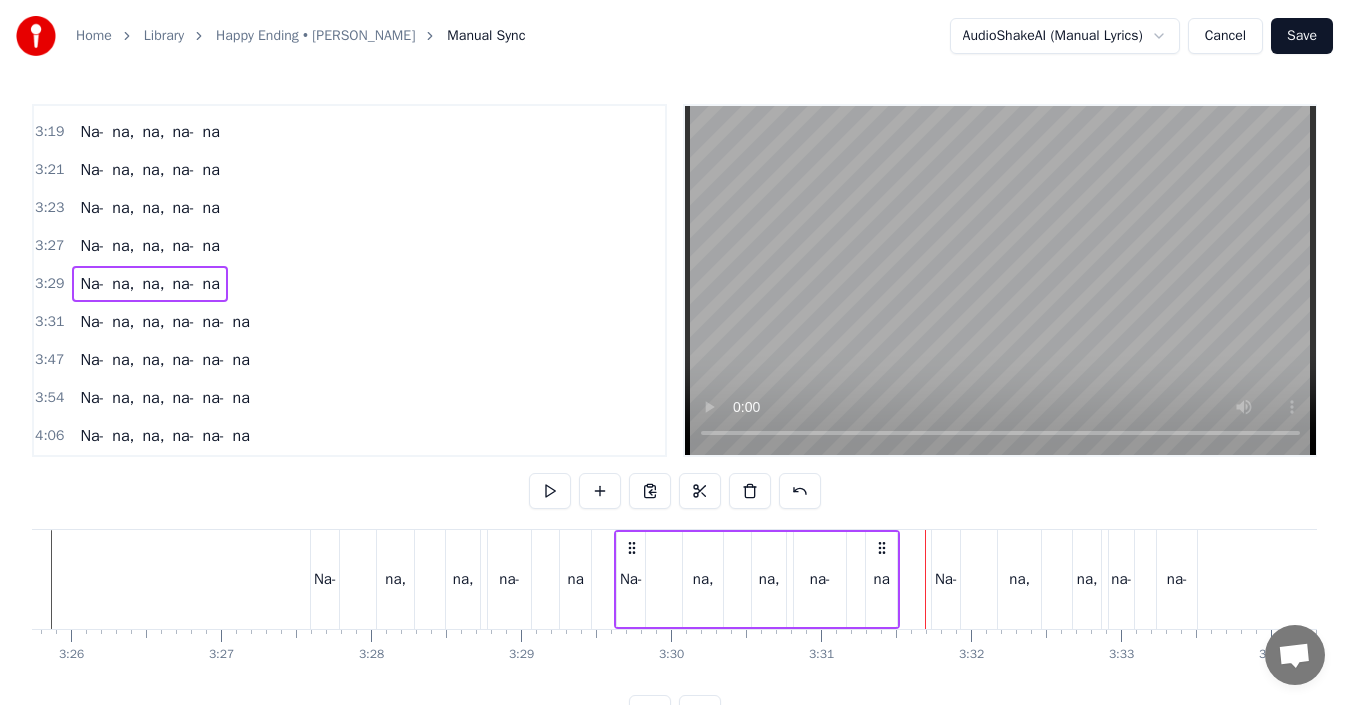 drag, startPoint x: 657, startPoint y: 549, endPoint x: 628, endPoint y: 549, distance: 29 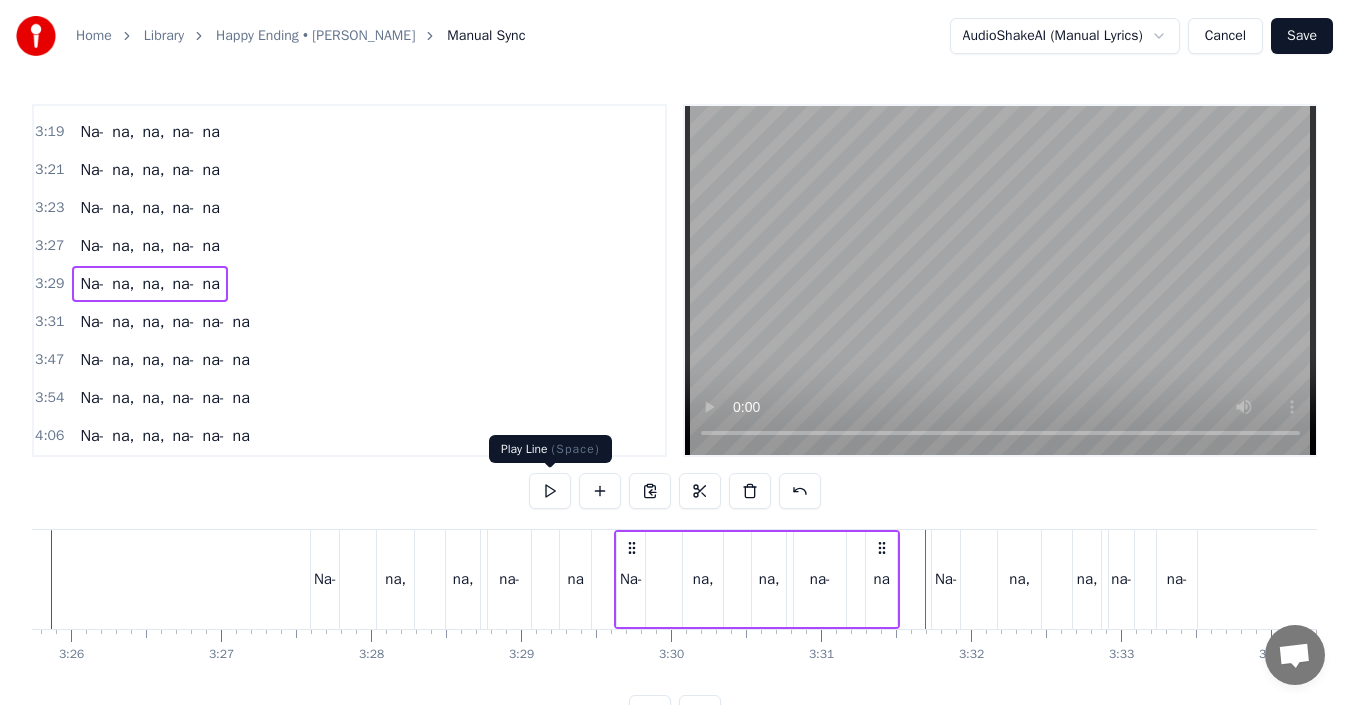 click at bounding box center [550, 491] 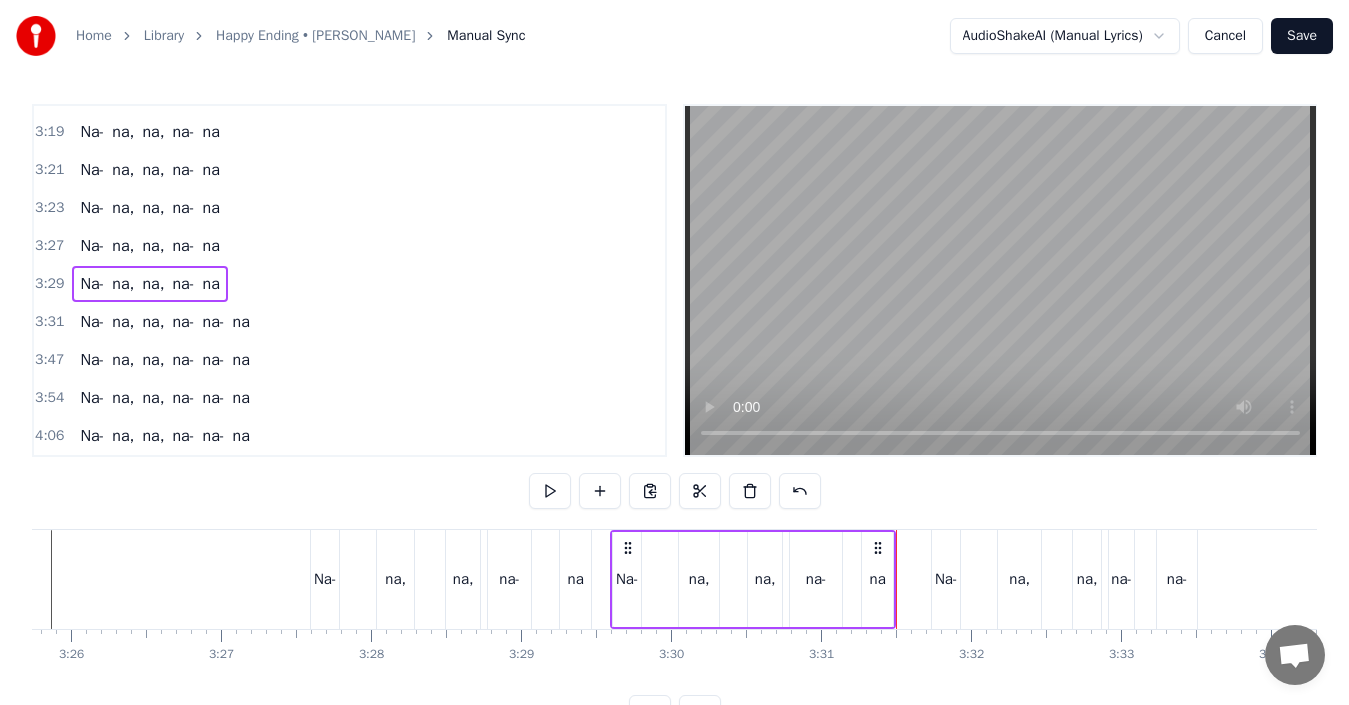 click 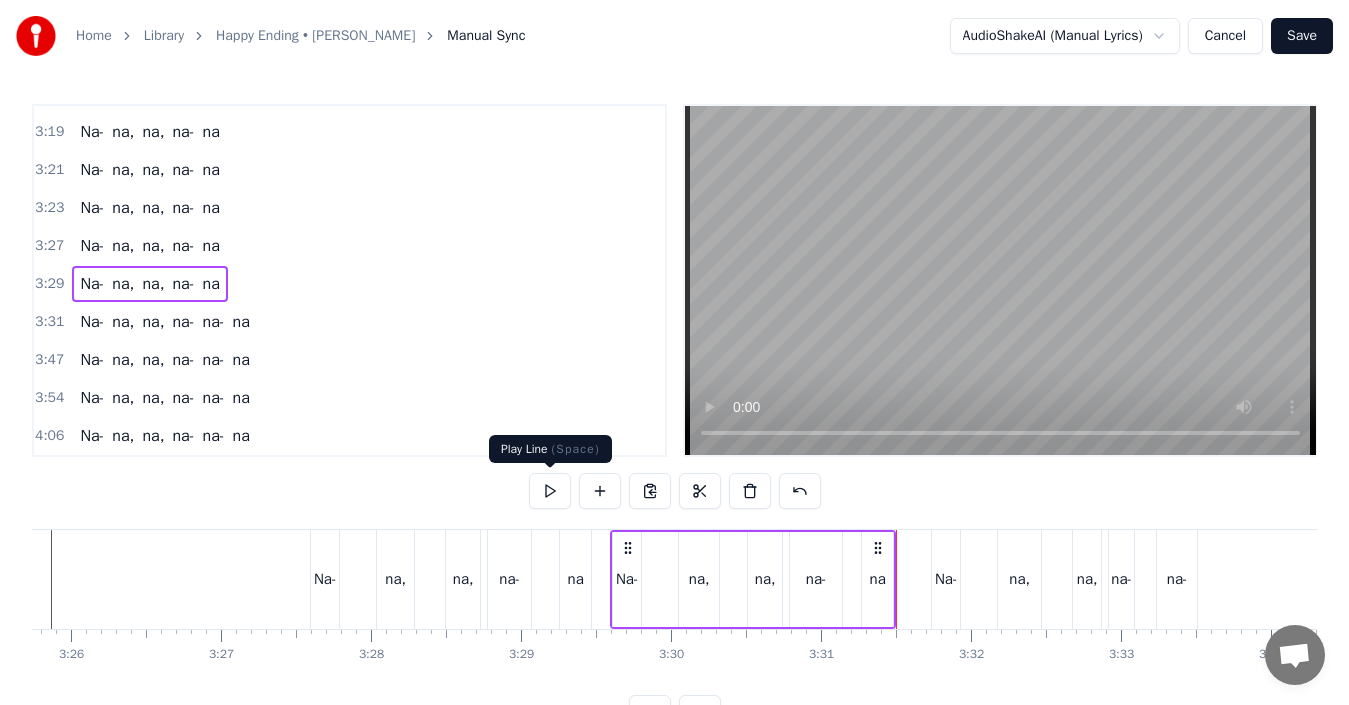 click at bounding box center [550, 491] 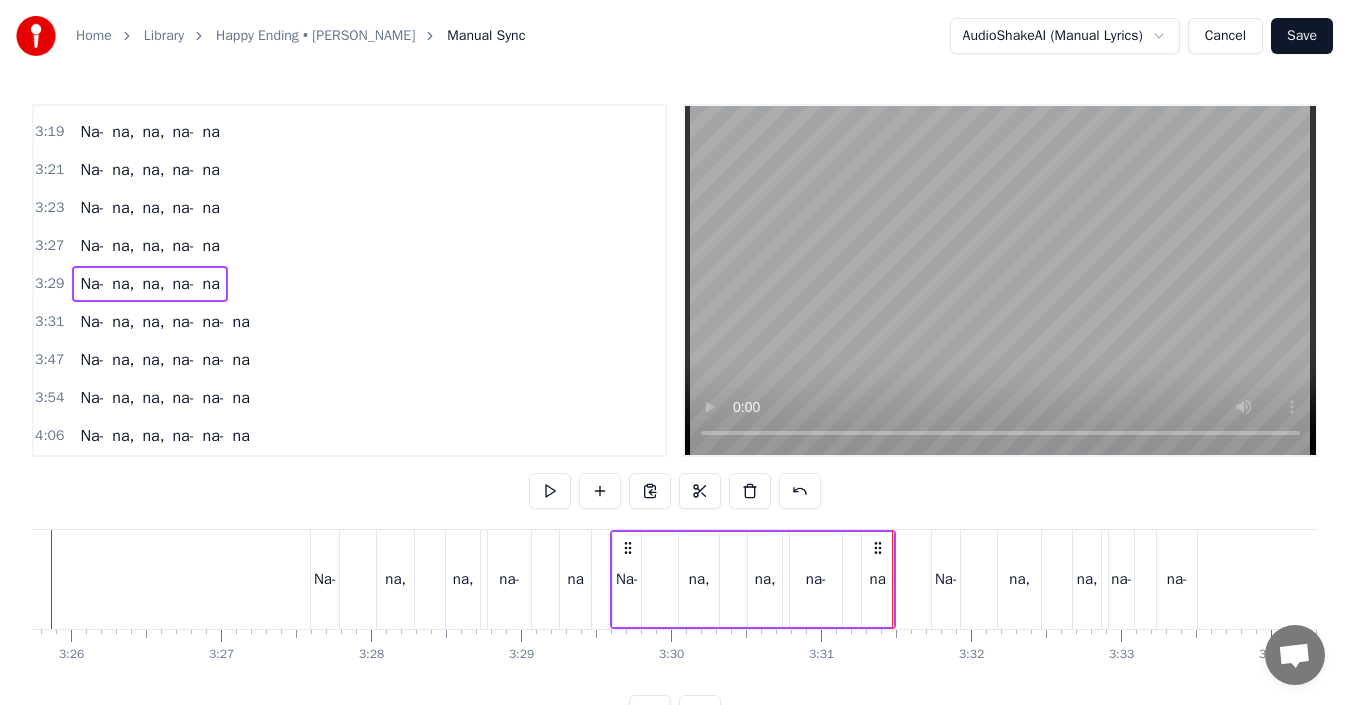 click on "na," at bounding box center (765, 579) 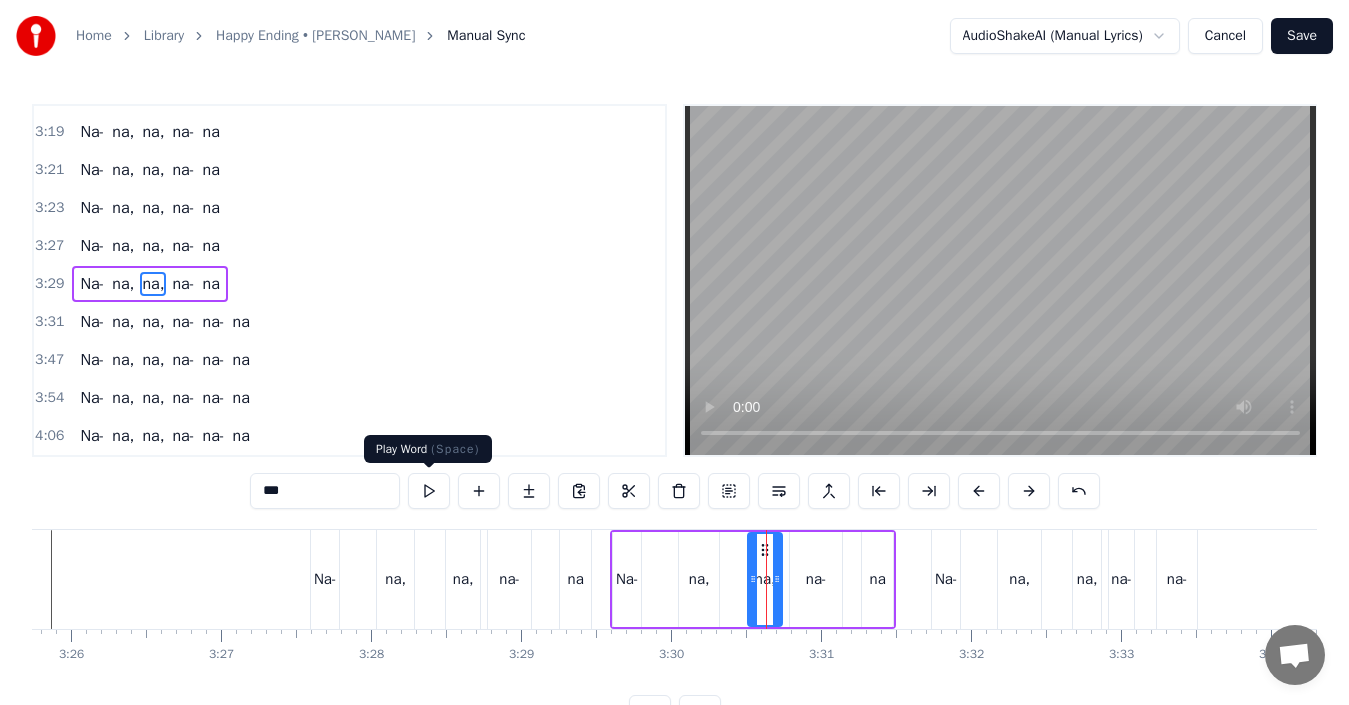 click at bounding box center (429, 491) 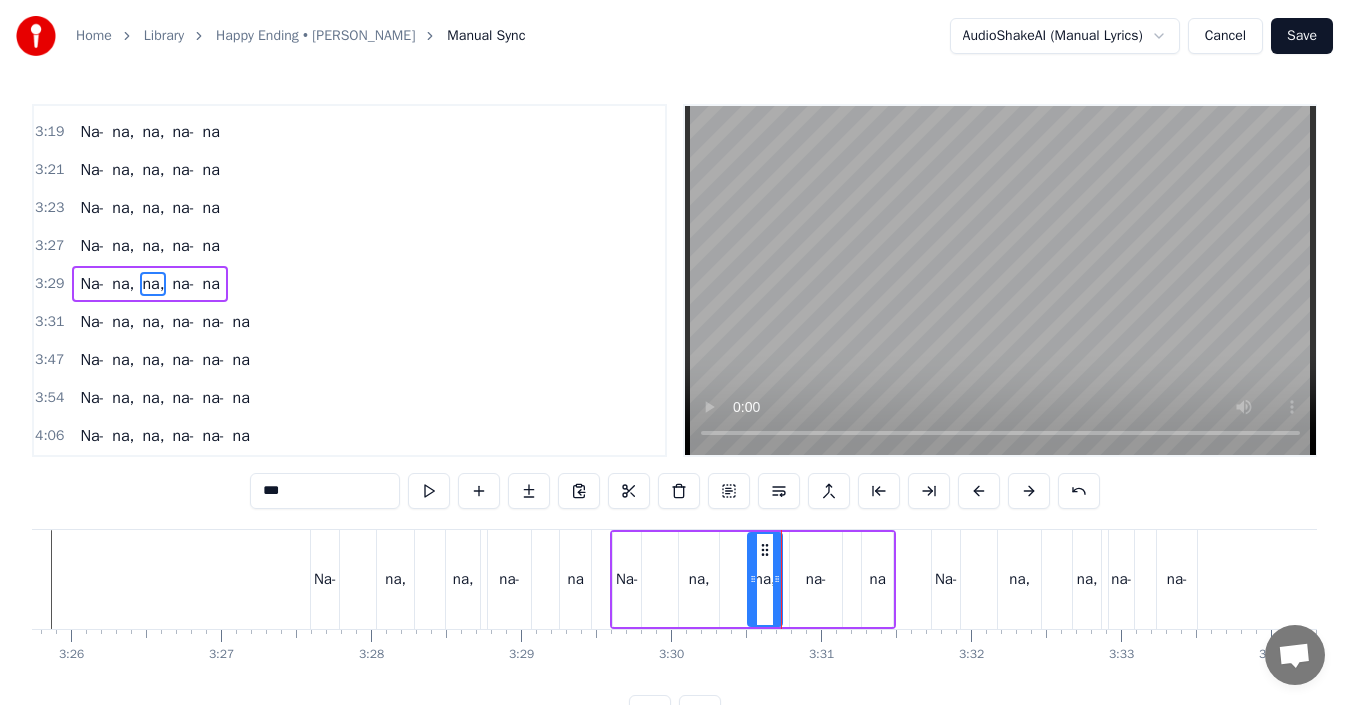 click on "Na-" at bounding box center [627, 579] 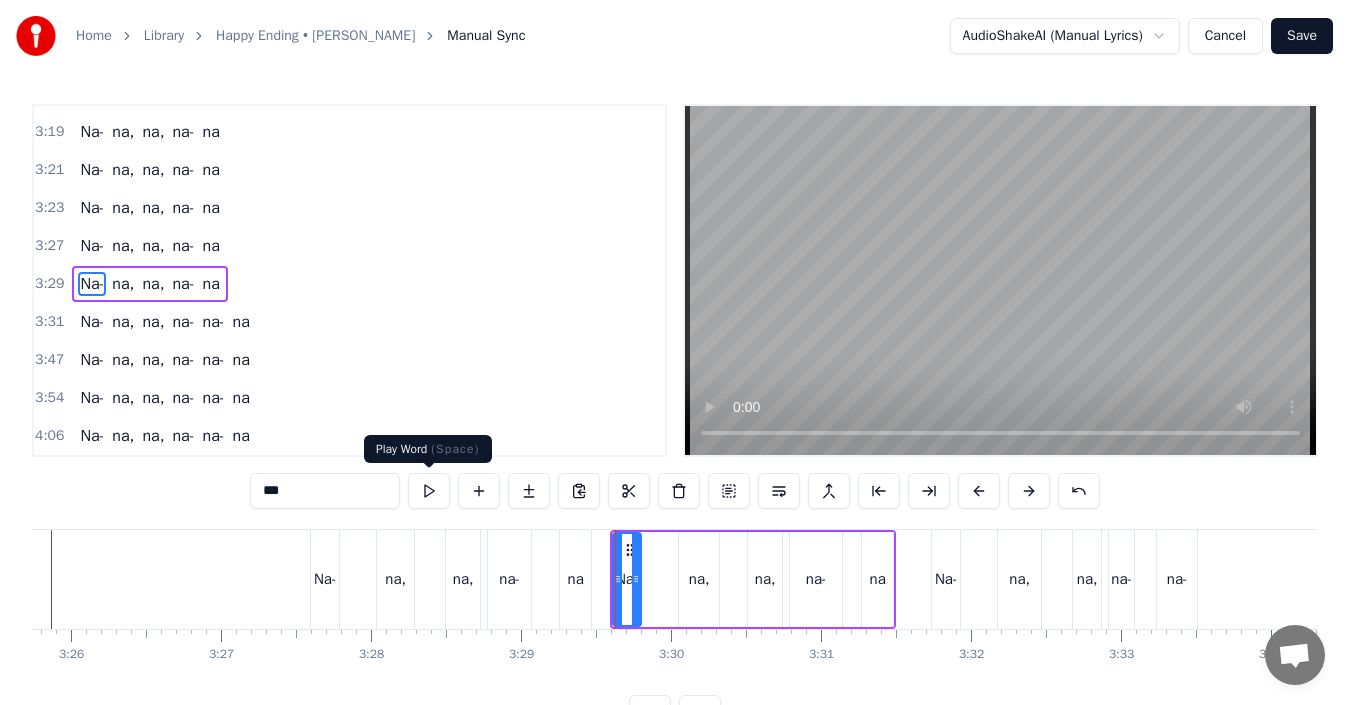 click at bounding box center (429, 491) 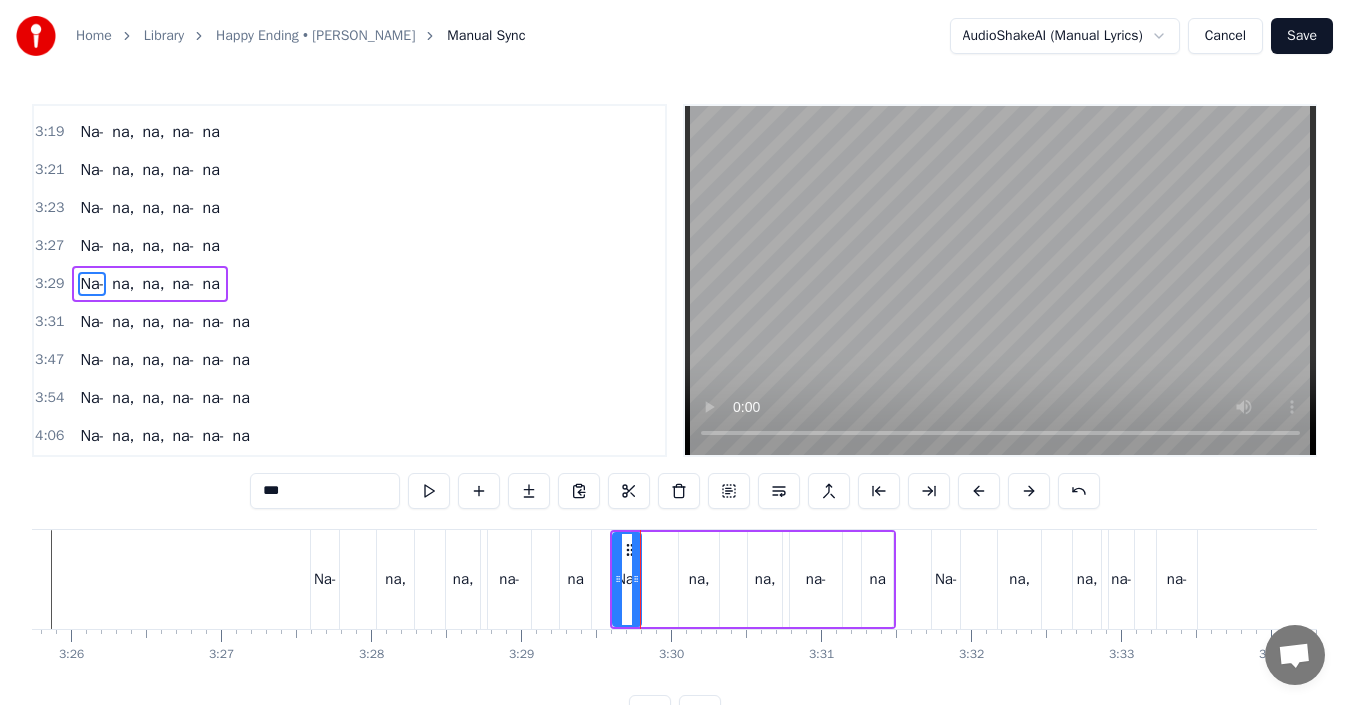 click on "na," at bounding box center [699, 579] 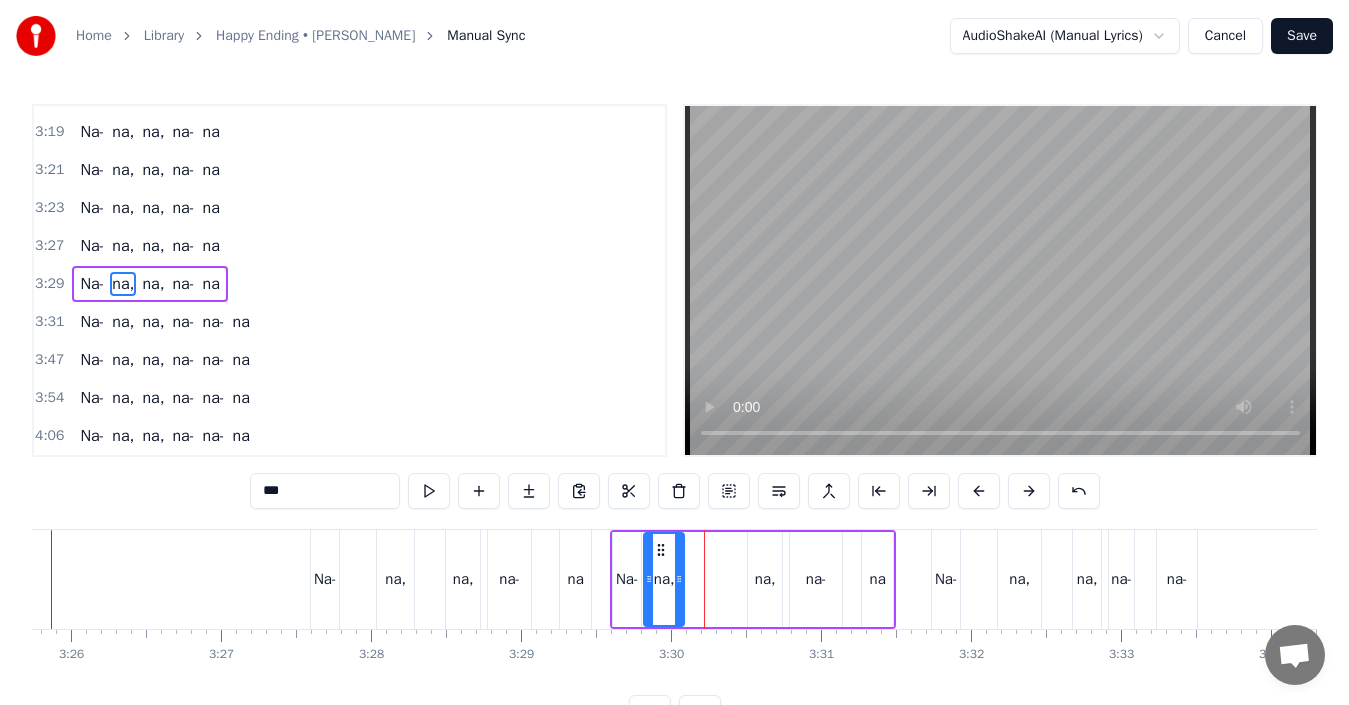 drag, startPoint x: 694, startPoint y: 549, endPoint x: 659, endPoint y: 549, distance: 35 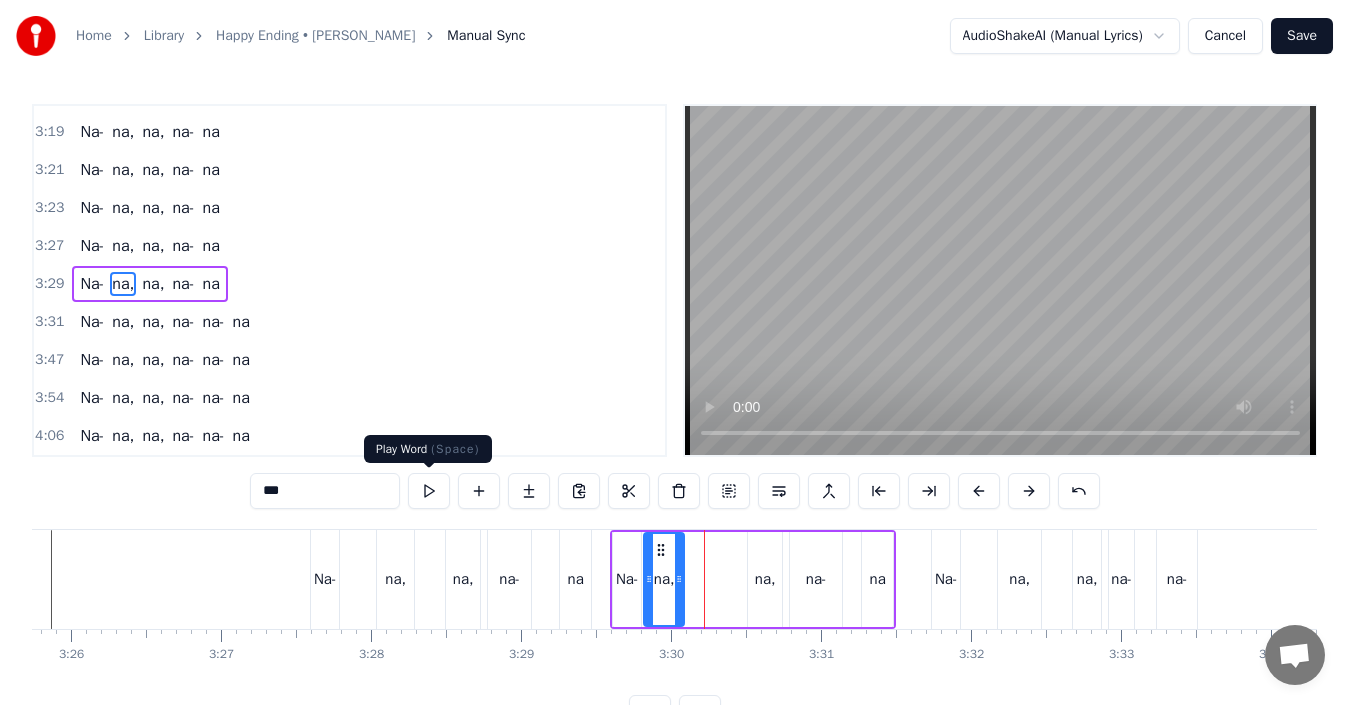 click at bounding box center [429, 491] 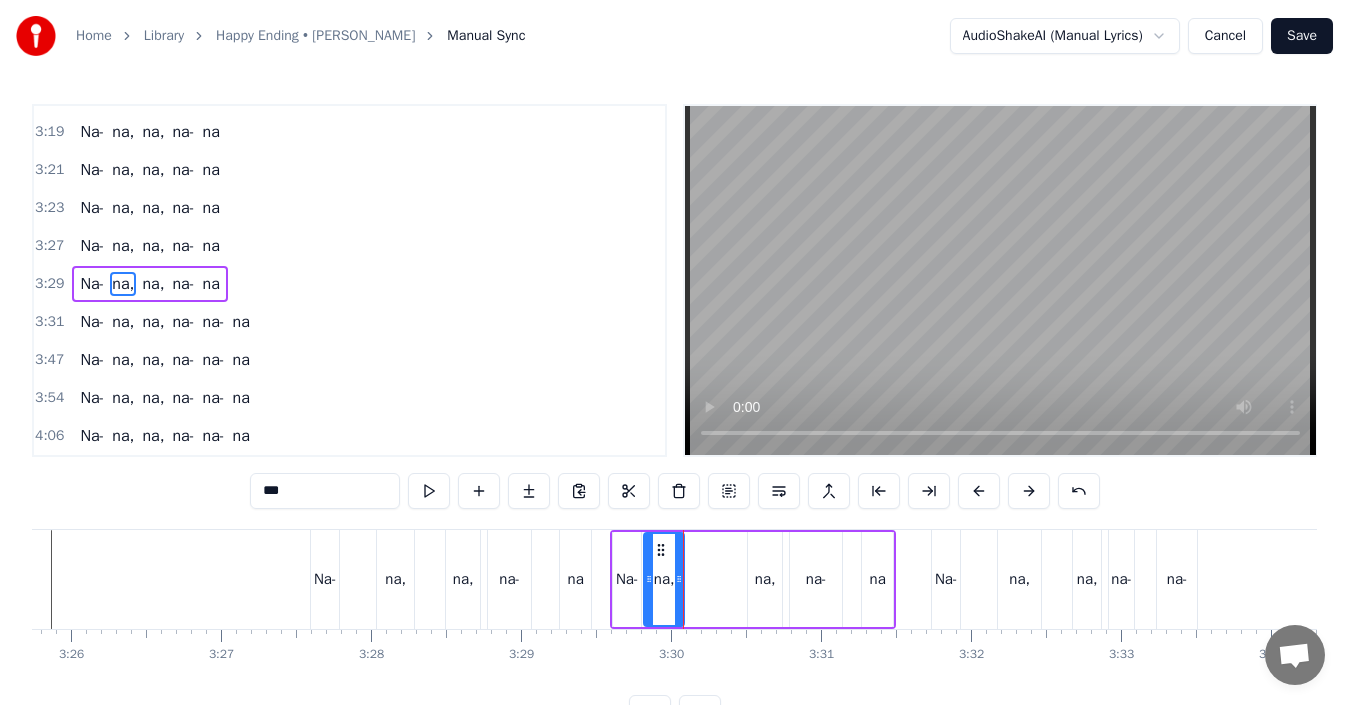 click on "na," at bounding box center [765, 579] 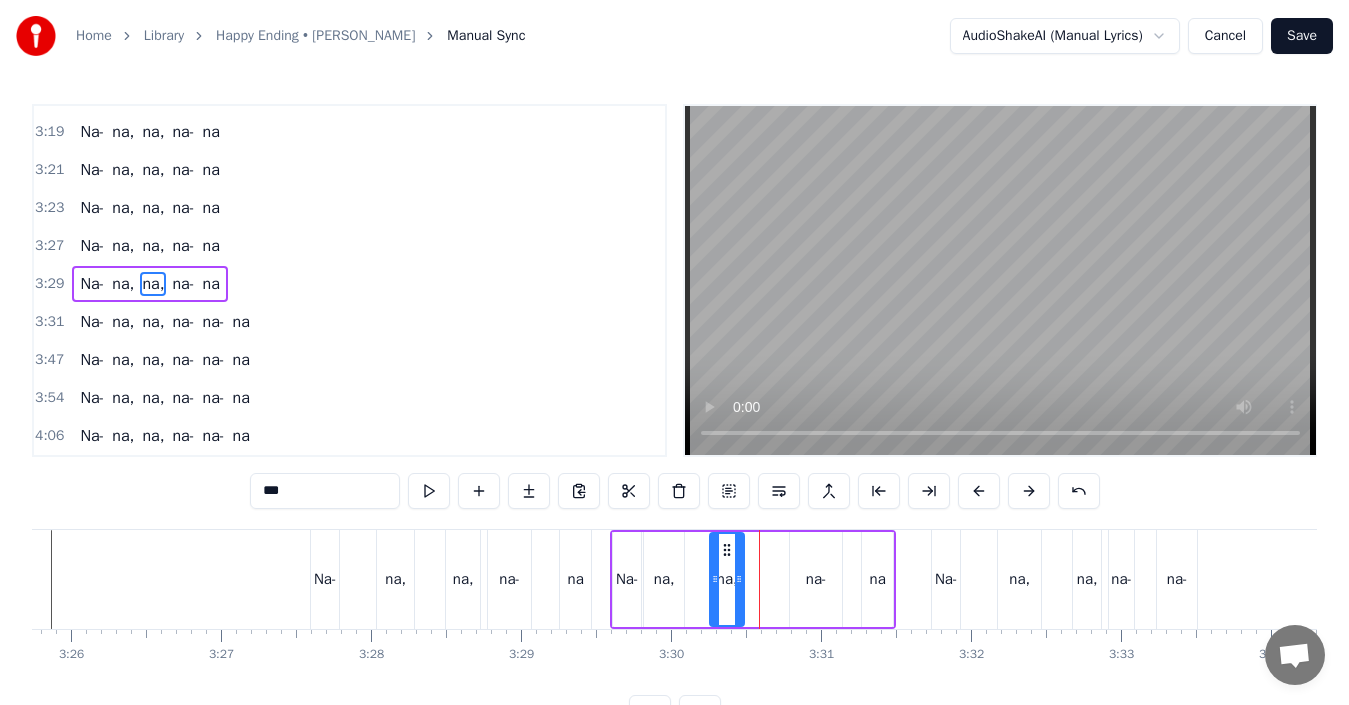 drag, startPoint x: 763, startPoint y: 553, endPoint x: 725, endPoint y: 553, distance: 38 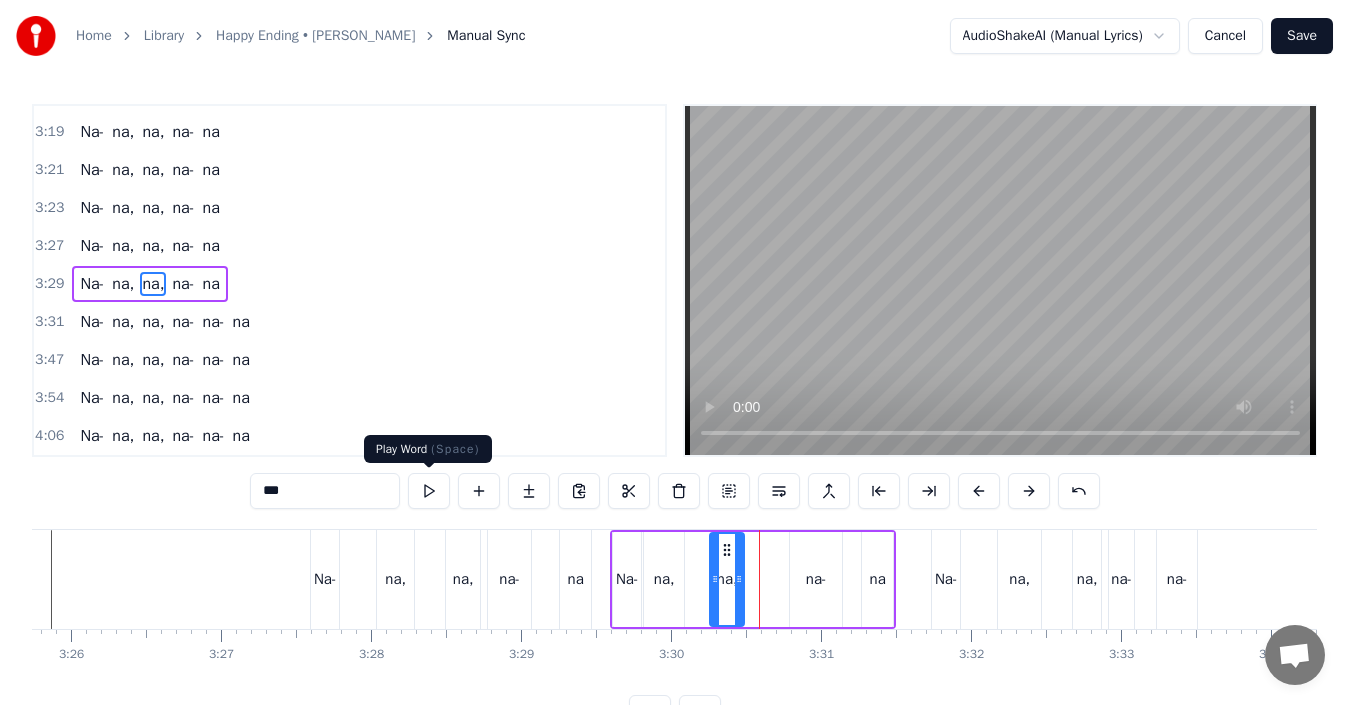 click at bounding box center [429, 491] 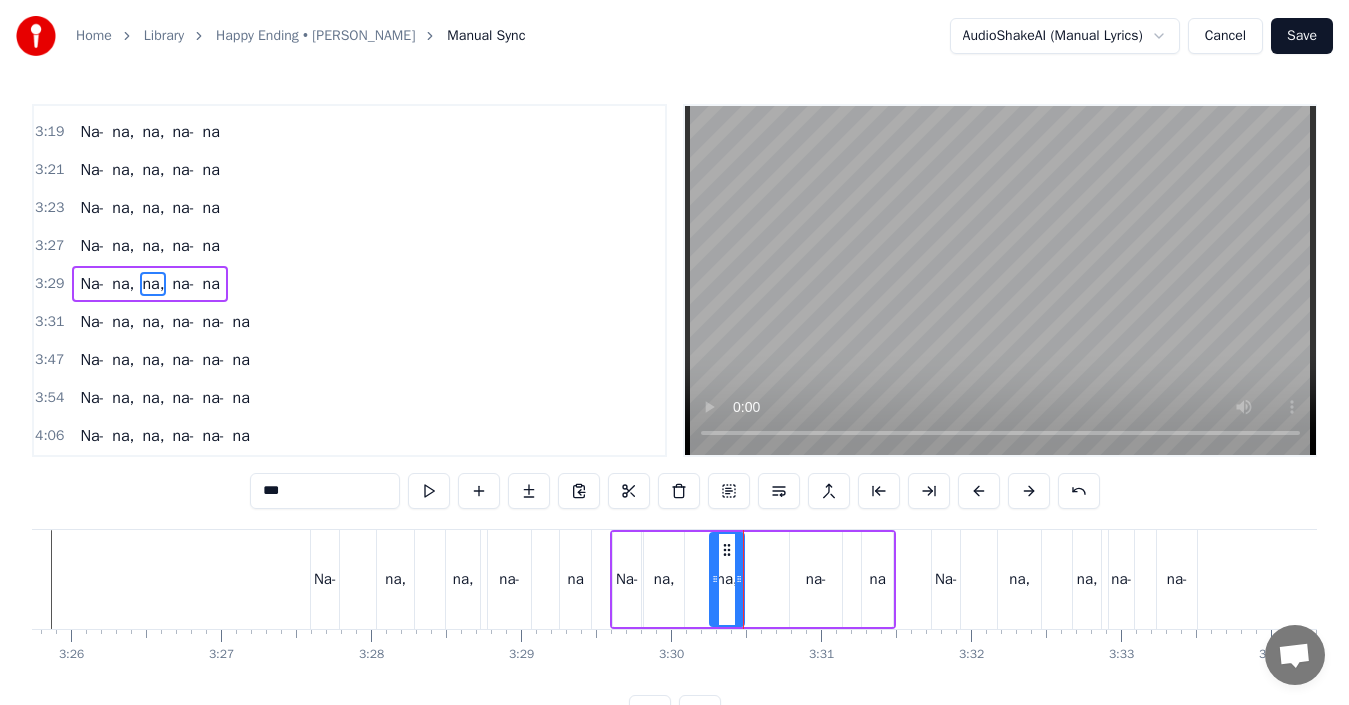 click on "na-" at bounding box center [816, 579] 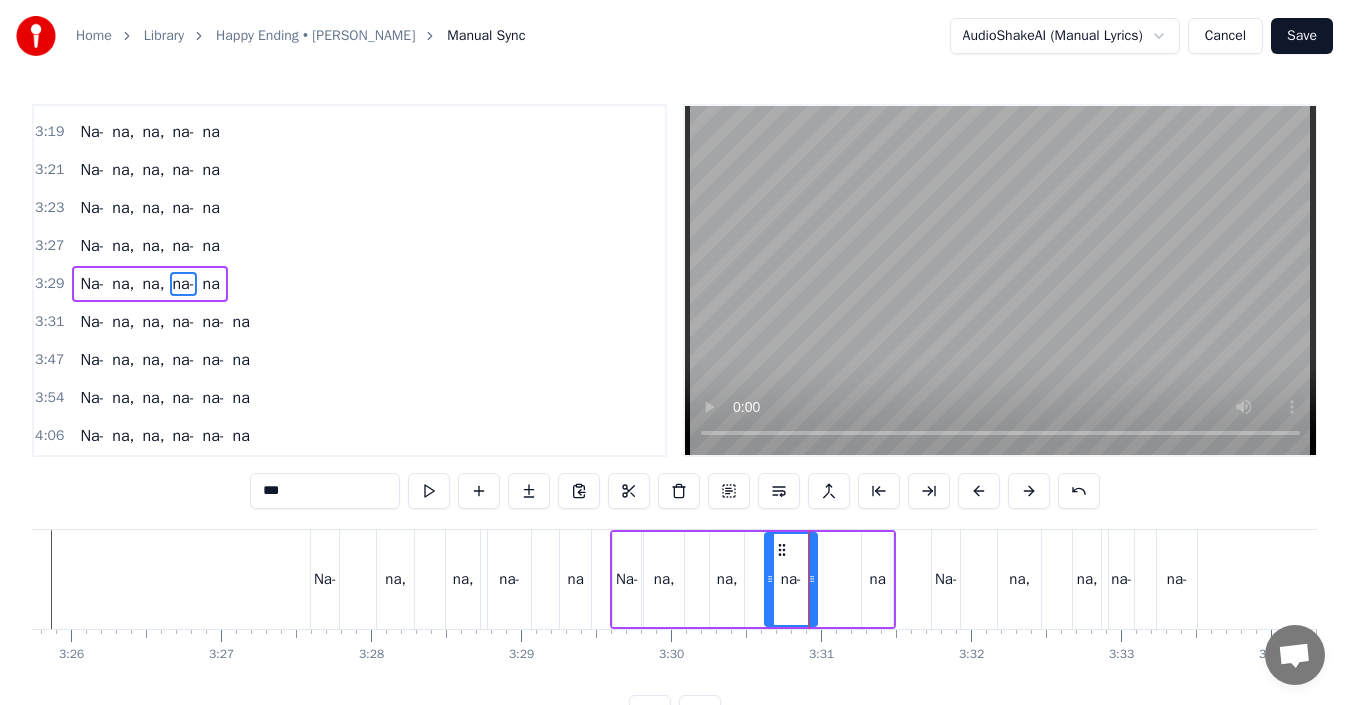 drag, startPoint x: 803, startPoint y: 549, endPoint x: 778, endPoint y: 550, distance: 25.019993 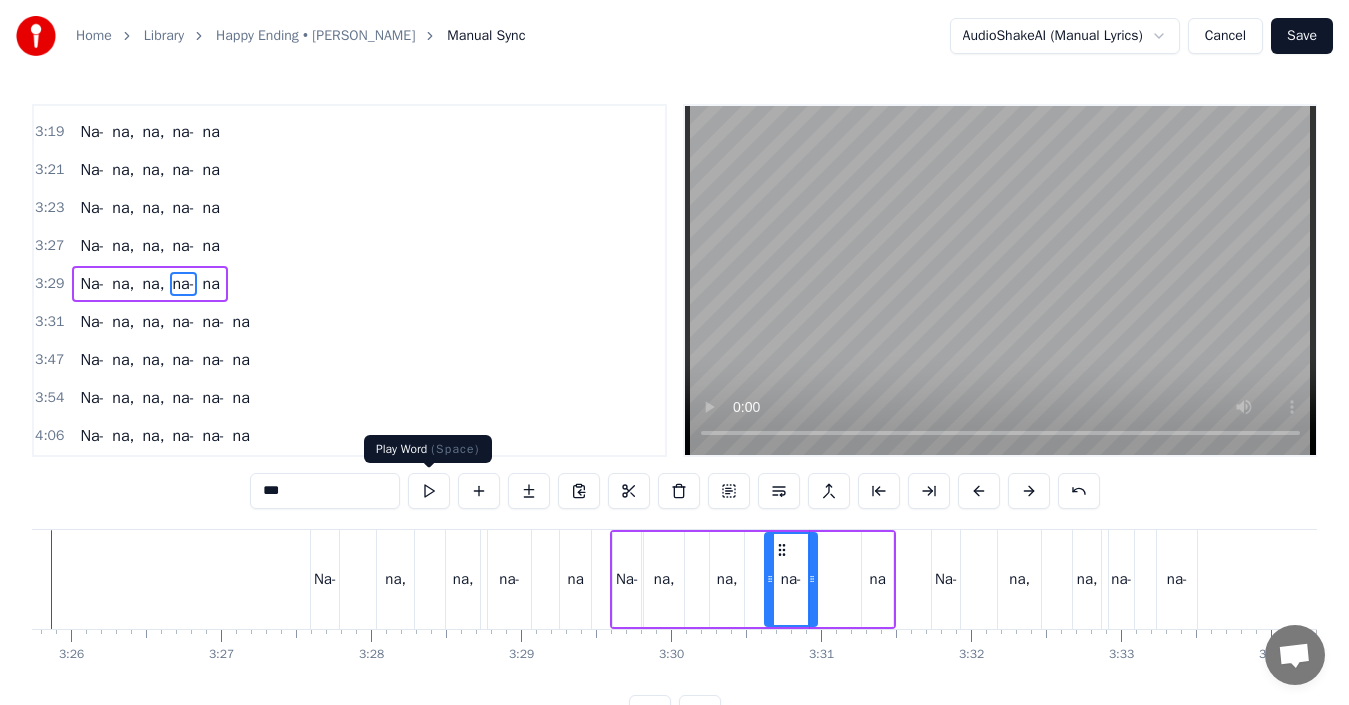 click at bounding box center (429, 491) 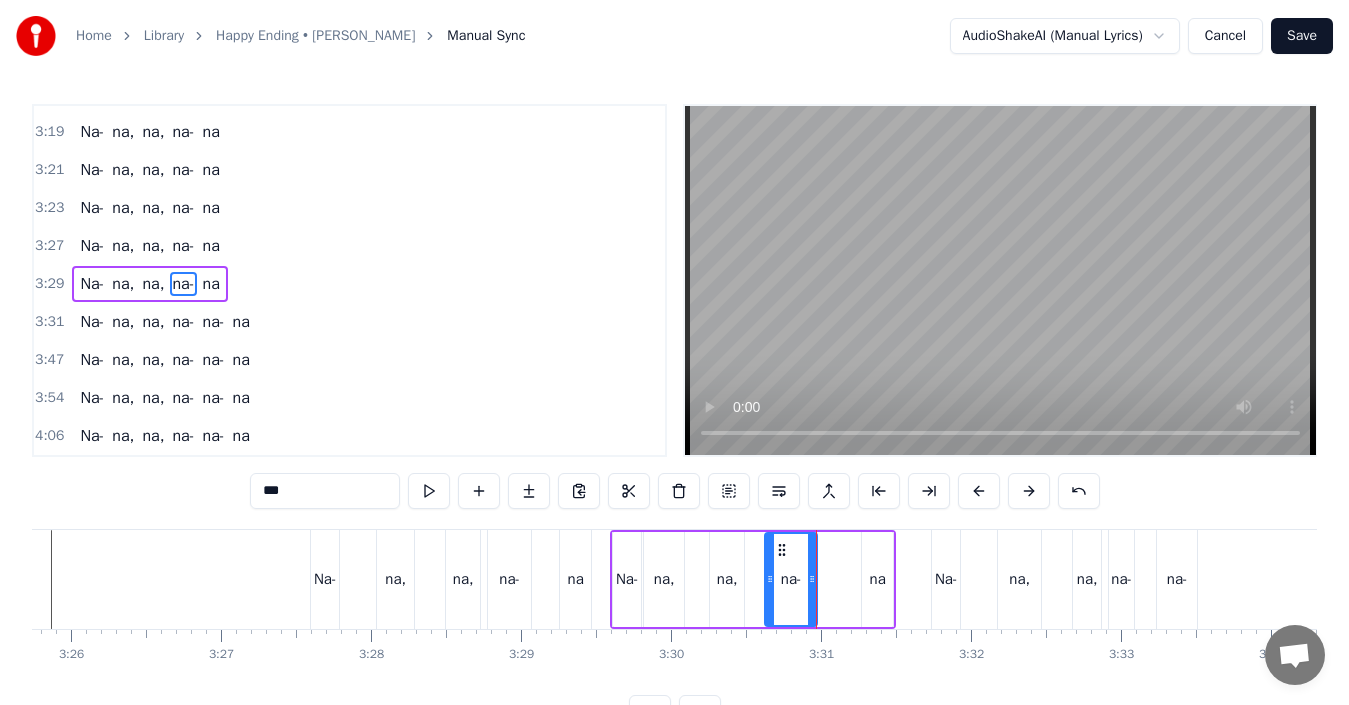 click on "na" at bounding box center (877, 579) 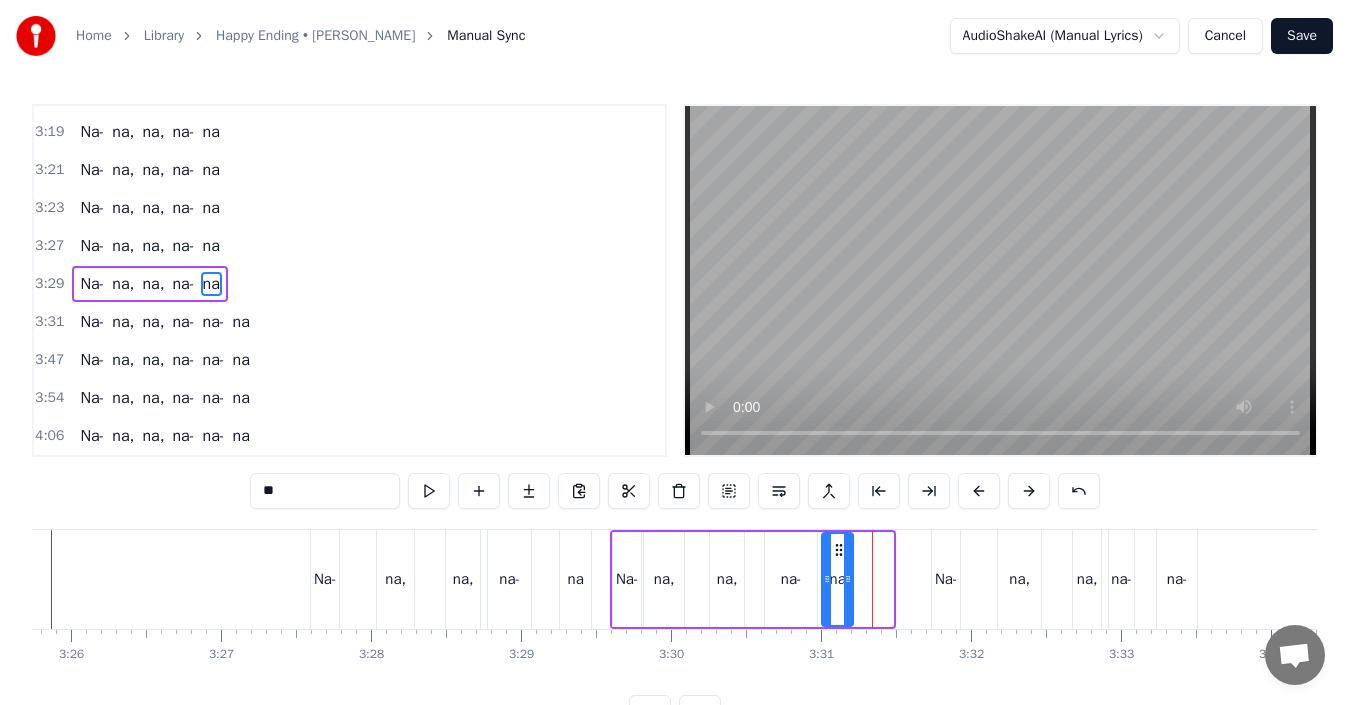 drag, startPoint x: 877, startPoint y: 552, endPoint x: 836, endPoint y: 557, distance: 41.303753 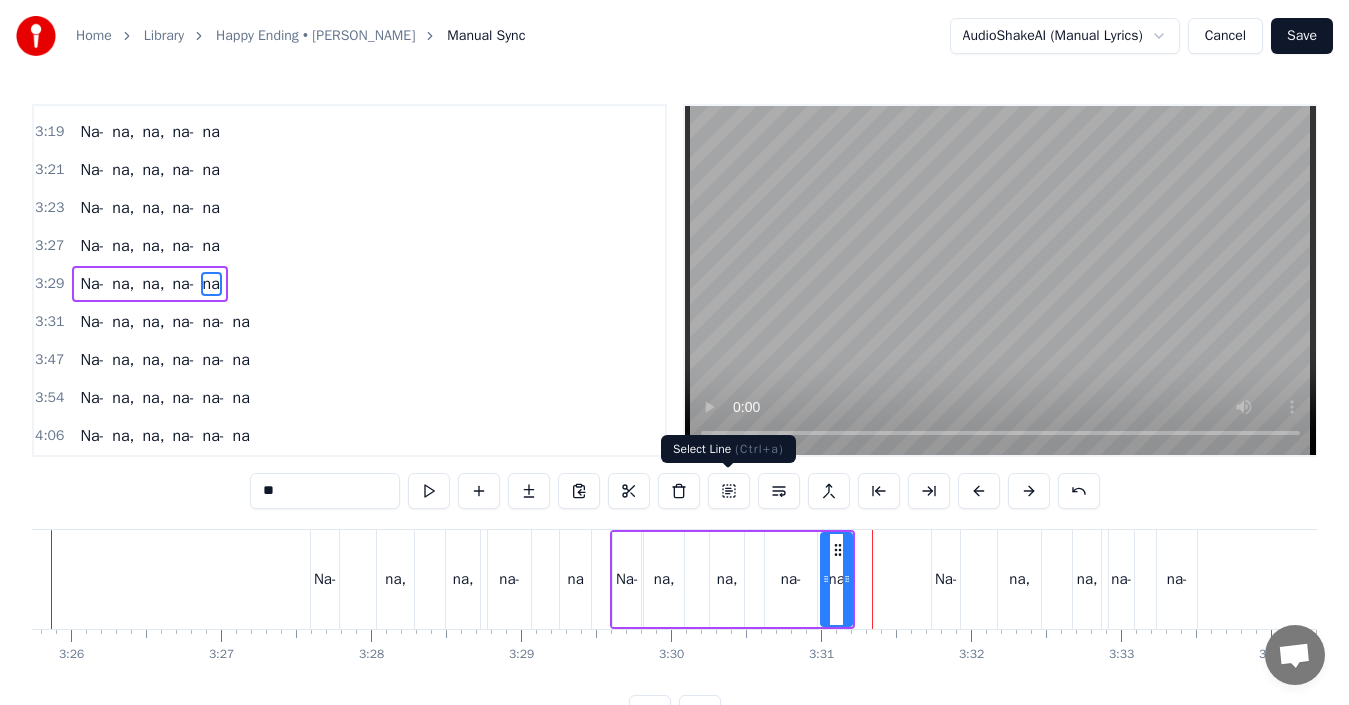 click at bounding box center (729, 491) 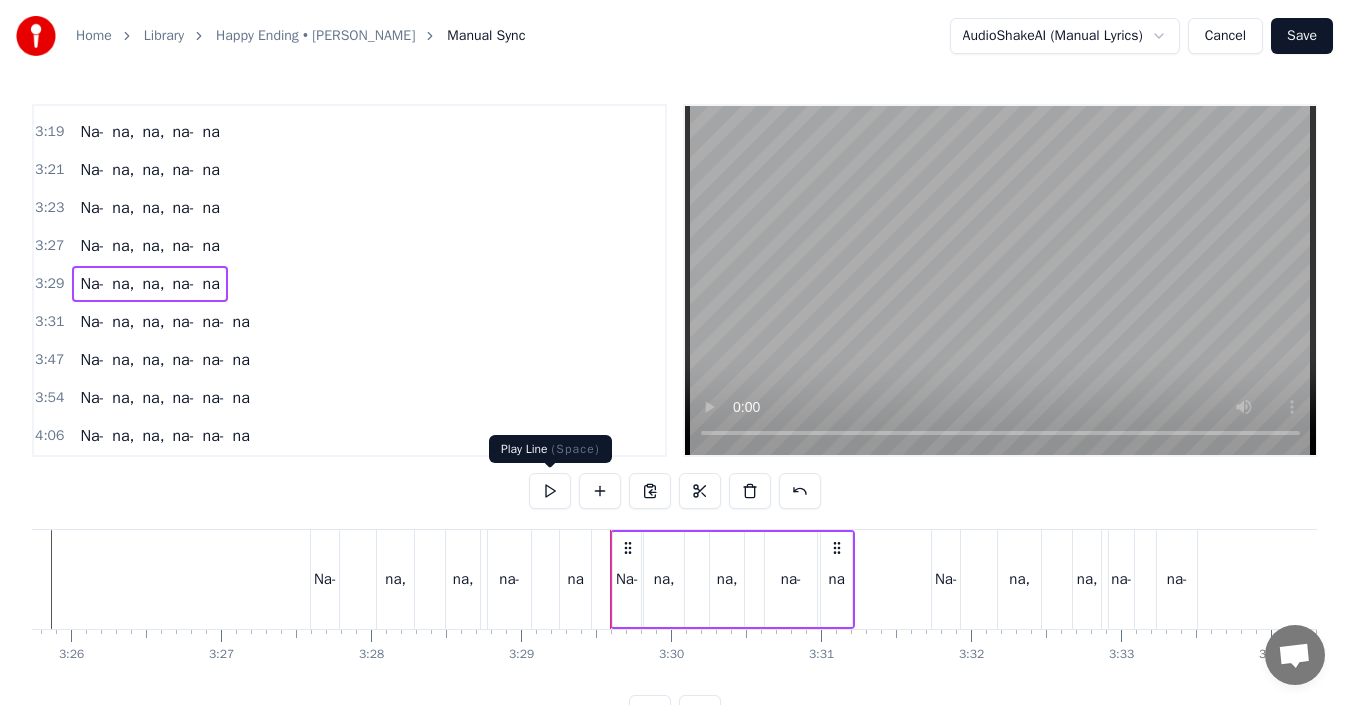 click at bounding box center (550, 491) 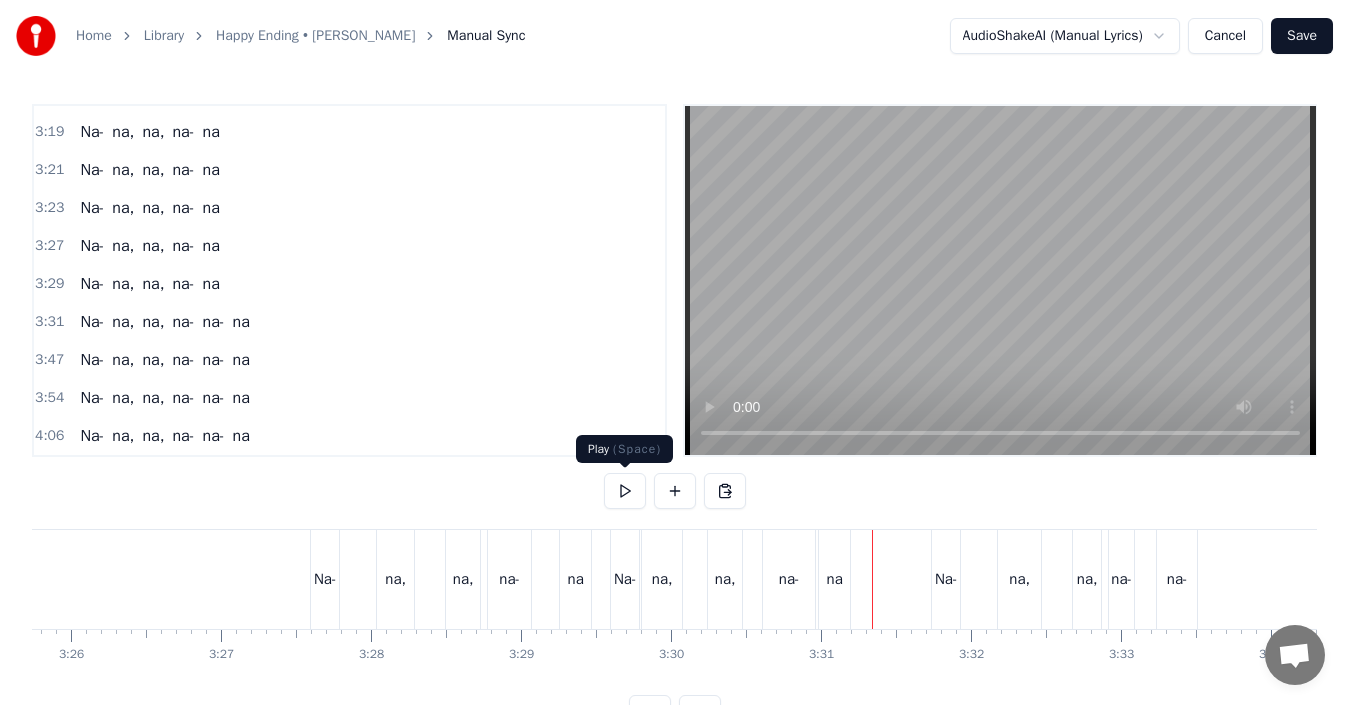click at bounding box center (625, 491) 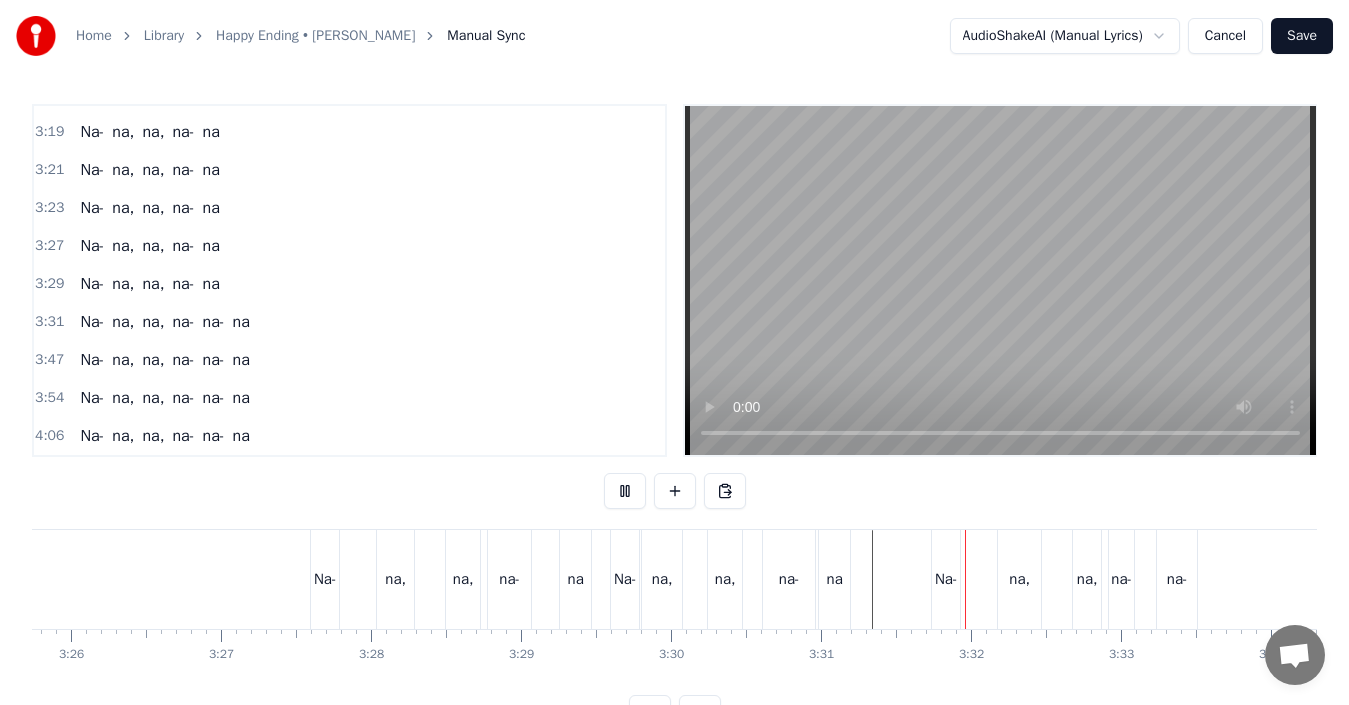 click at bounding box center (625, 491) 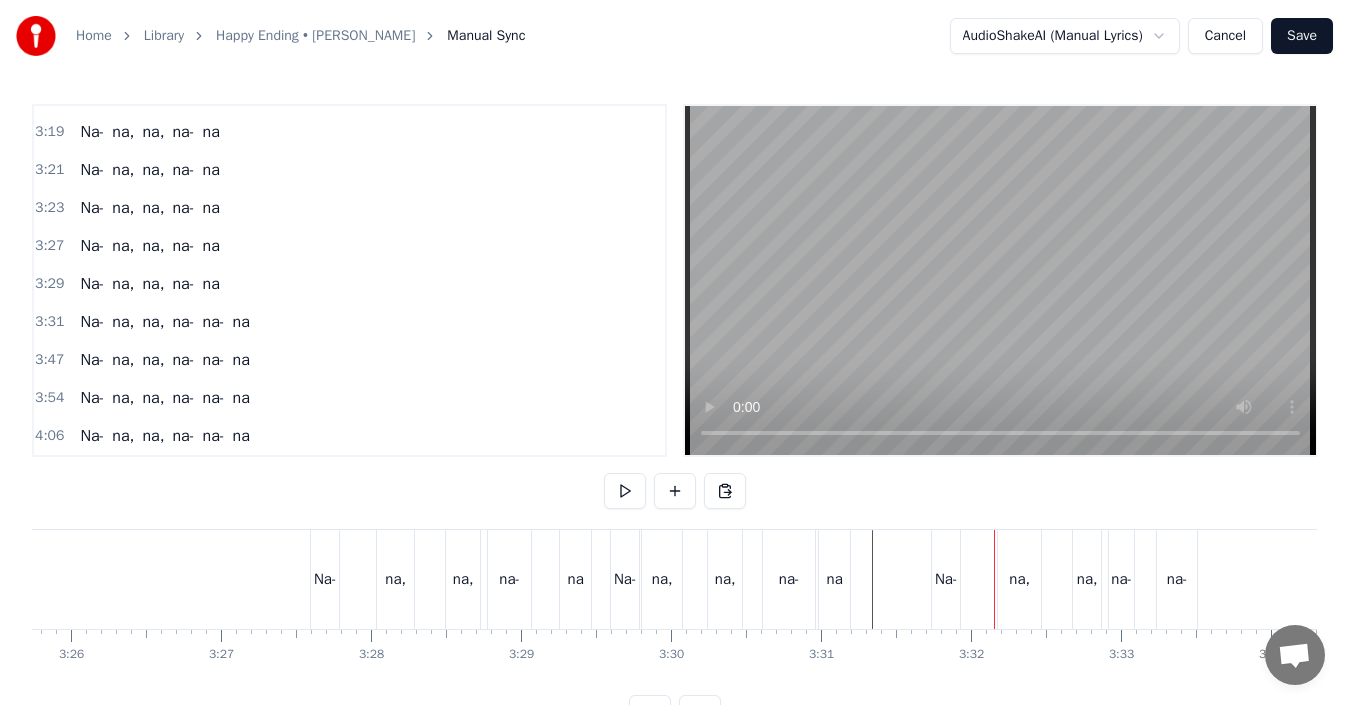 click on "na," at bounding box center (1019, 579) 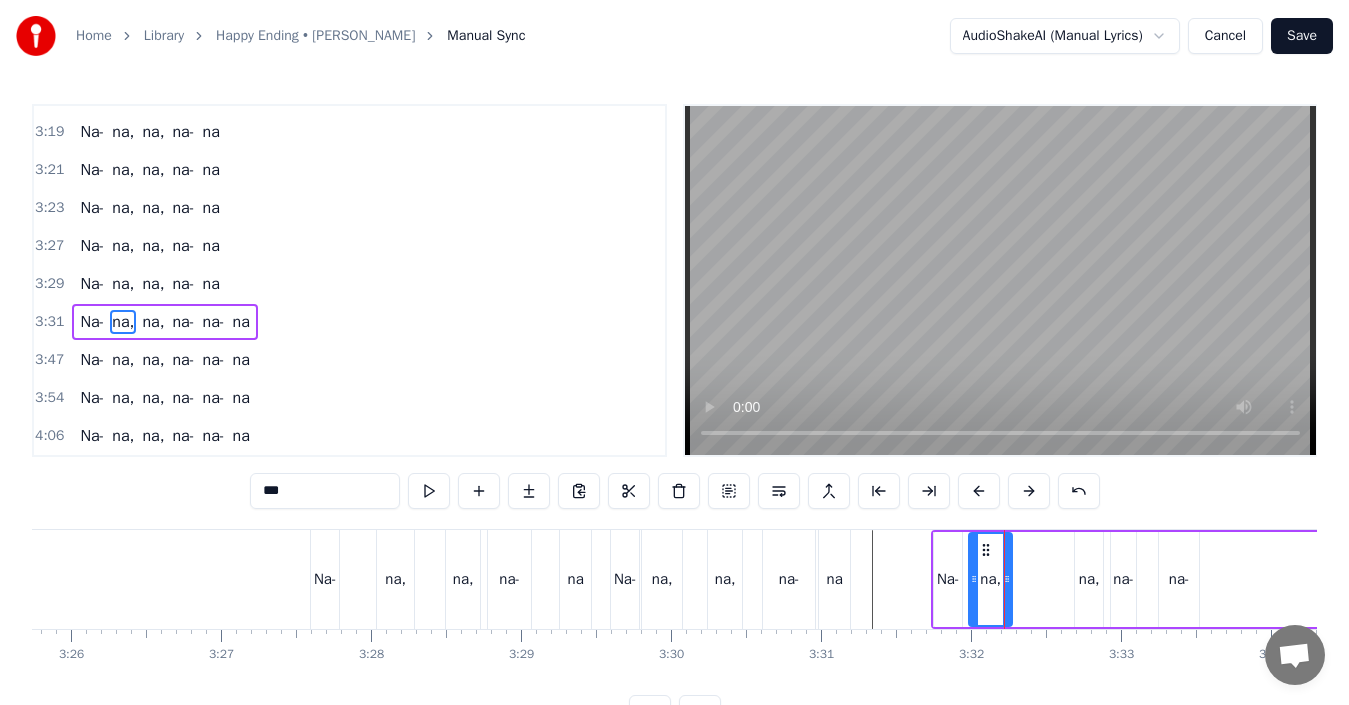 drag, startPoint x: 1014, startPoint y: 552, endPoint x: 983, endPoint y: 553, distance: 31.016125 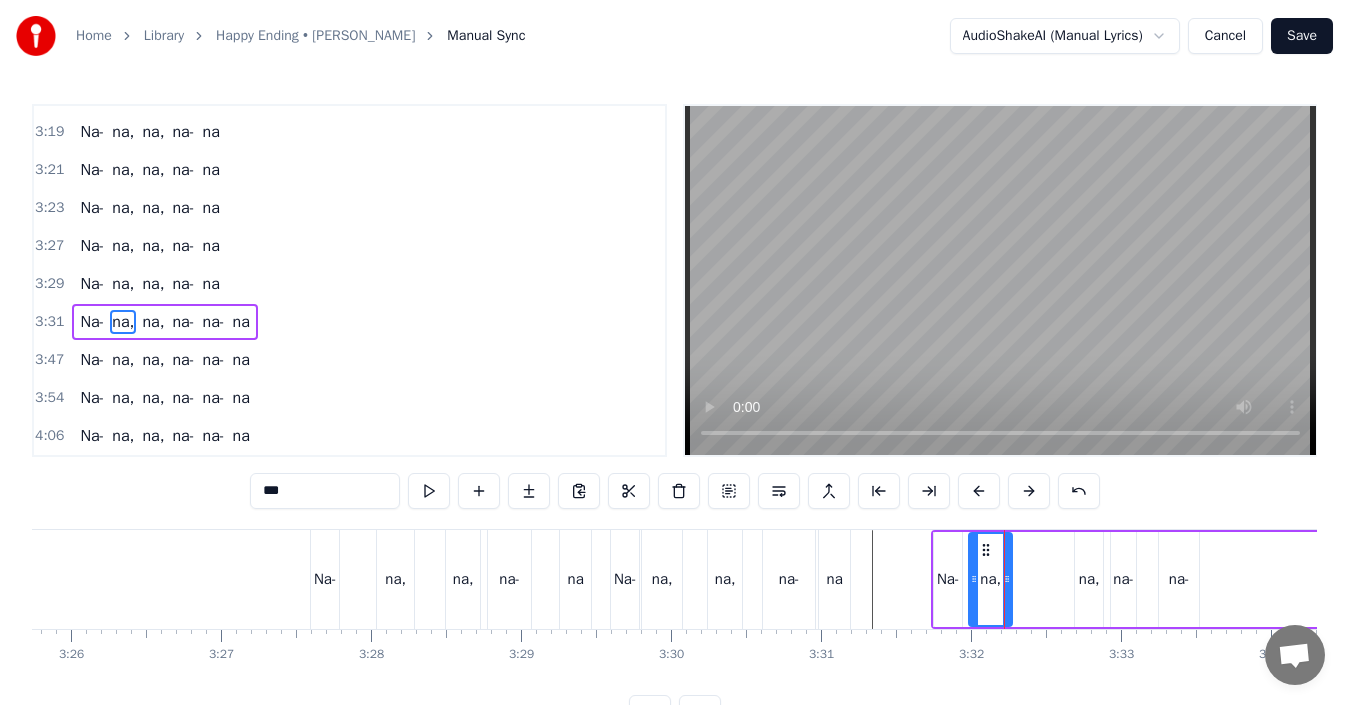 click on "na," at bounding box center (1089, 579) 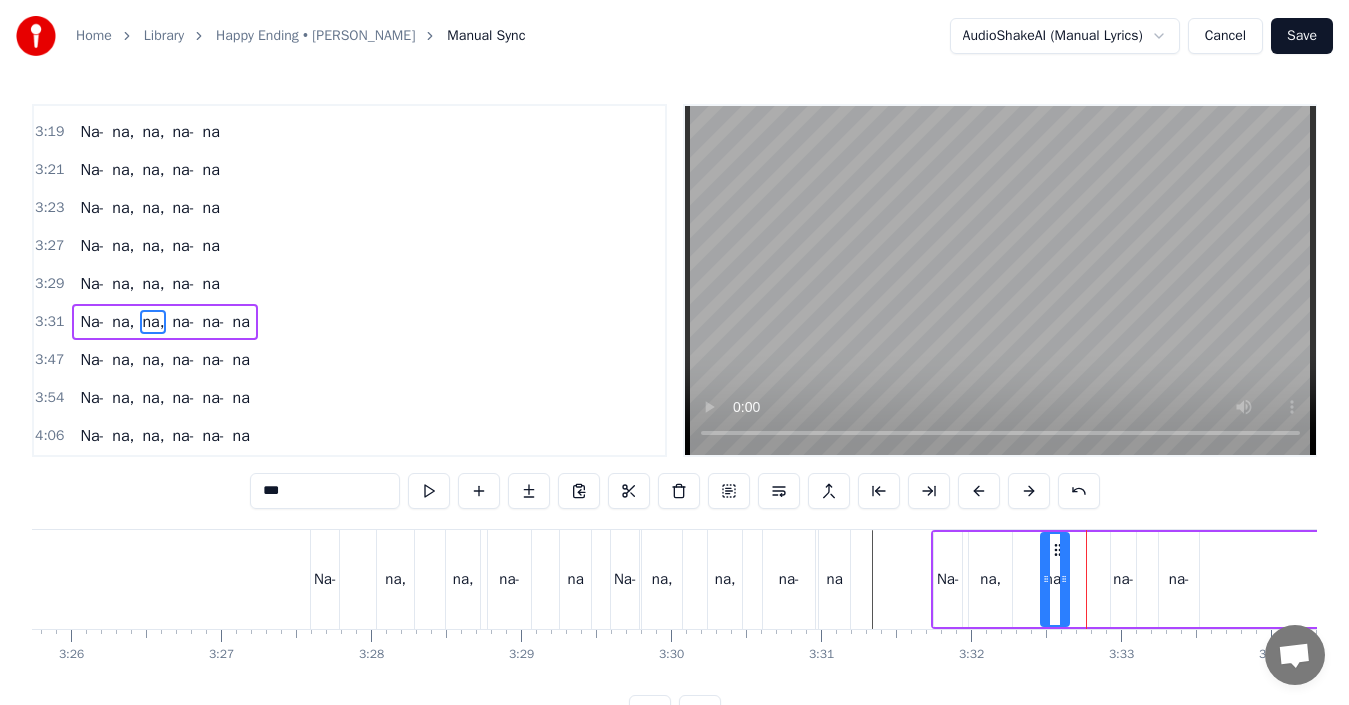 drag, startPoint x: 1090, startPoint y: 549, endPoint x: 1056, endPoint y: 549, distance: 34 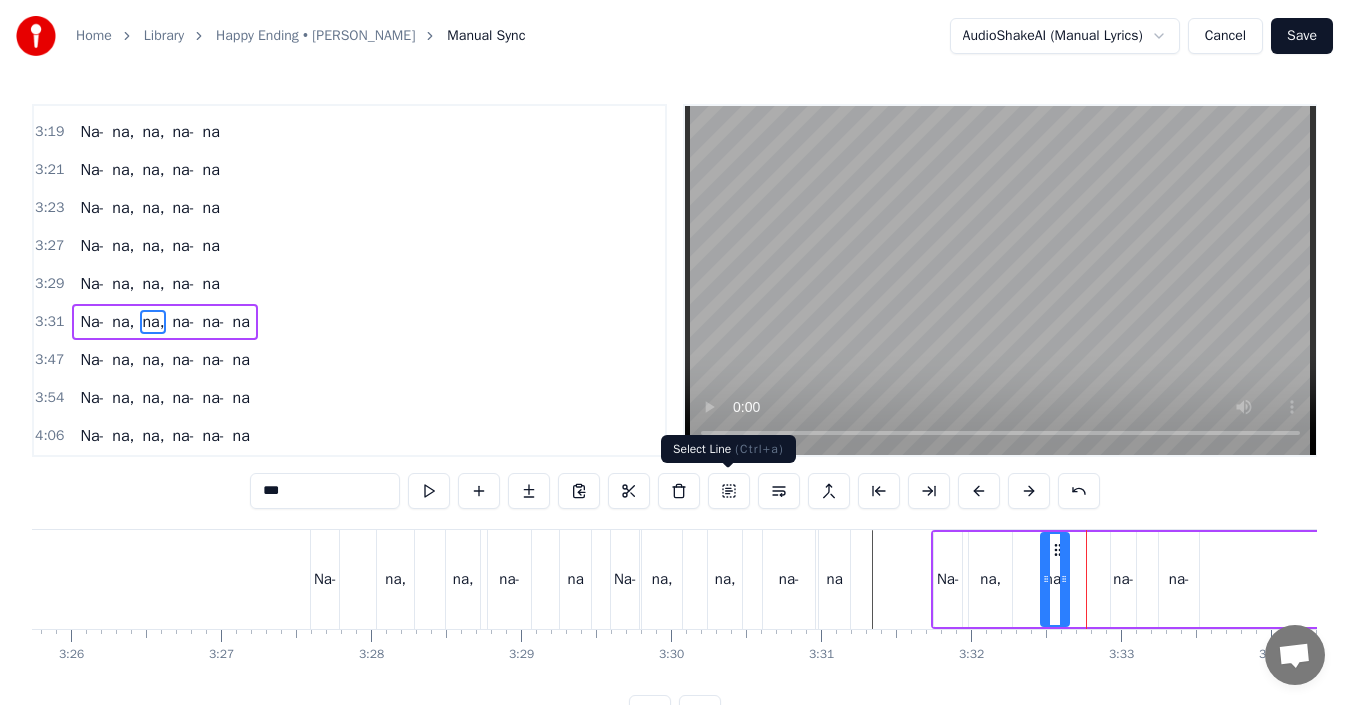 click at bounding box center [729, 491] 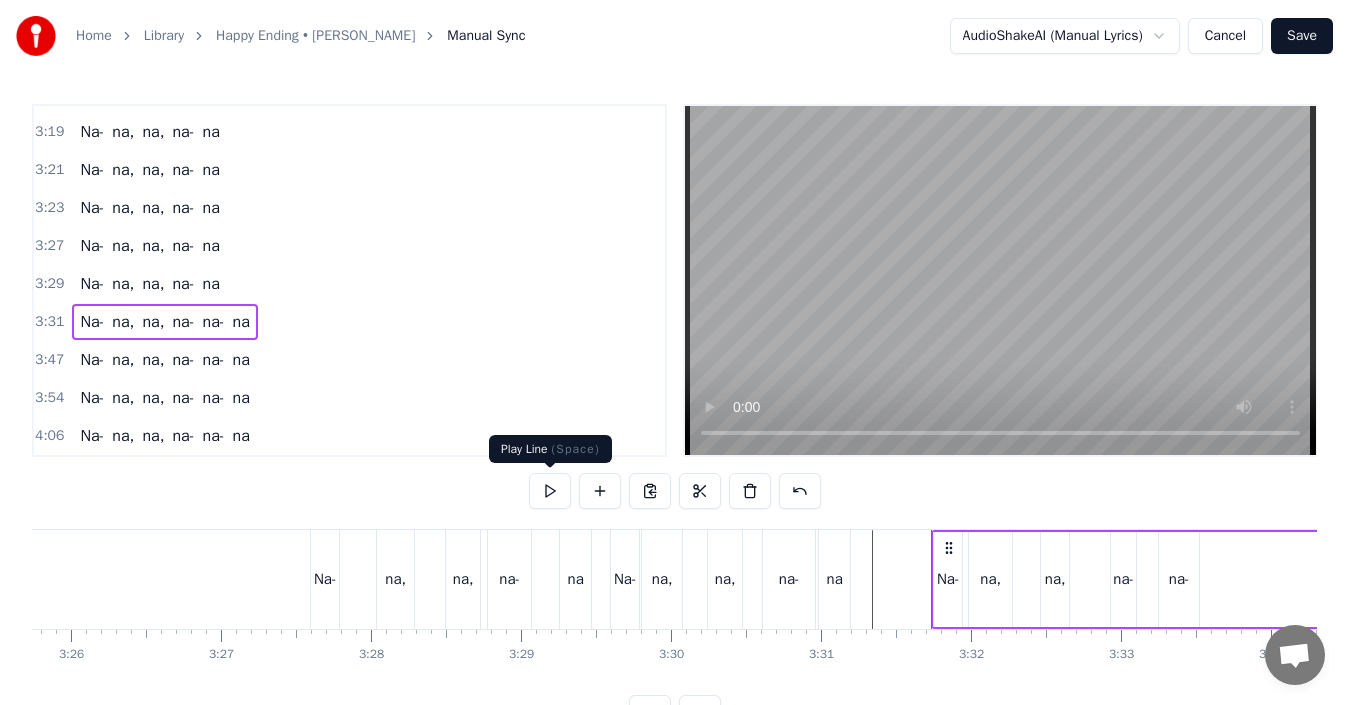 click at bounding box center (550, 491) 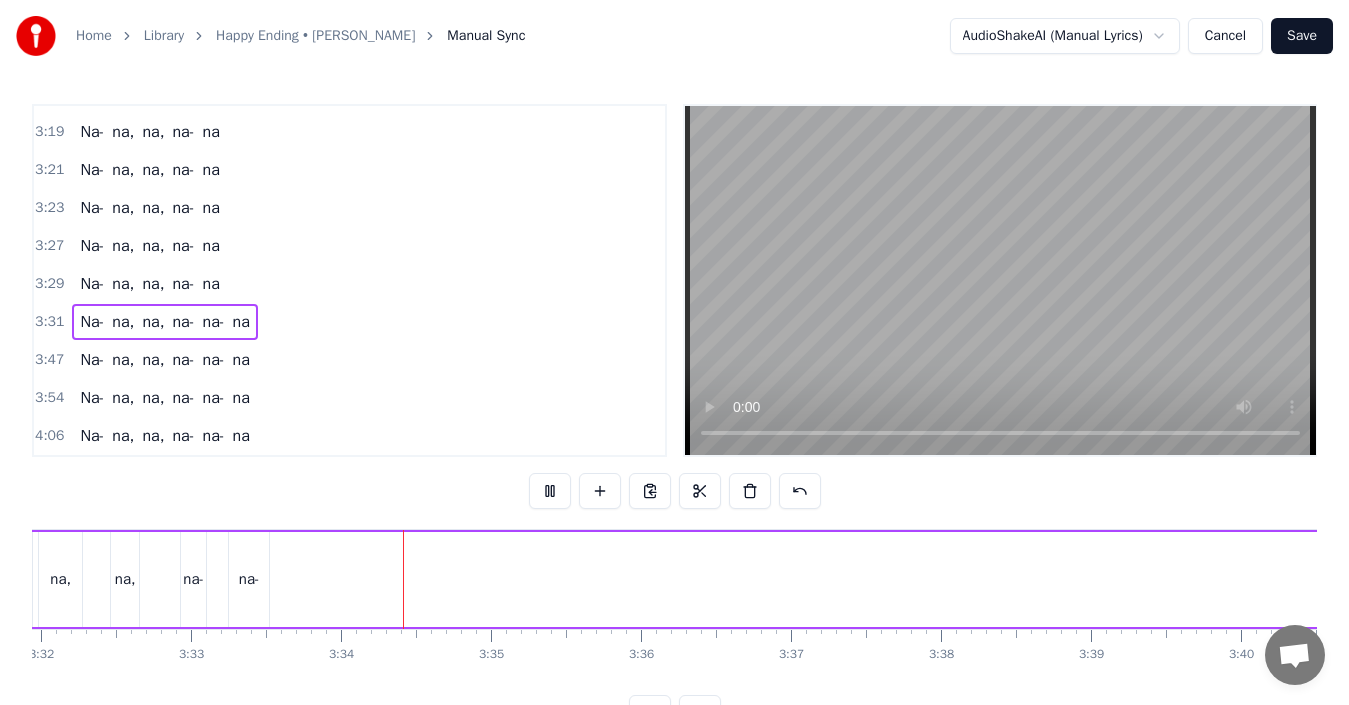scroll, scrollTop: 0, scrollLeft: 31973, axis: horizontal 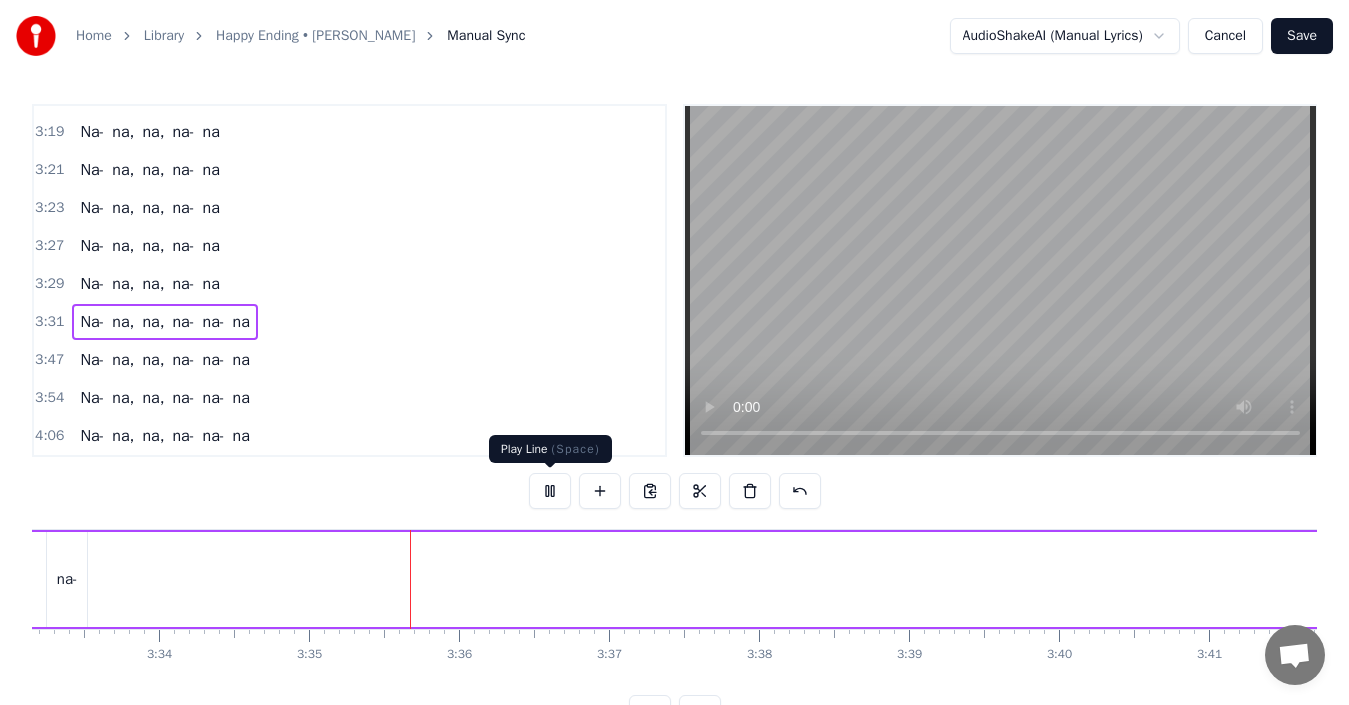click at bounding box center (550, 491) 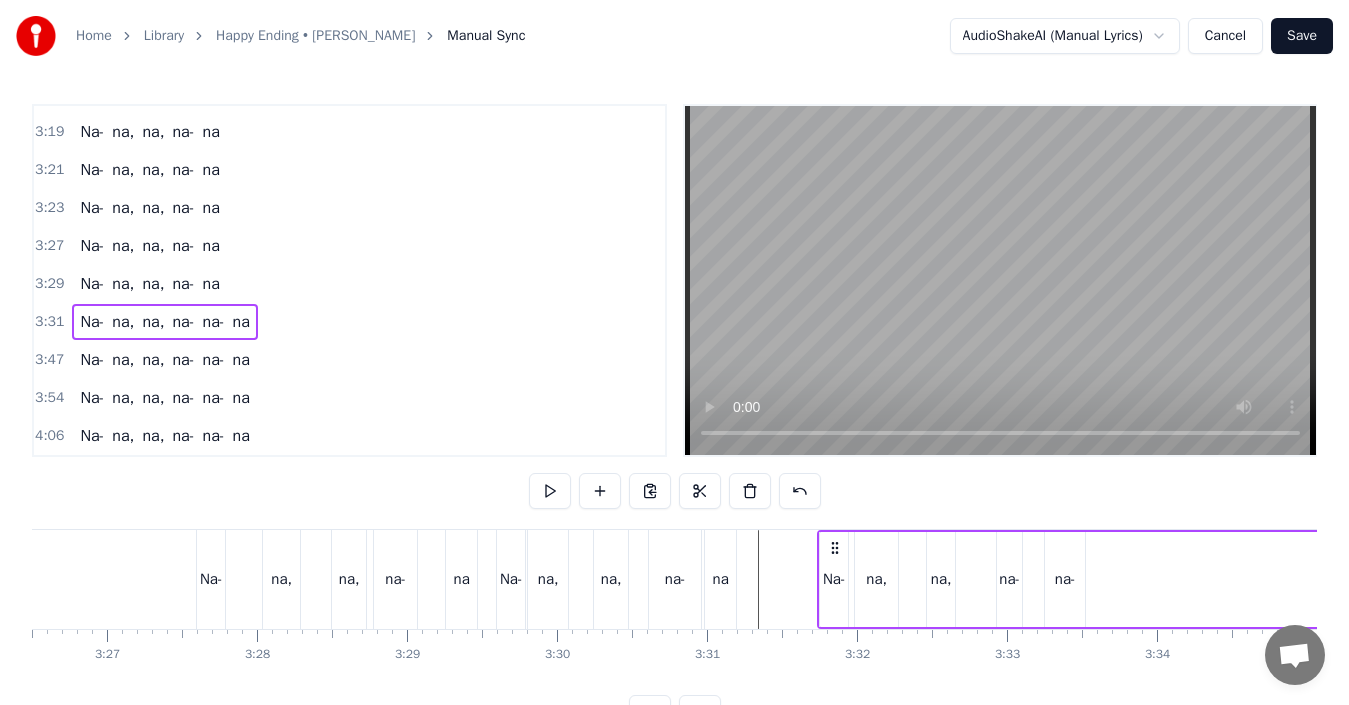 scroll, scrollTop: 0, scrollLeft: 30973, axis: horizontal 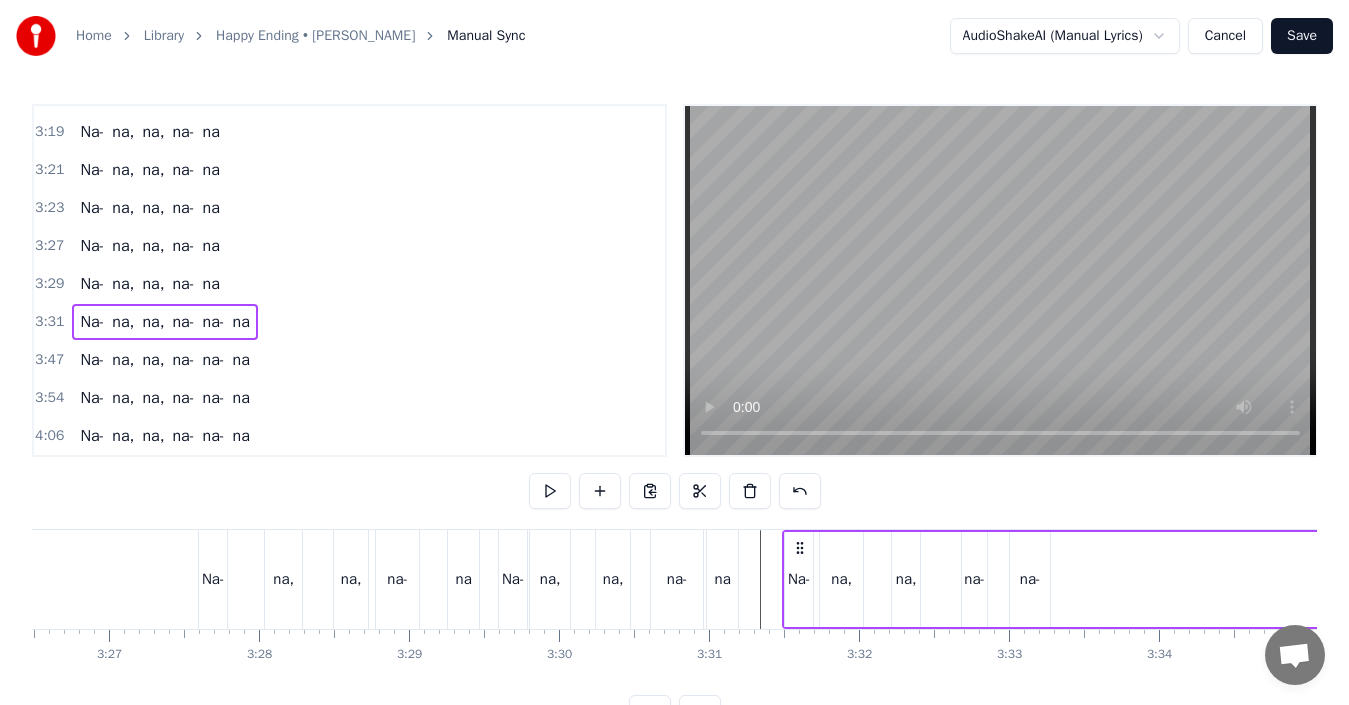 drag, startPoint x: 838, startPoint y: 545, endPoint x: 800, endPoint y: 547, distance: 38.052597 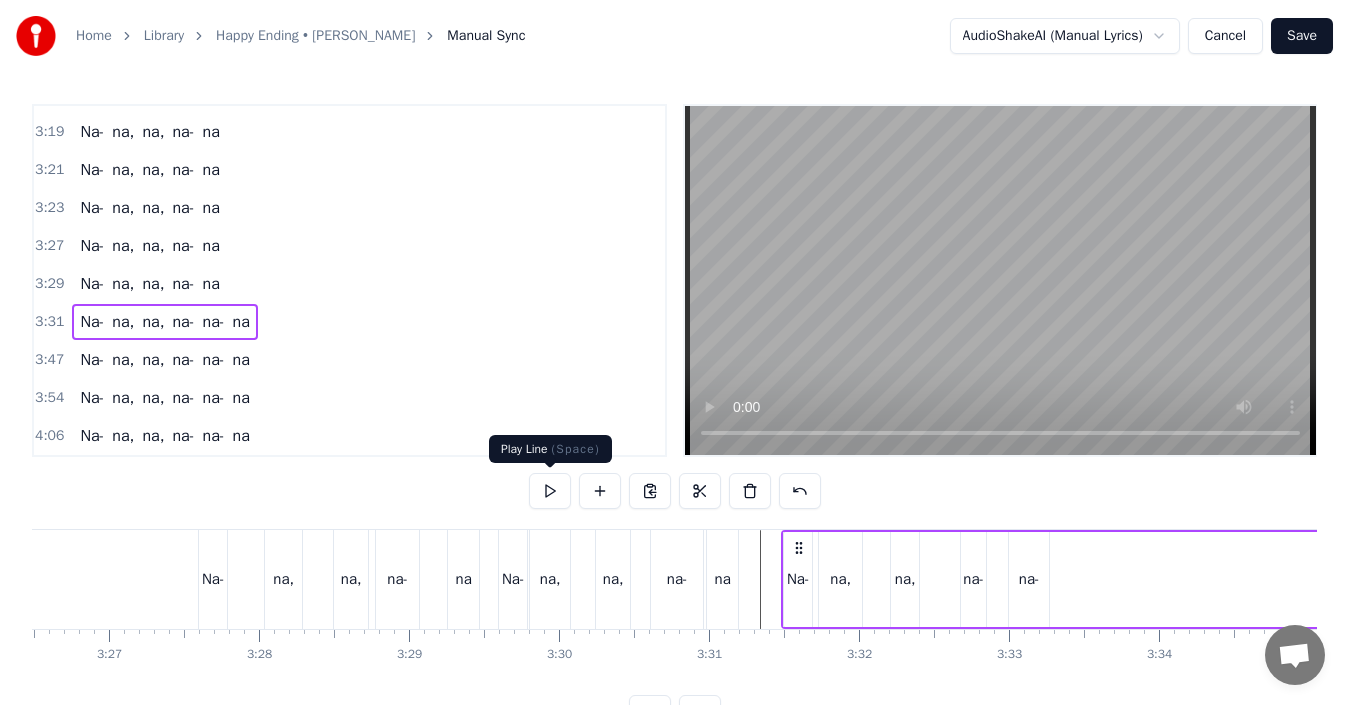 click at bounding box center (550, 491) 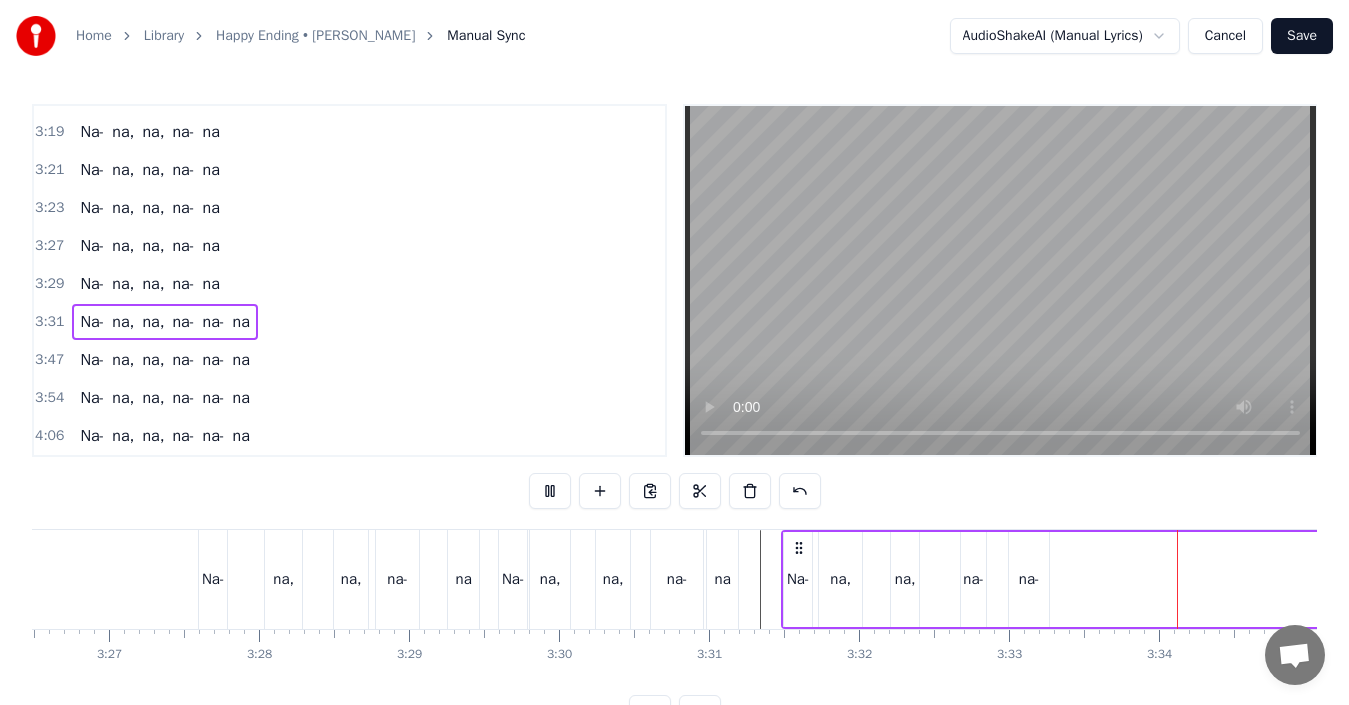 click at bounding box center (550, 491) 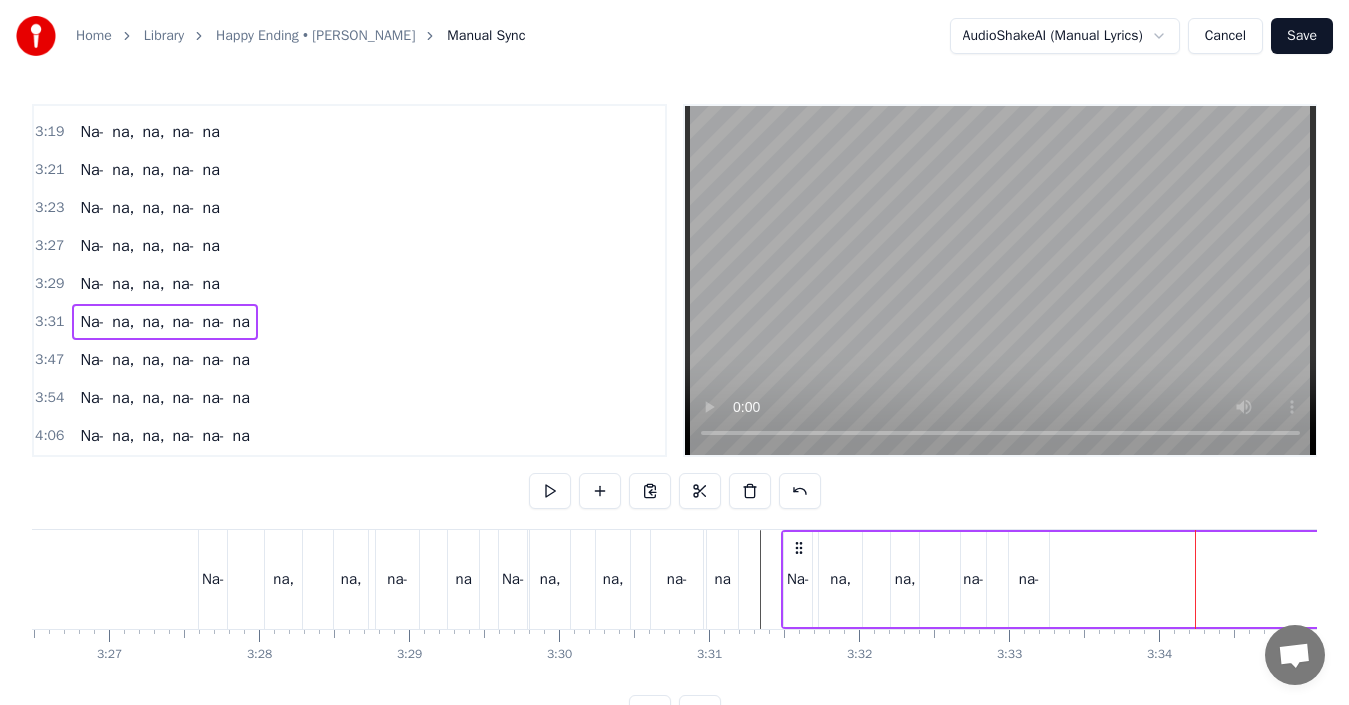 click at bounding box center (550, 491) 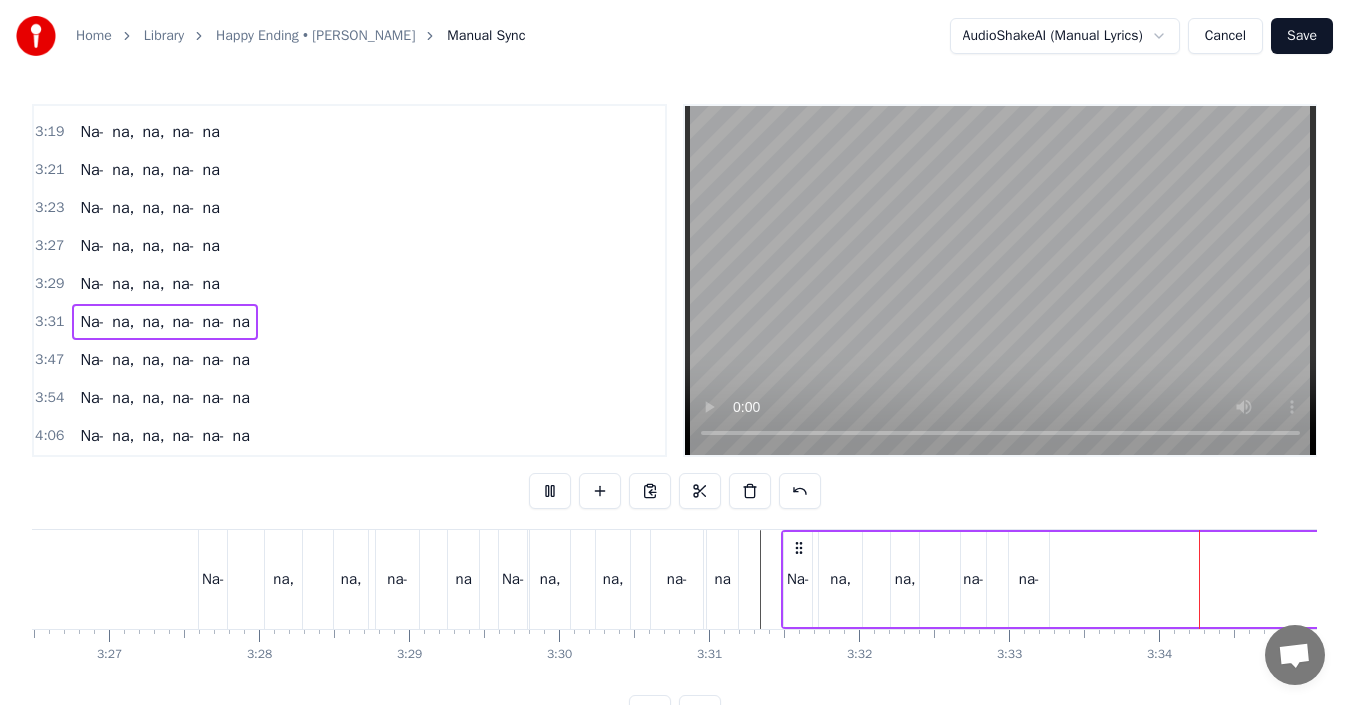 click at bounding box center [550, 491] 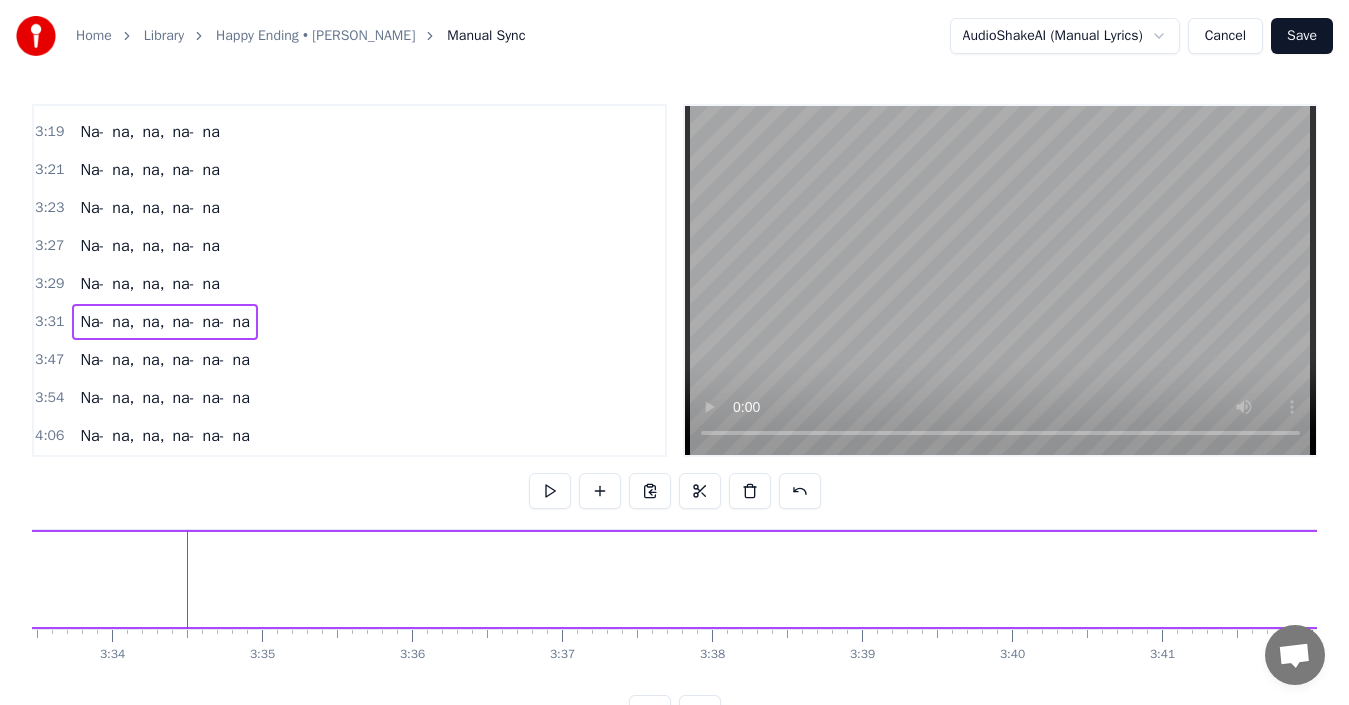 scroll, scrollTop: 0, scrollLeft: 32074, axis: horizontal 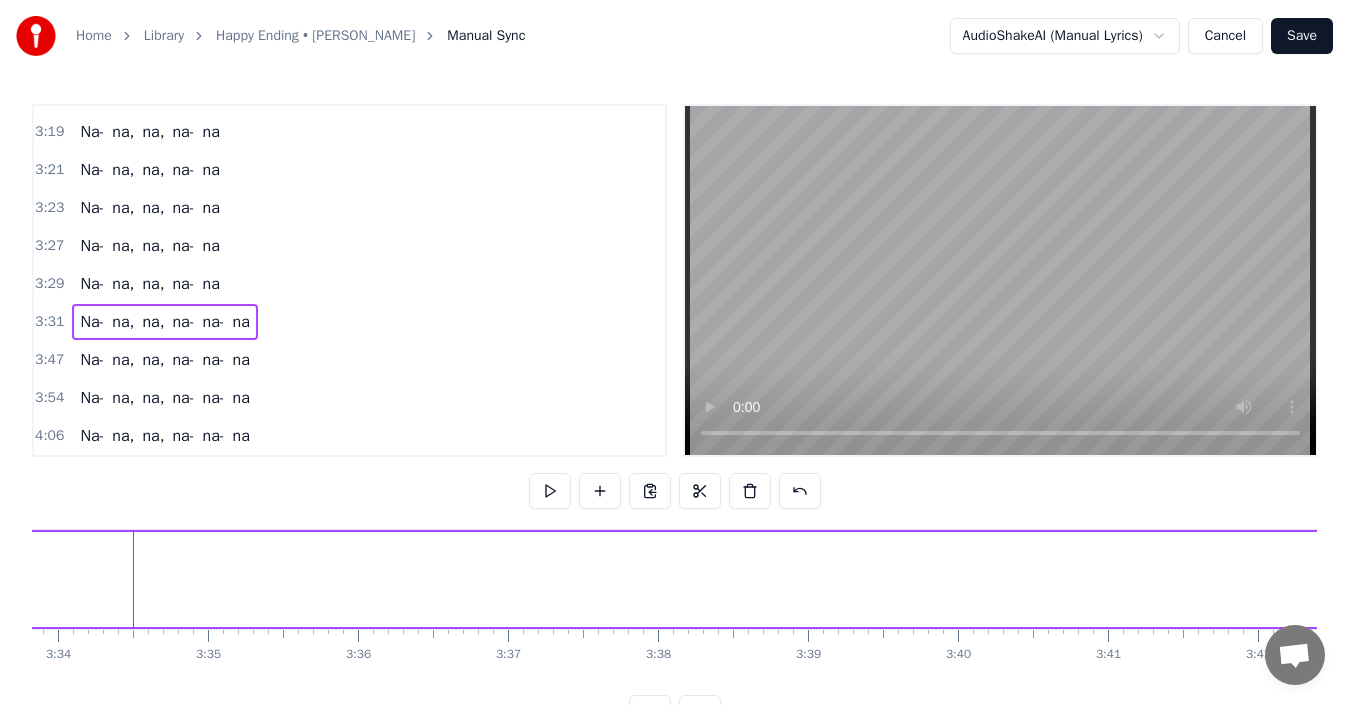 click on "na-" at bounding box center (214, 322) 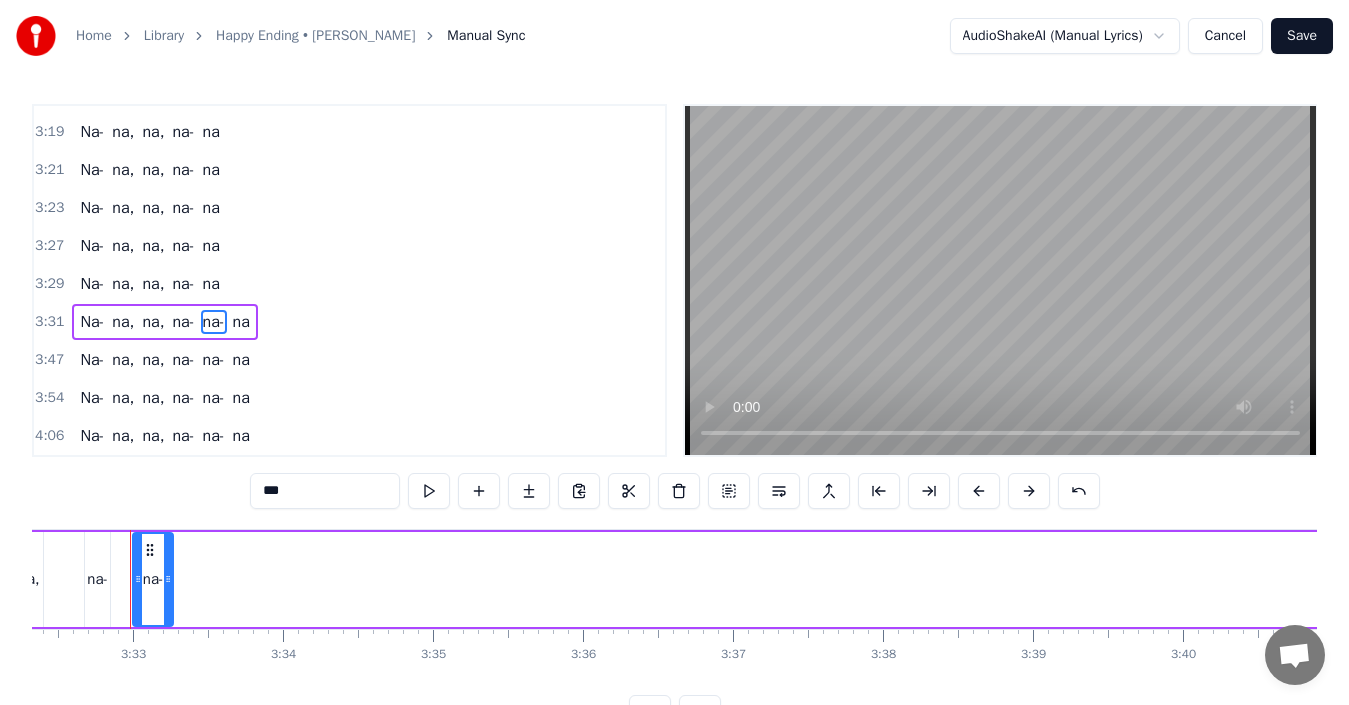 scroll, scrollTop: 0, scrollLeft: 31847, axis: horizontal 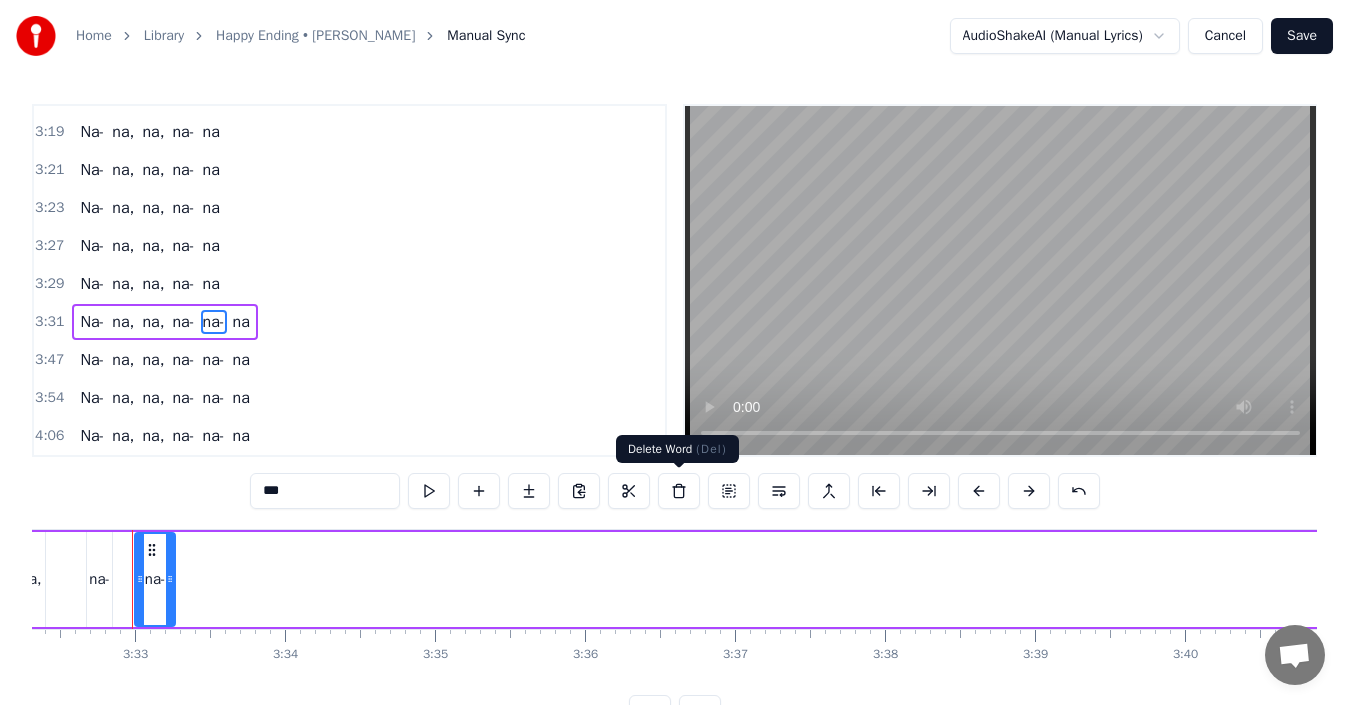 click at bounding box center [679, 491] 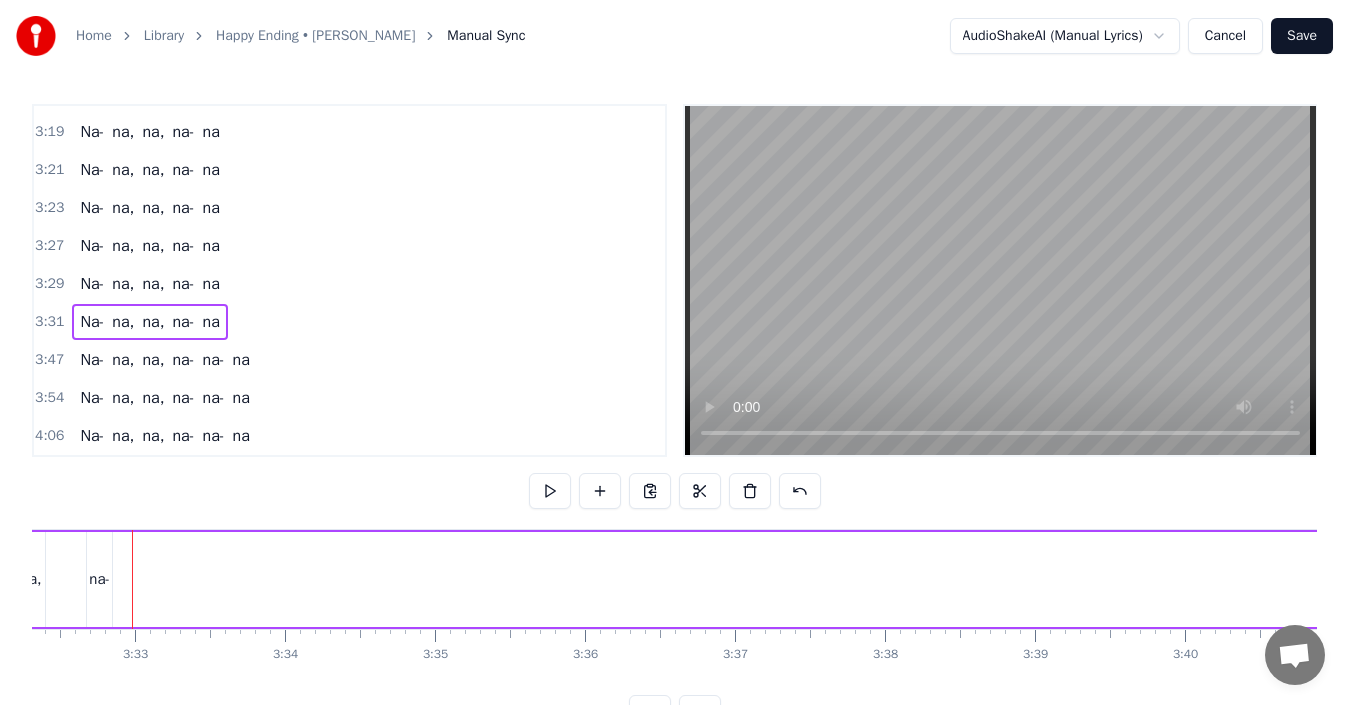 click on "na" at bounding box center [211, 322] 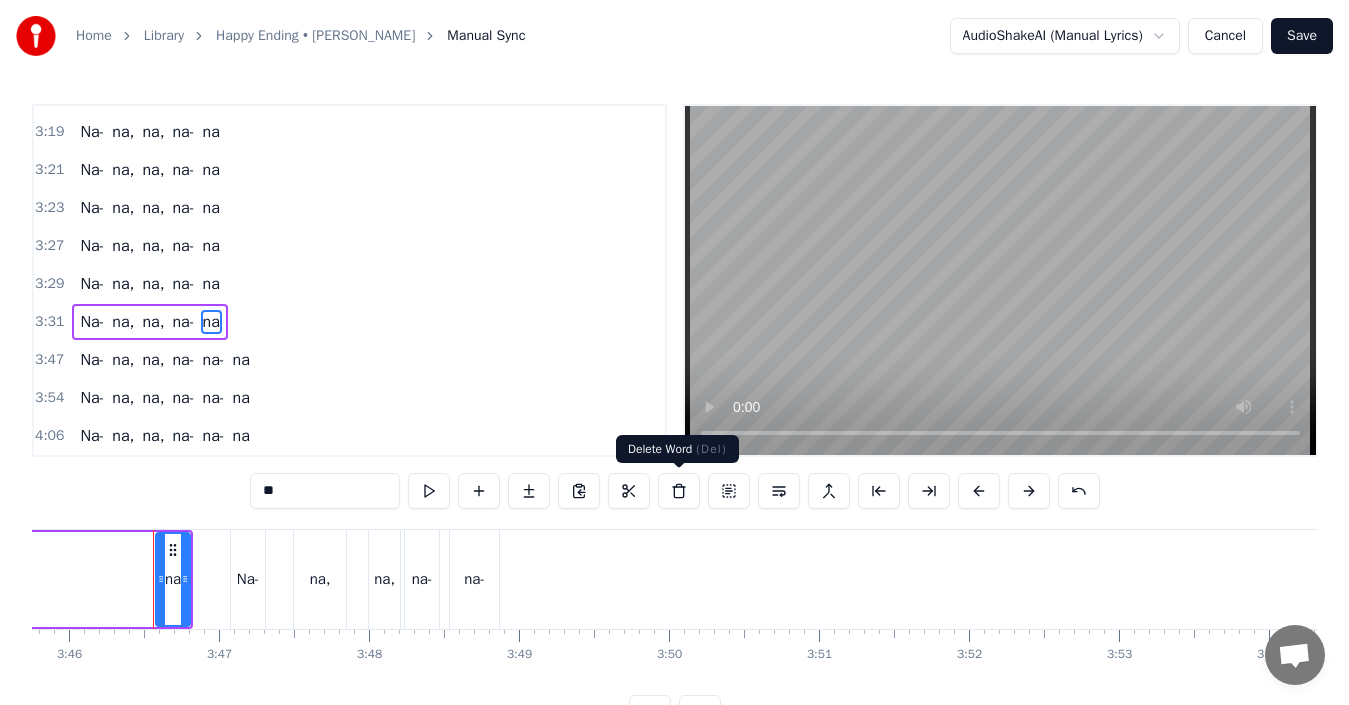 scroll, scrollTop: 0, scrollLeft: 33884, axis: horizontal 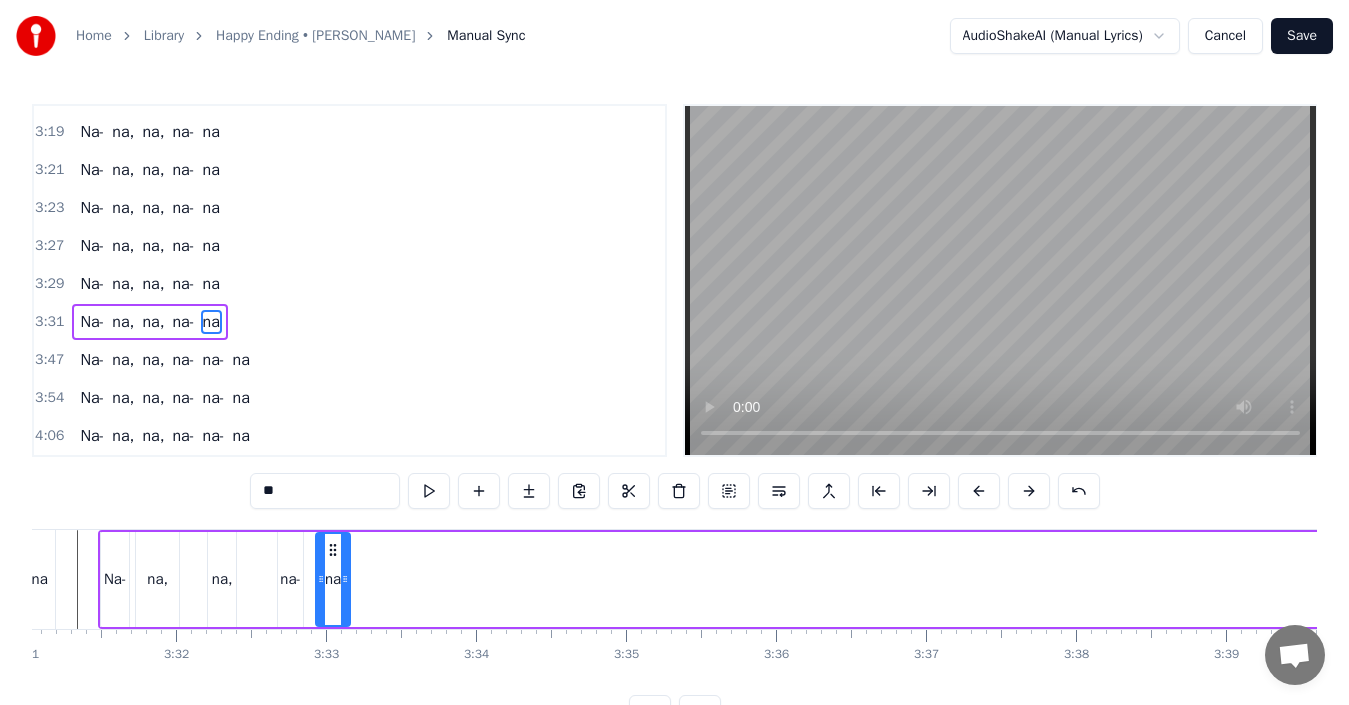 drag, startPoint x: 151, startPoint y: 553, endPoint x: 332, endPoint y: 554, distance: 181.00276 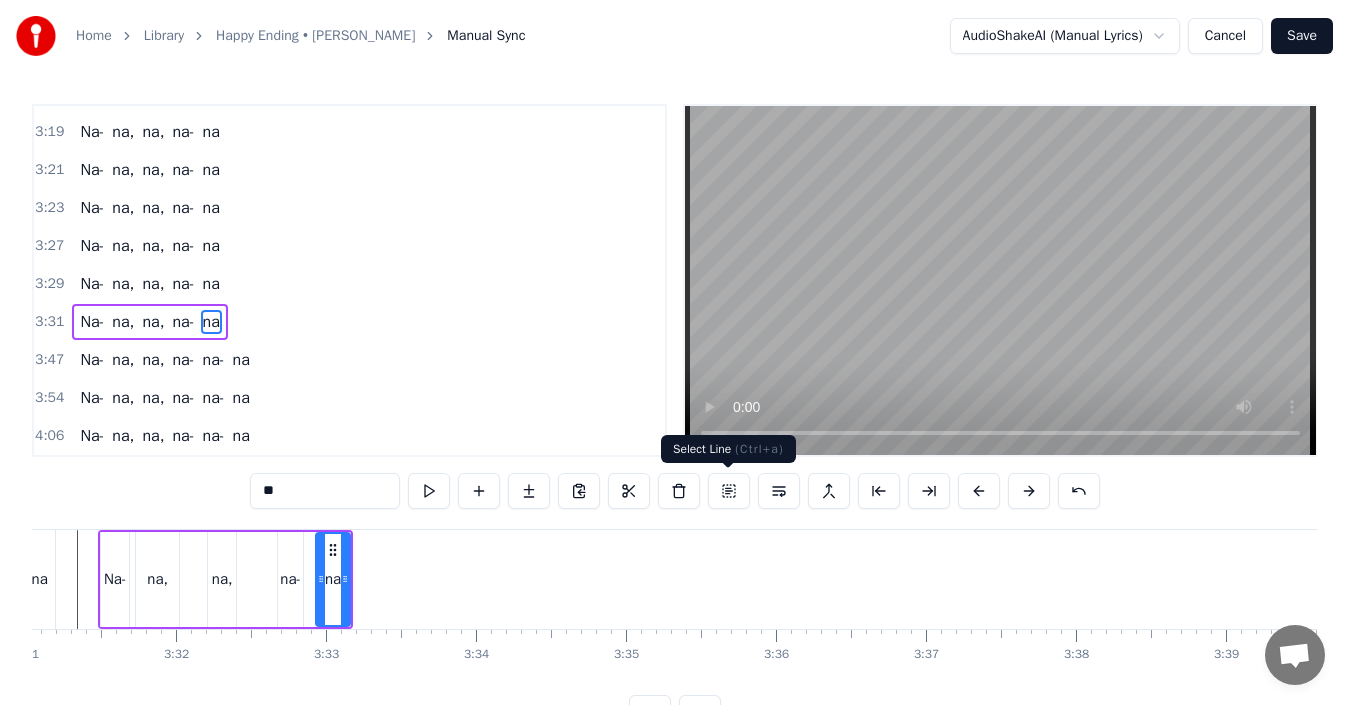click at bounding box center (729, 491) 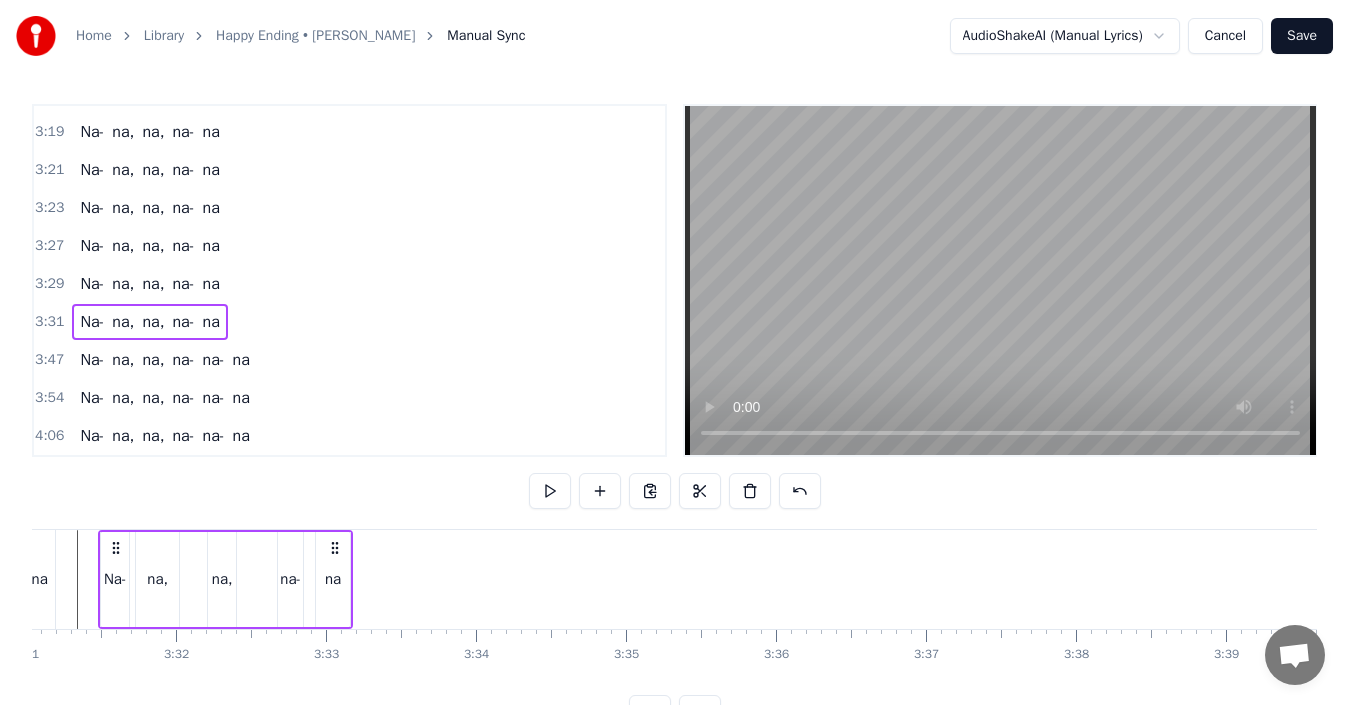 scroll, scrollTop: 0, scrollLeft: 31622, axis: horizontal 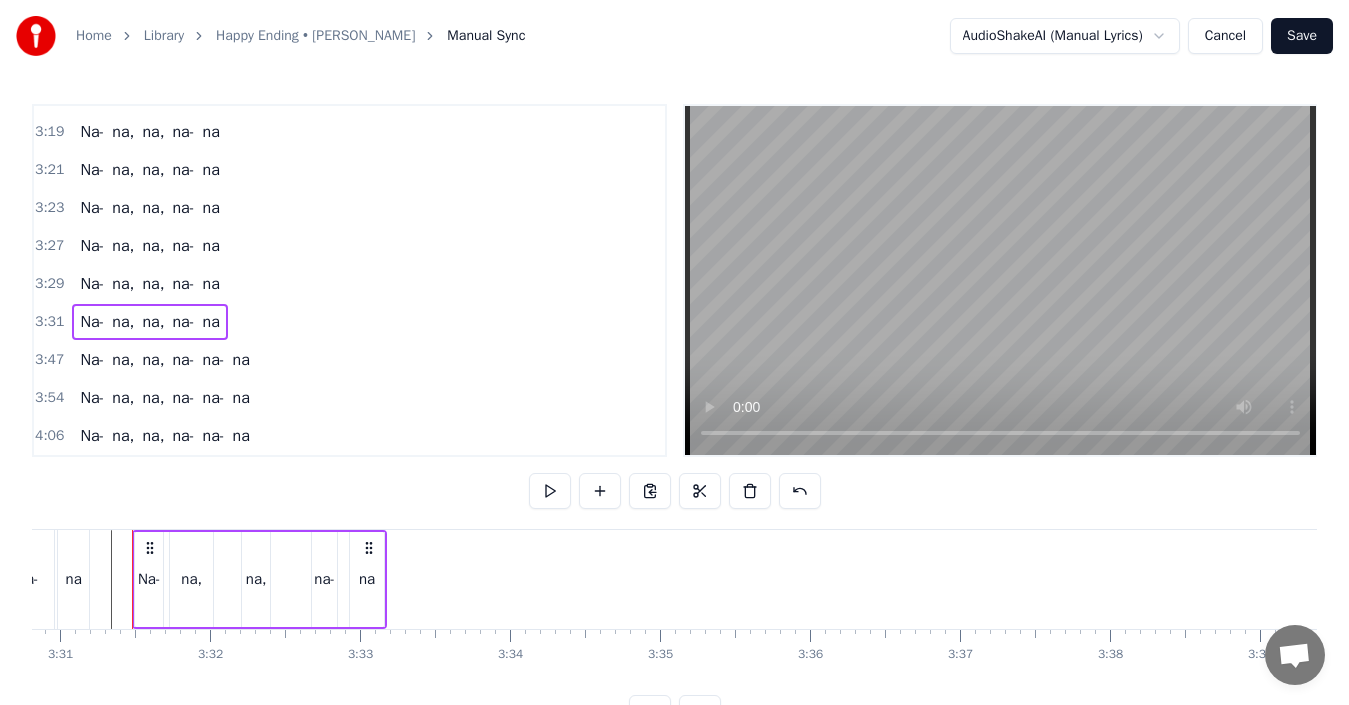 click at bounding box center [550, 491] 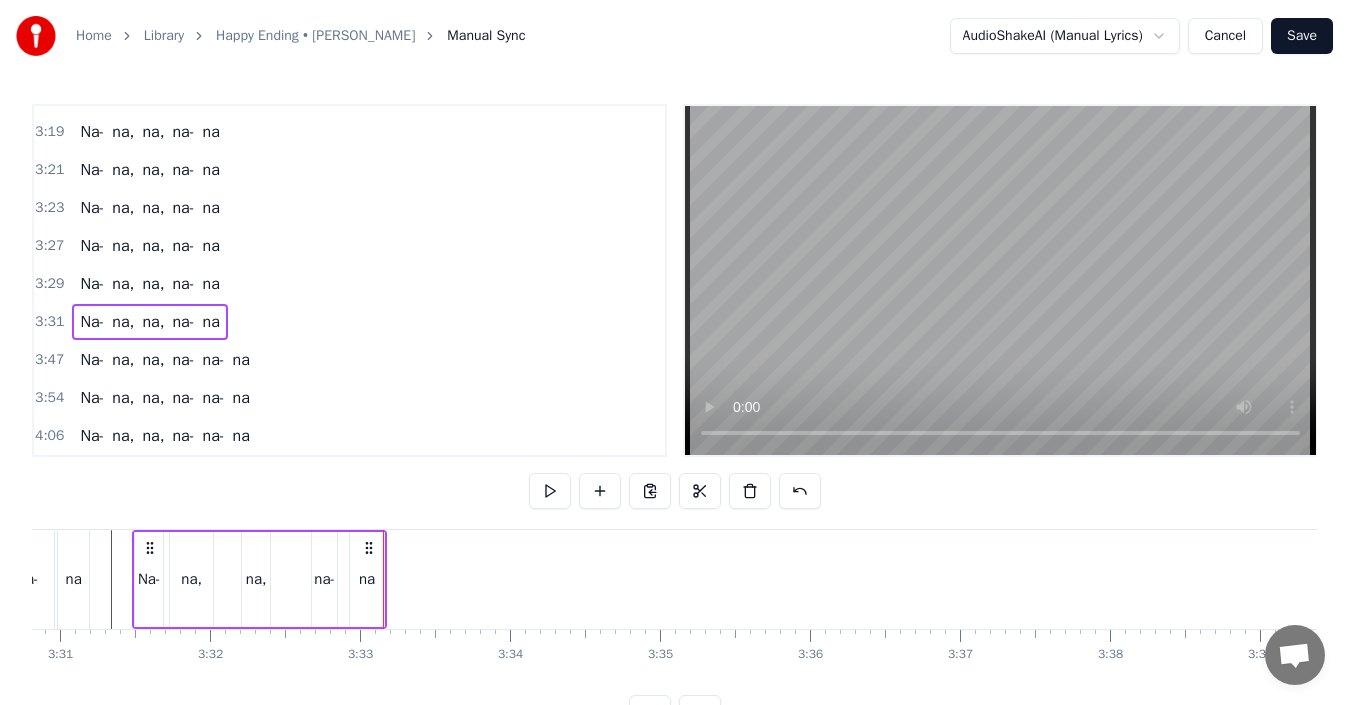 click on "Na-" at bounding box center (149, 579) 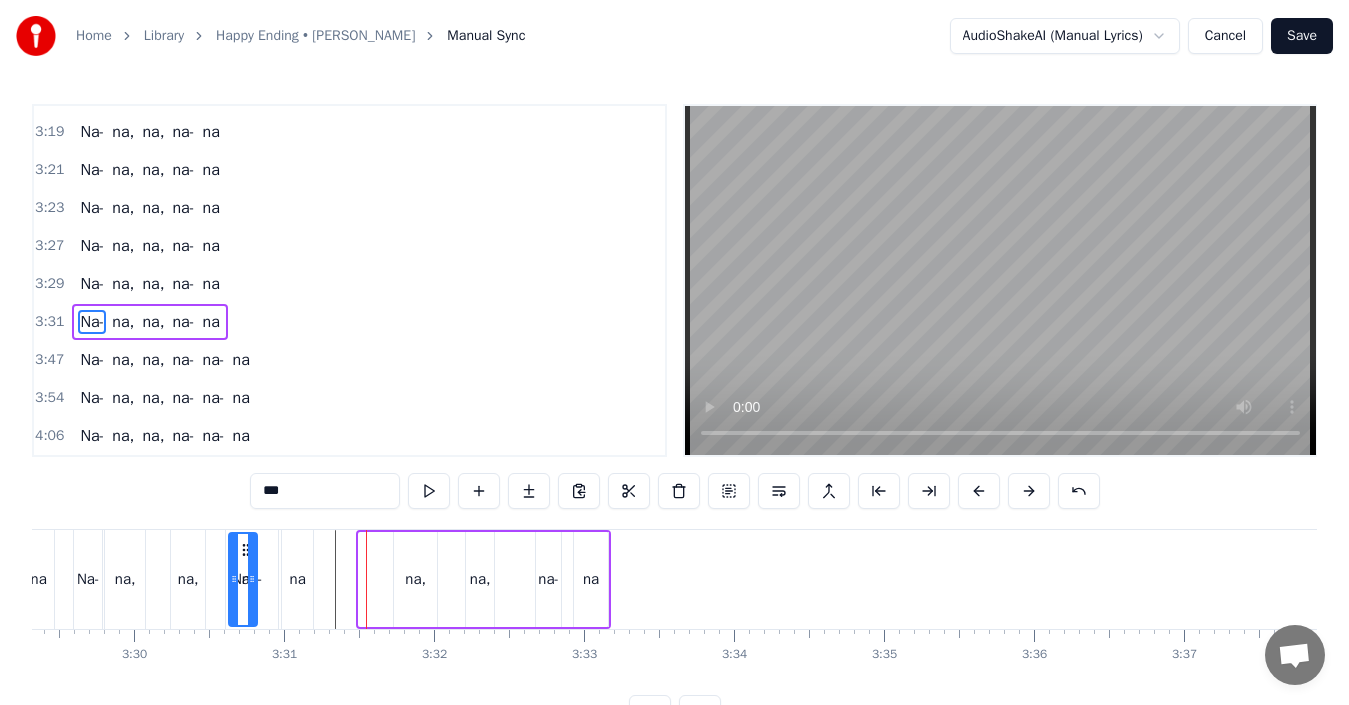 scroll, scrollTop: 0, scrollLeft: 31389, axis: horizontal 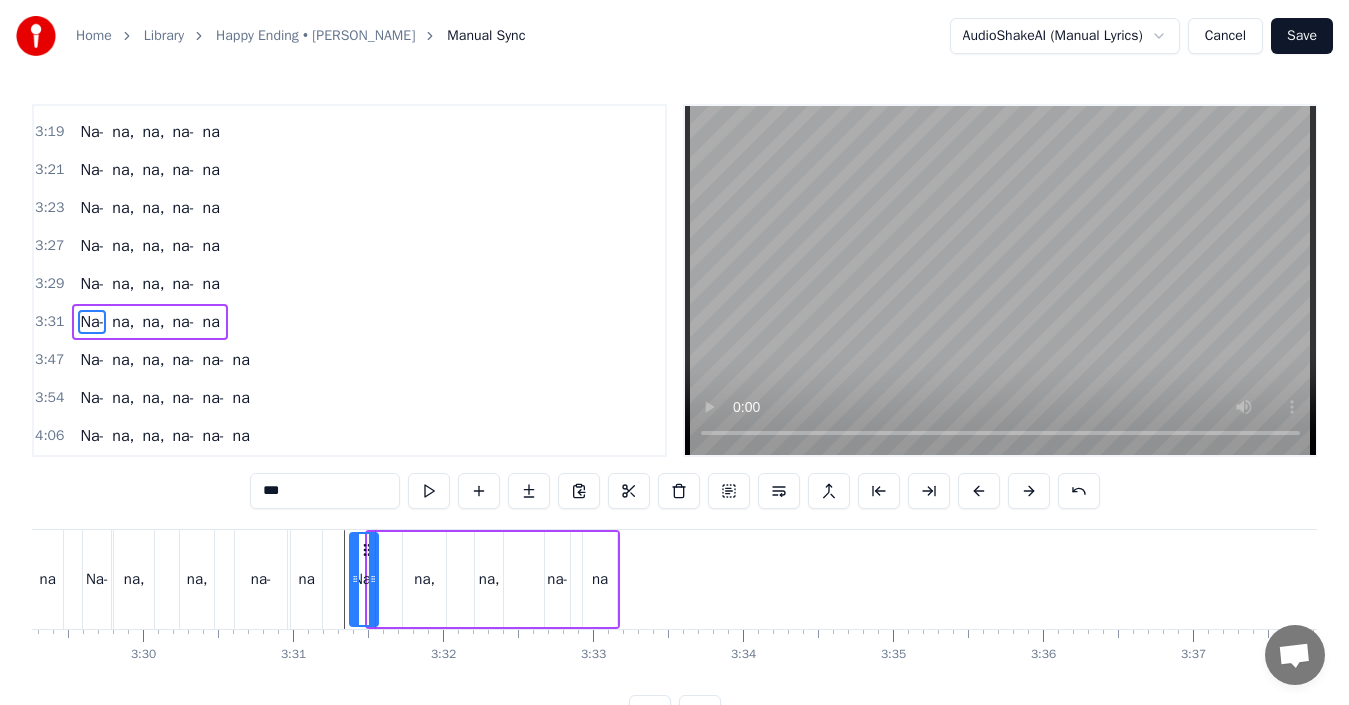 drag, startPoint x: 149, startPoint y: 551, endPoint x: 364, endPoint y: 560, distance: 215.1883 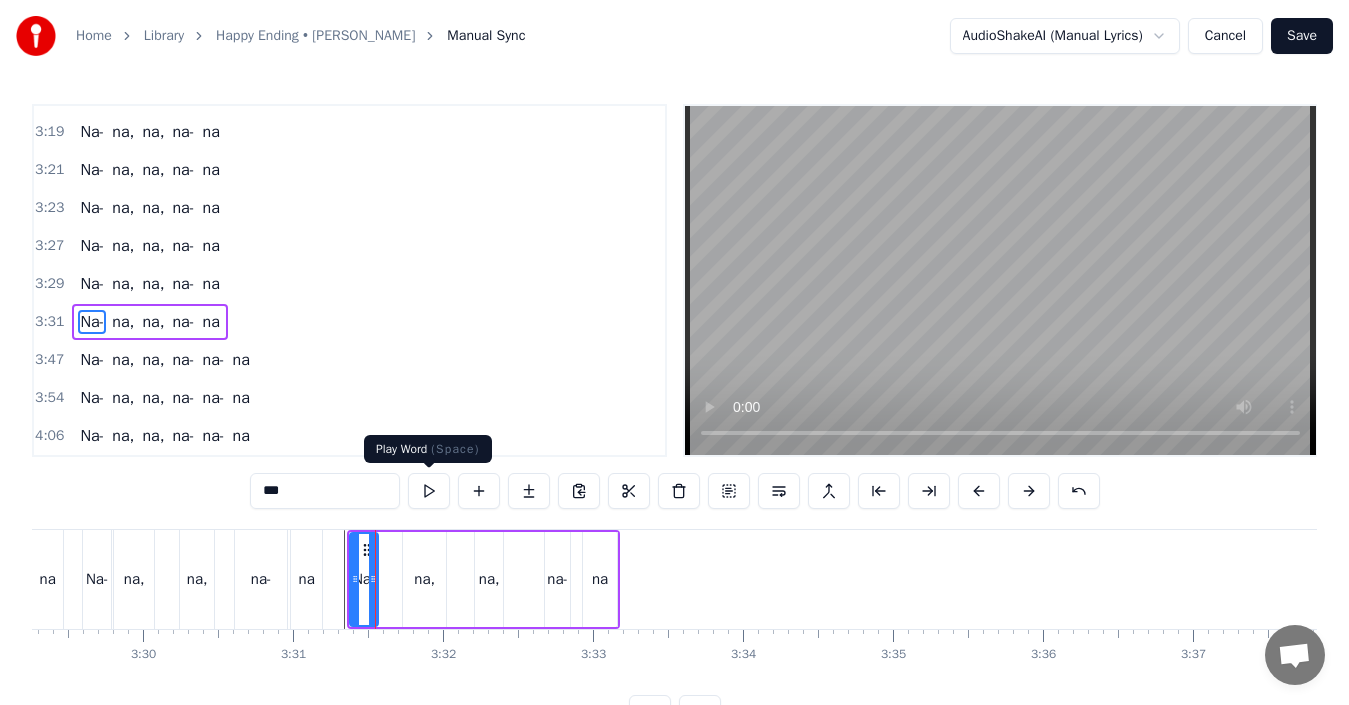 click at bounding box center [429, 491] 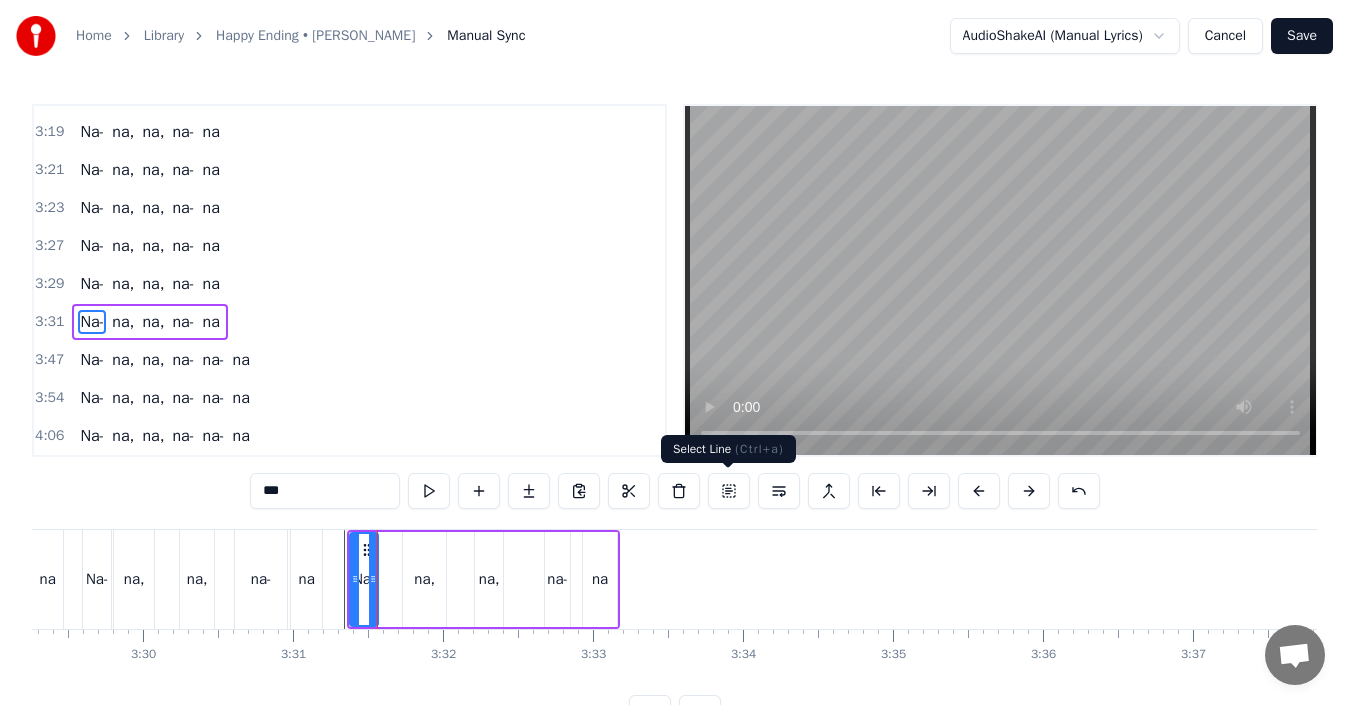 click at bounding box center [729, 491] 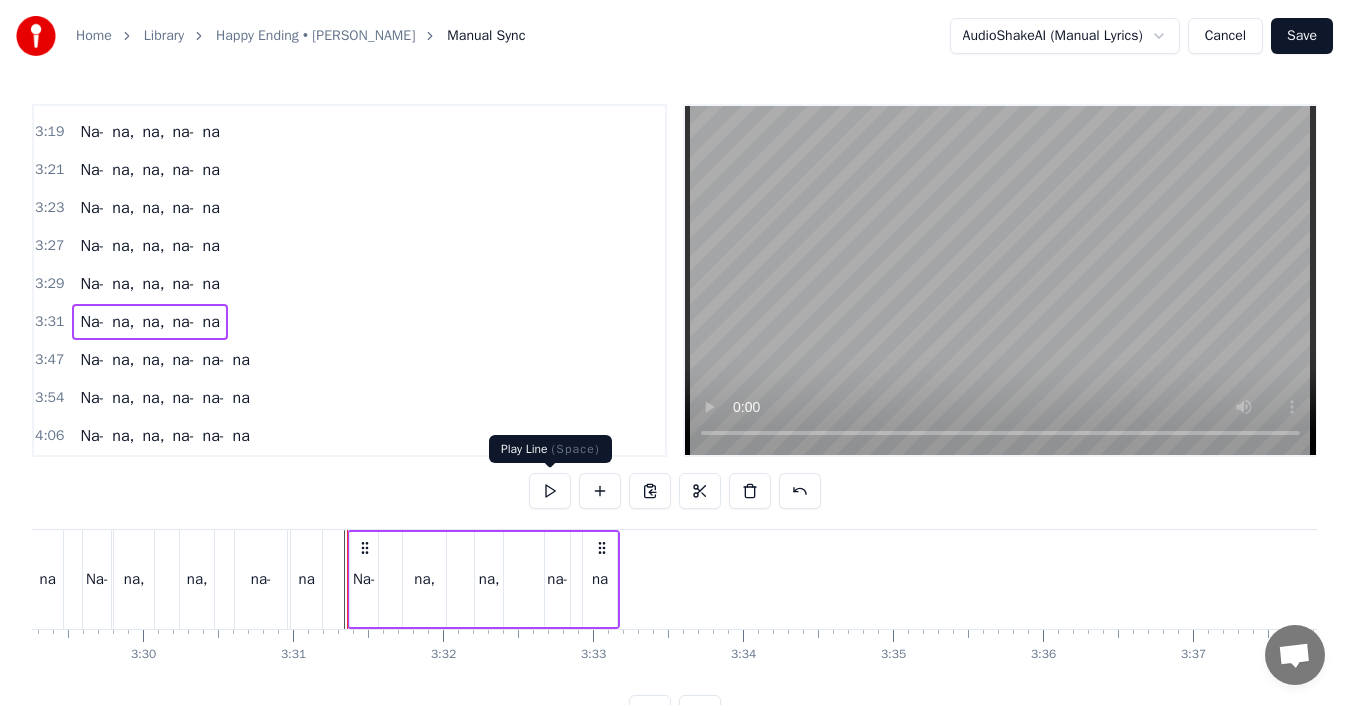 click at bounding box center (550, 491) 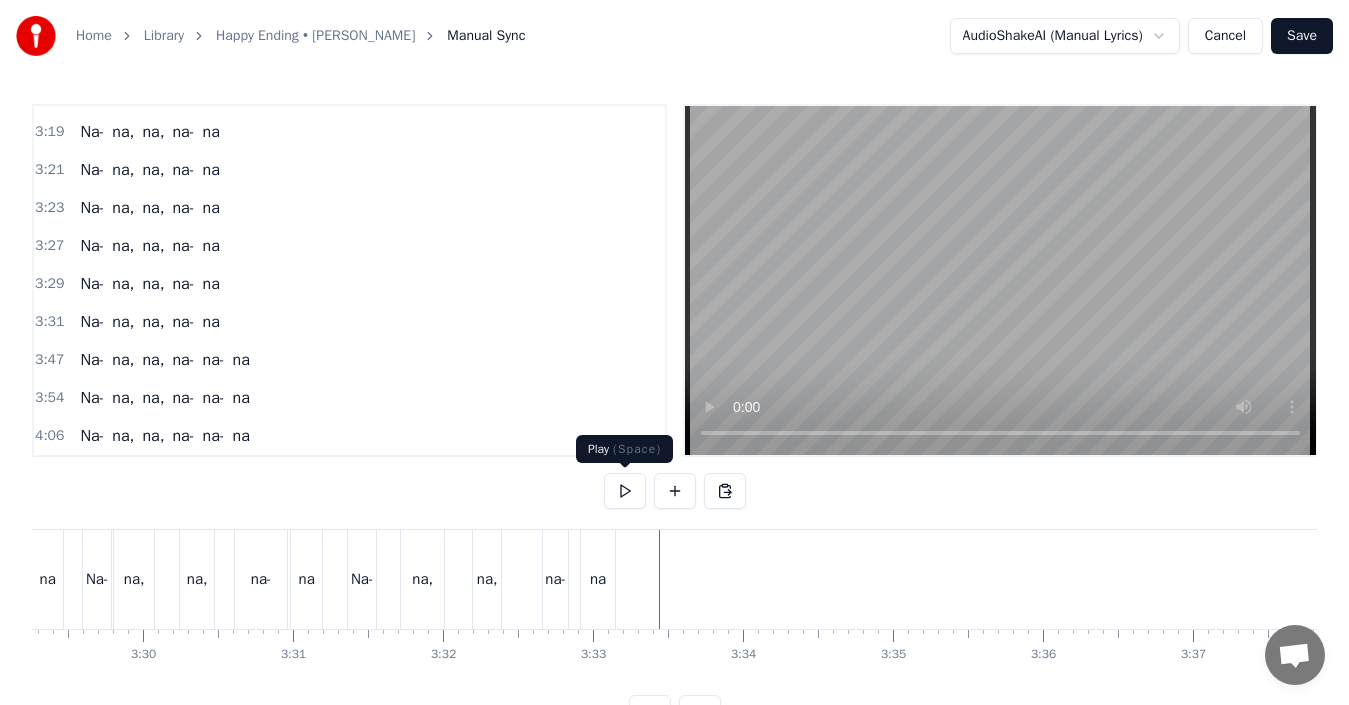 click at bounding box center [625, 491] 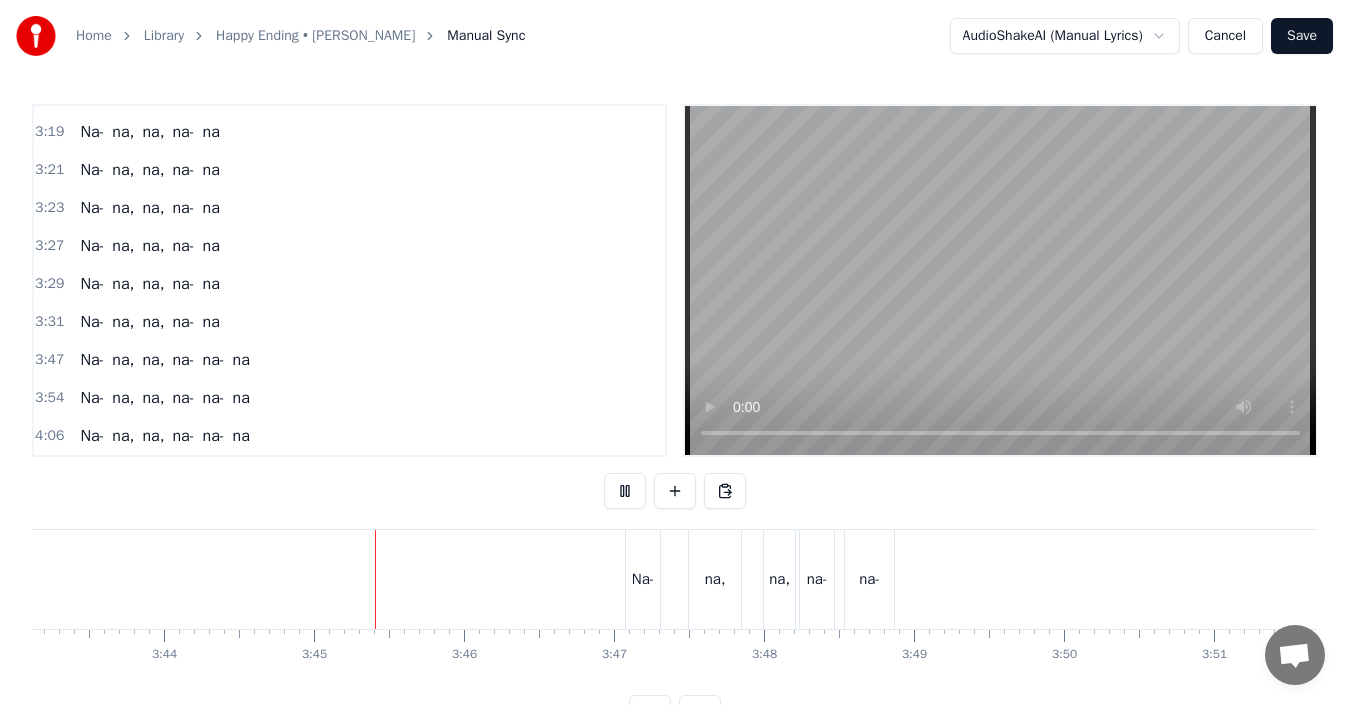 scroll, scrollTop: 0, scrollLeft: 33619, axis: horizontal 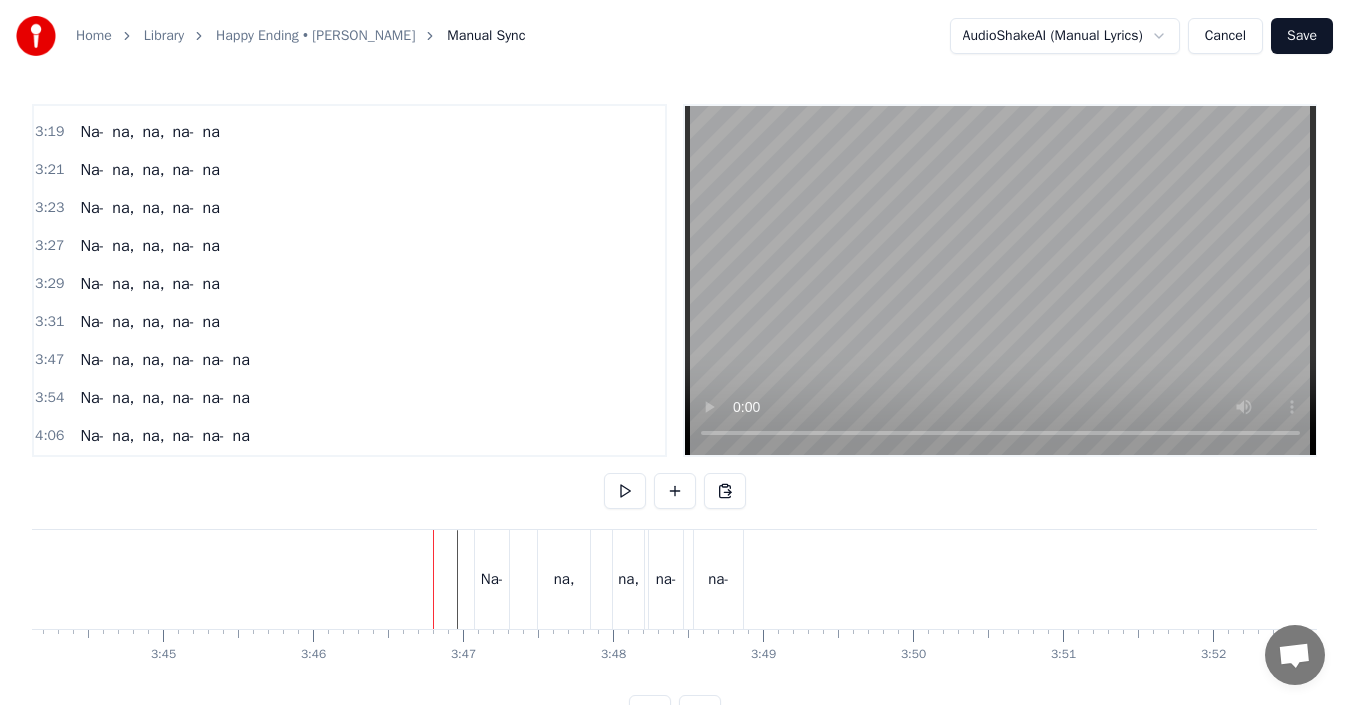 click on "Kehte hain, Har ek dil mein chupa kahin pyaar hai Bas pehchane [PERSON_NAME] Na jaane kis pal, [PERSON_NAME], kaise khota qaraar hai Naina lag jaayehin jo kahin Nazdeekiyon ka pata Hai dooriyaan de gayi [PERSON_NAME] mujhe Par mainu jaaneya nahi [PERSON_NAME]- [PERSON_NAME] Par meri suneya nahi [PERSON_NAME]- [PERSON_NAME] mujhe Par mainu jaaneya nahi Je main jaaneya- jaaneya tujhe Phir te main bhuleya sabhi Haan, der se hi toh sahi Haaye, dil ko kisi pe hai yaqeen Chhoote na, chhoote na, ab yeh laagi chhoote na Chhoote na, chhoote na, ab yeh laagi chhoote na Tu bas ja mujh mein mera ban ke hi [PERSON_NAME]- [PERSON_NAME] Par mainu jaaneya nahi [PERSON_NAME]- [PERSON_NAME] Par meri suneya nahi Mileya- mileya mujhe Par mainu jaaneya nahi Je main jaaneya- jaaneya tujhe Phir te main bhuleya sabhi Na- na, na, [GEOGRAPHIC_DATA], na, [GEOGRAPHIC_DATA], na, [GEOGRAPHIC_DATA], na, [GEOGRAPHIC_DATA], na, [GEOGRAPHIC_DATA], na, [GEOGRAPHIC_DATA], na, [GEOGRAPHIC_DATA], na, [GEOGRAPHIC_DATA], na, [GEOGRAPHIC_DATA]" at bounding box center [-13608, 579] 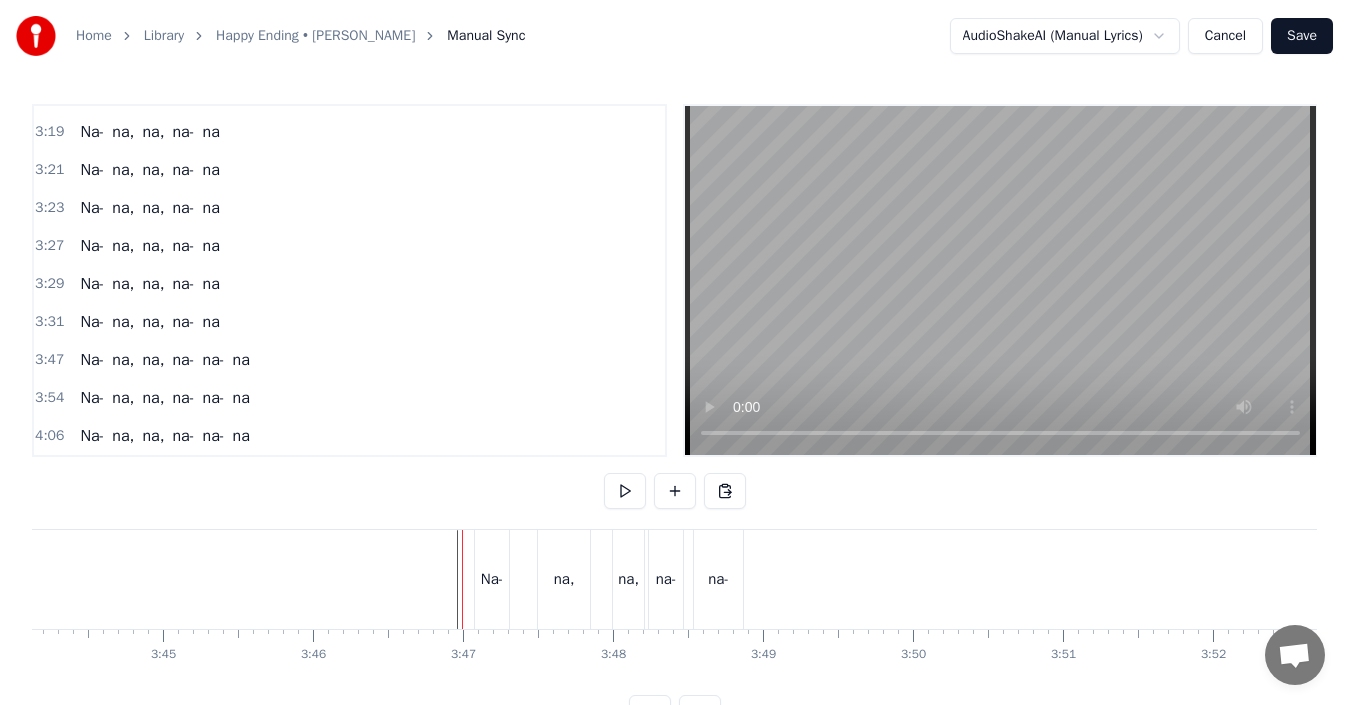 click on "Na-" at bounding box center (492, 579) 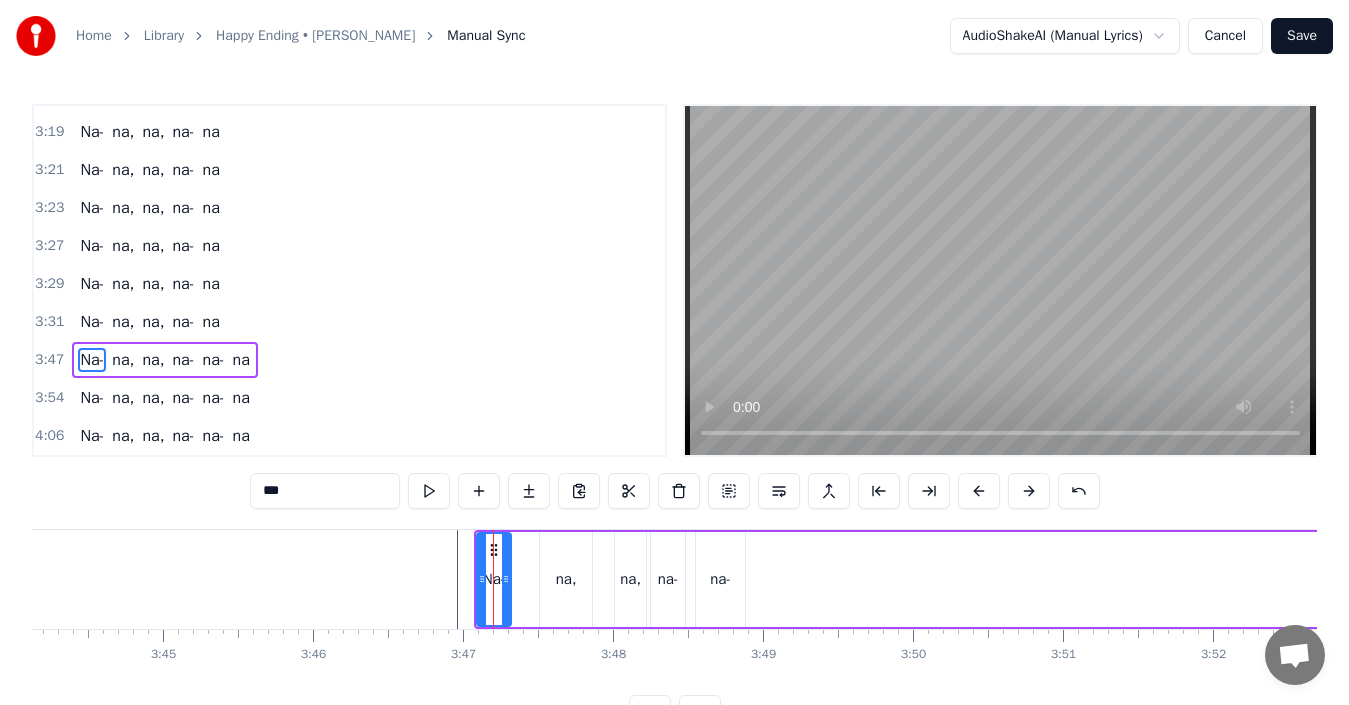 scroll, scrollTop: 7, scrollLeft: 0, axis: vertical 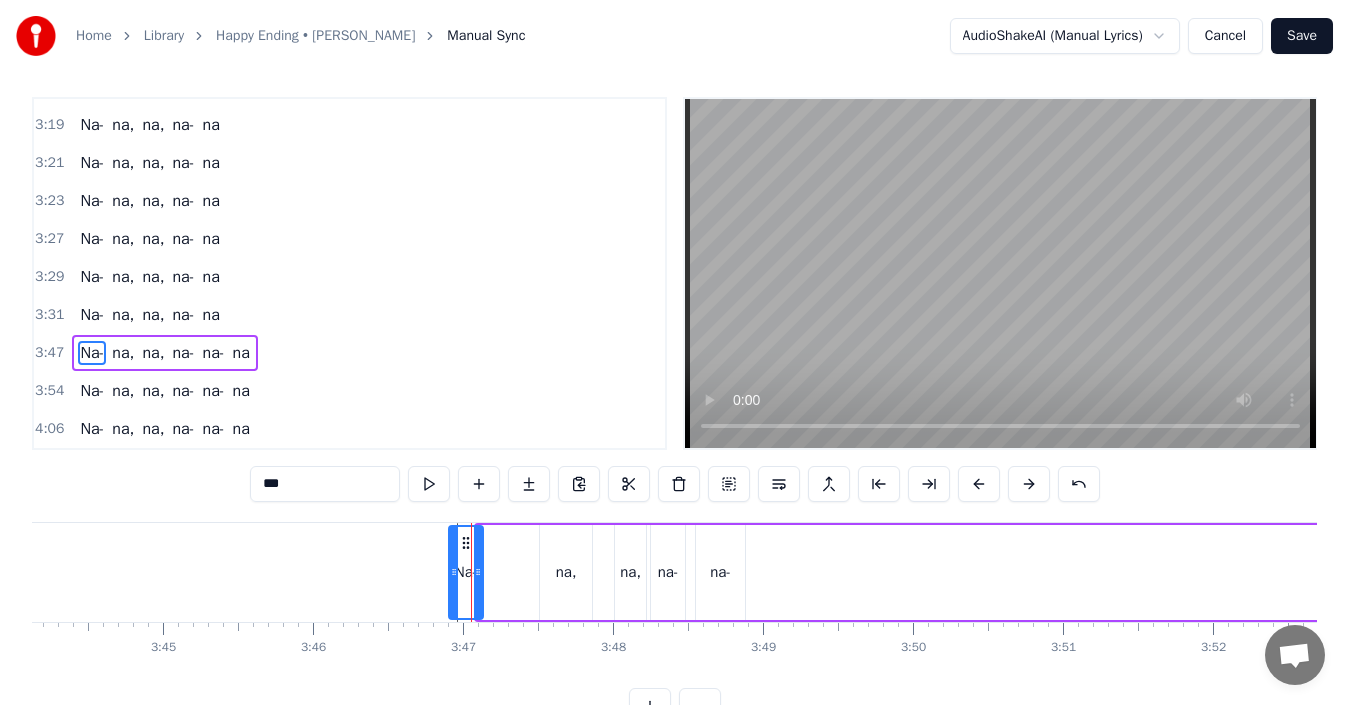 drag, startPoint x: 483, startPoint y: 543, endPoint x: 464, endPoint y: 543, distance: 19 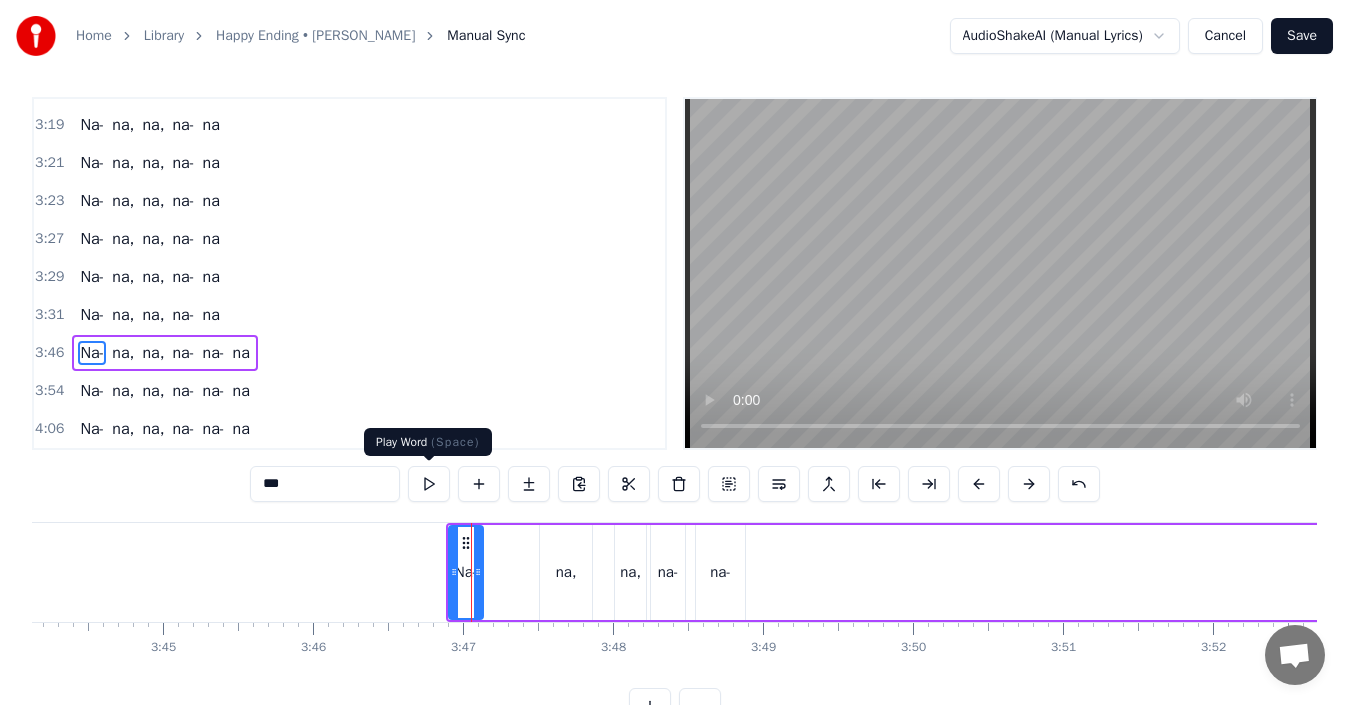 click at bounding box center (429, 484) 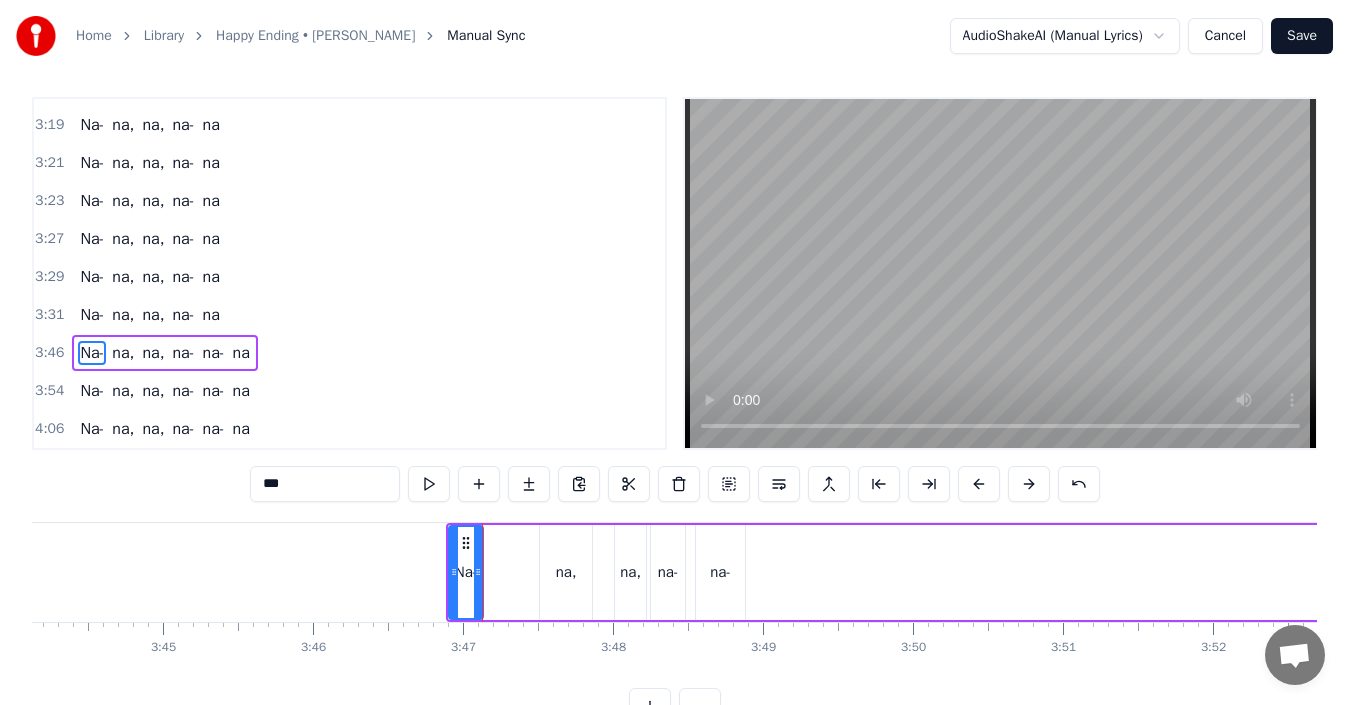 click on "na," at bounding box center [566, 572] 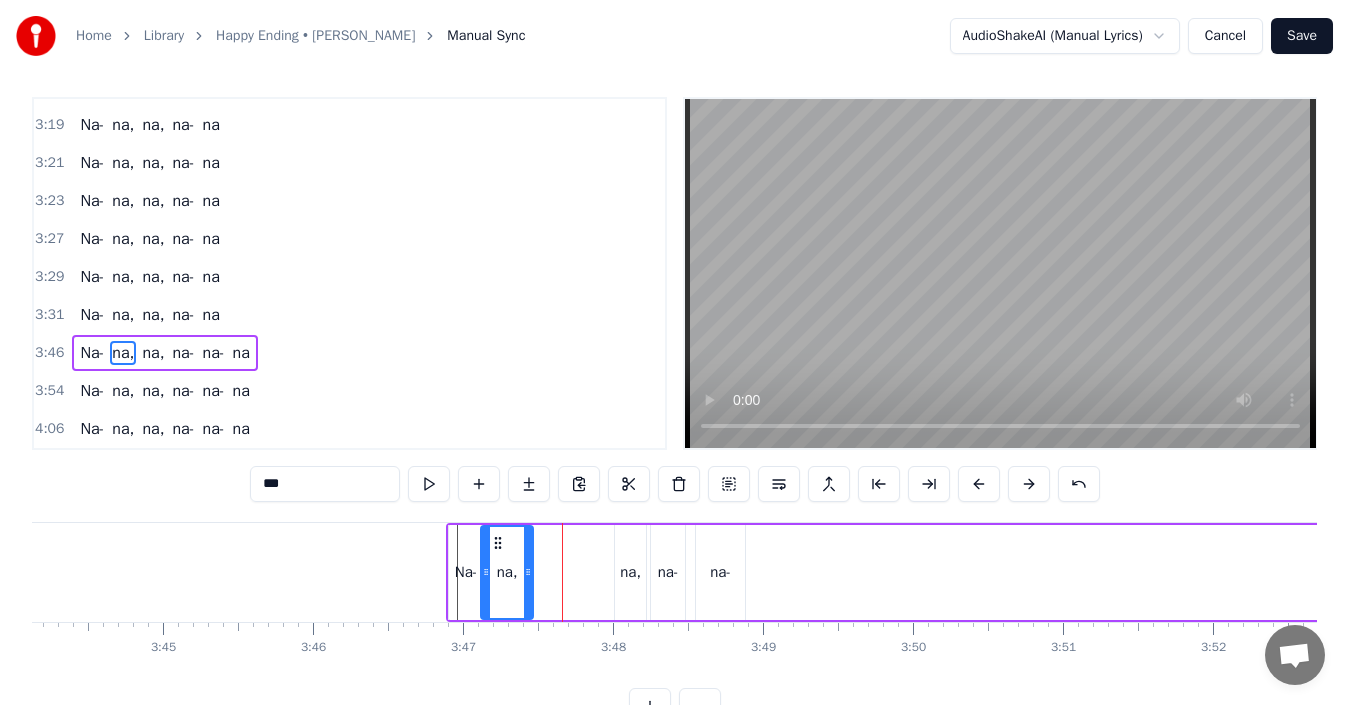 drag, startPoint x: 556, startPoint y: 542, endPoint x: 497, endPoint y: 544, distance: 59.03389 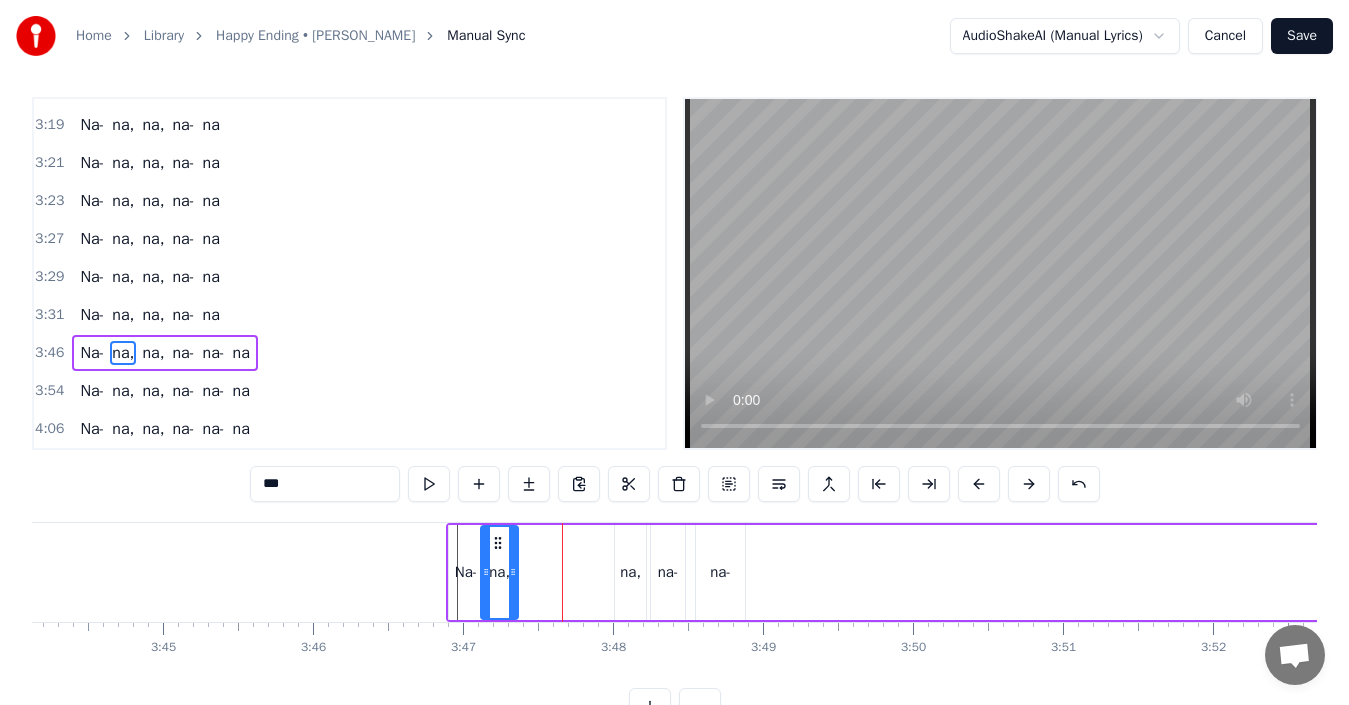 drag, startPoint x: 528, startPoint y: 570, endPoint x: 513, endPoint y: 571, distance: 15.033297 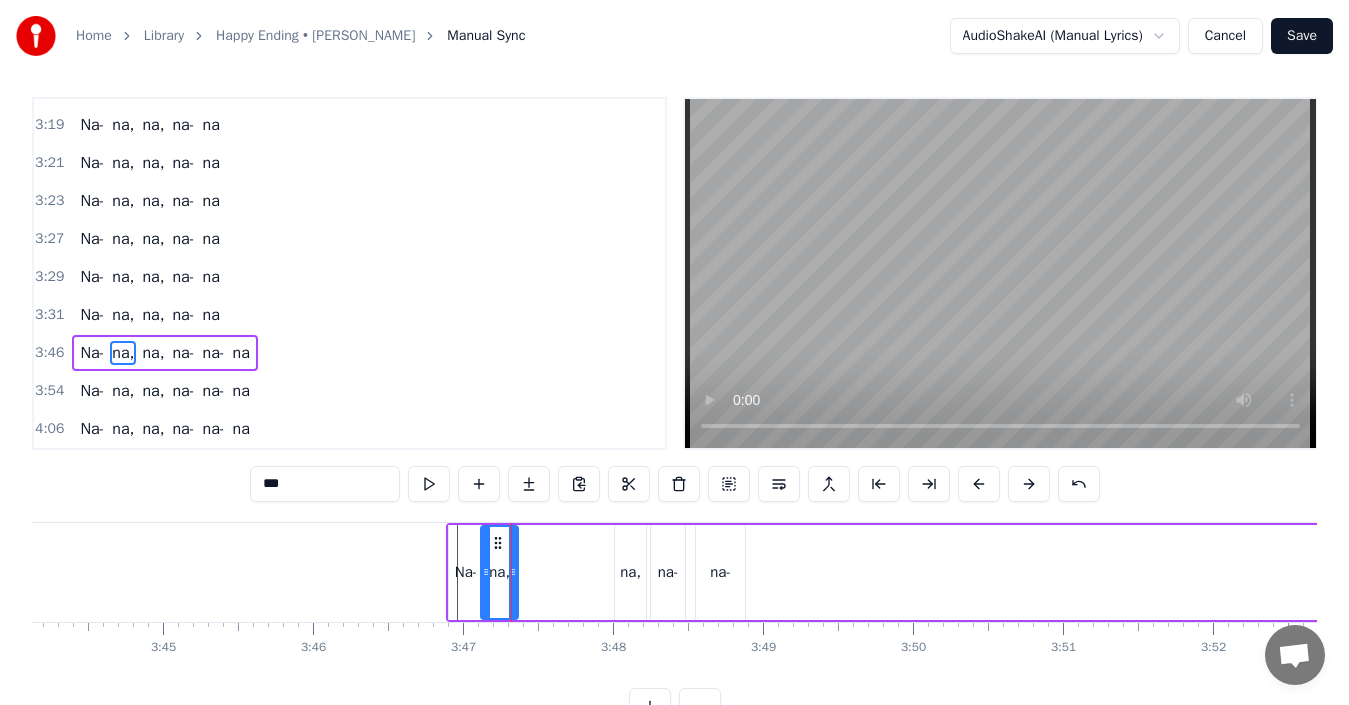 click on "na," at bounding box center (630, 572) 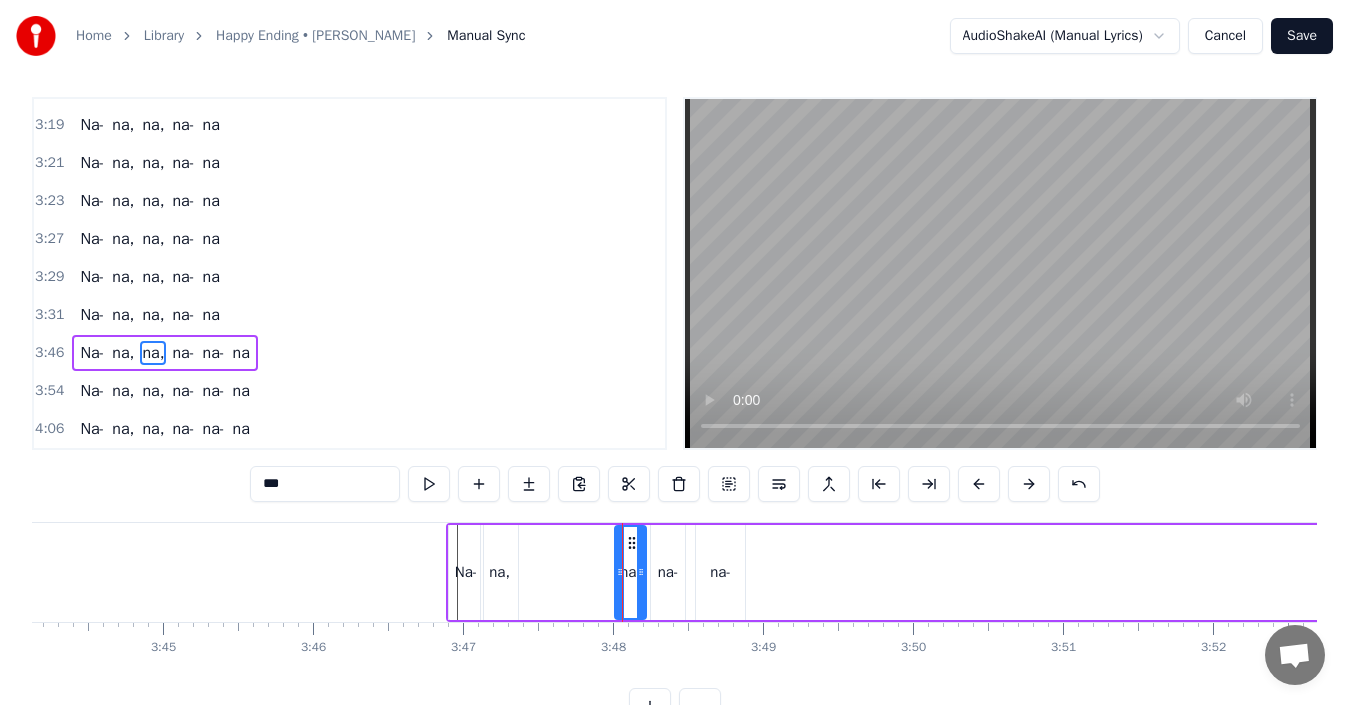 drag, startPoint x: 630, startPoint y: 572, endPoint x: 606, endPoint y: 572, distance: 24 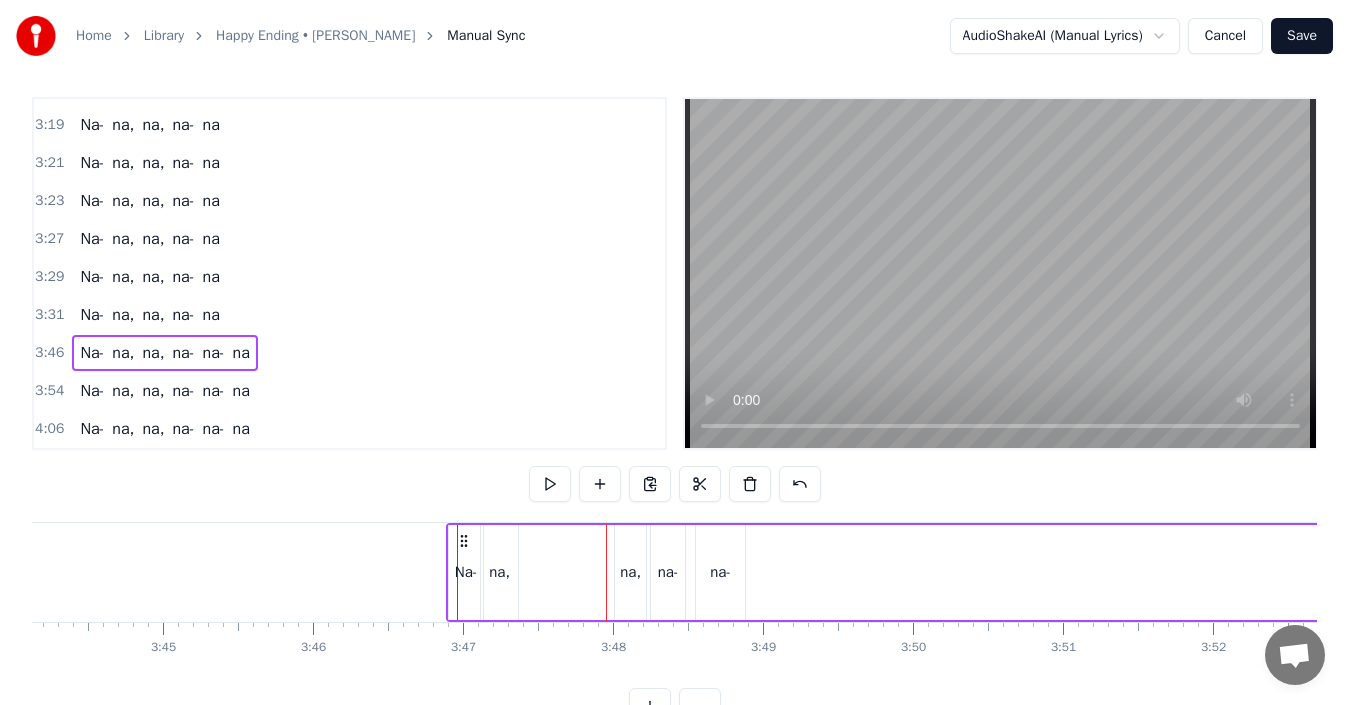 click on "na," at bounding box center (630, 572) 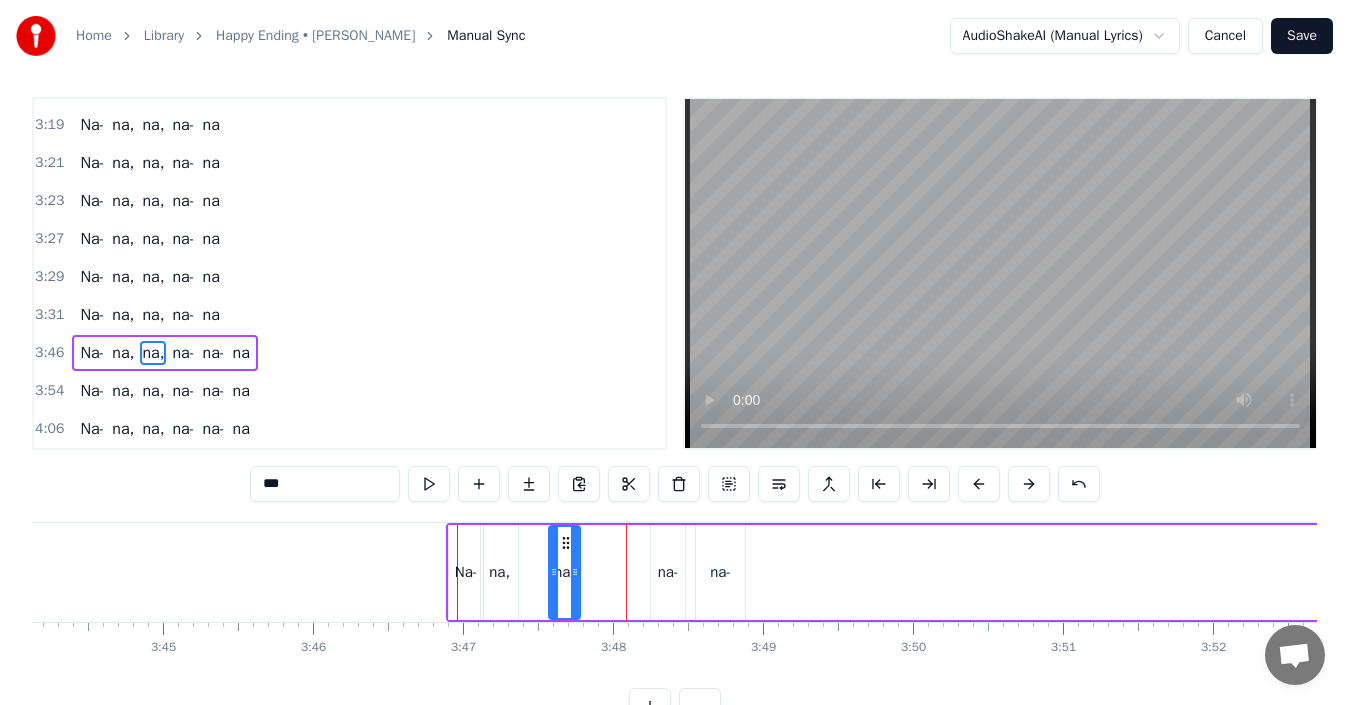 drag, startPoint x: 630, startPoint y: 544, endPoint x: 564, endPoint y: 546, distance: 66.0303 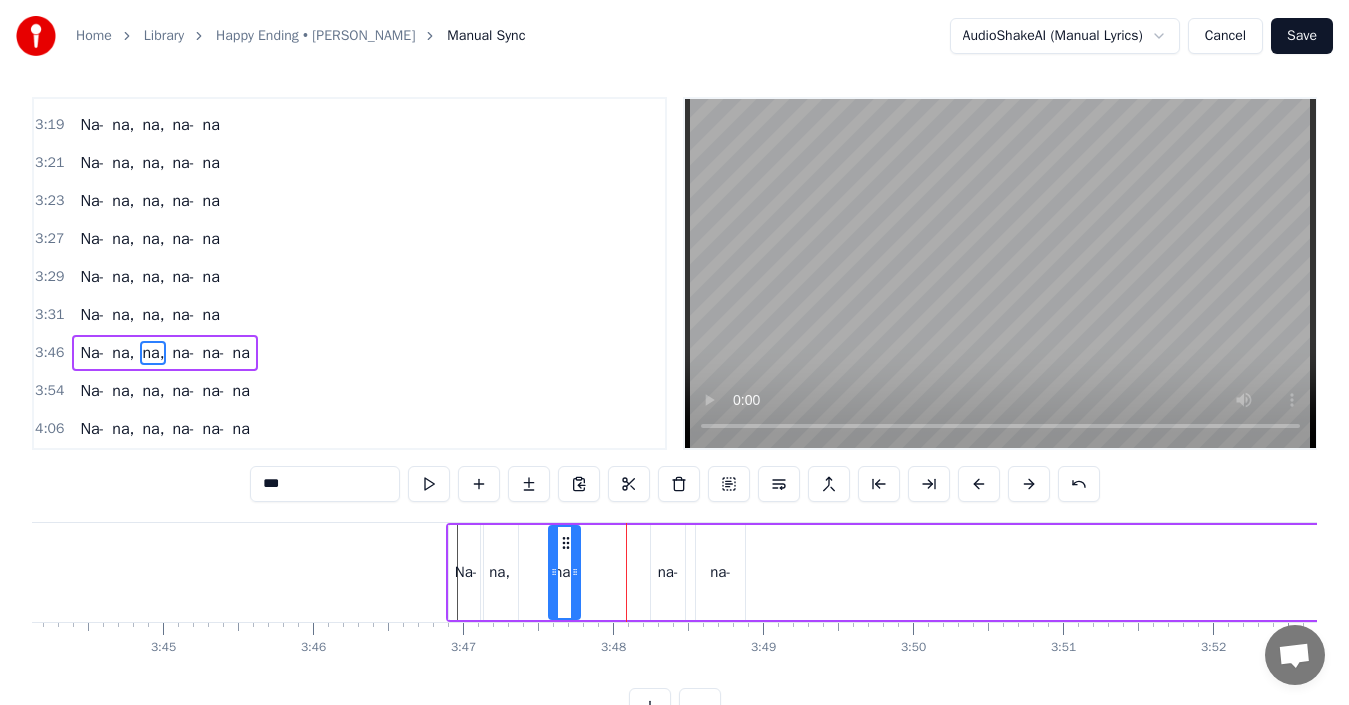 click on "na-" at bounding box center (668, 572) 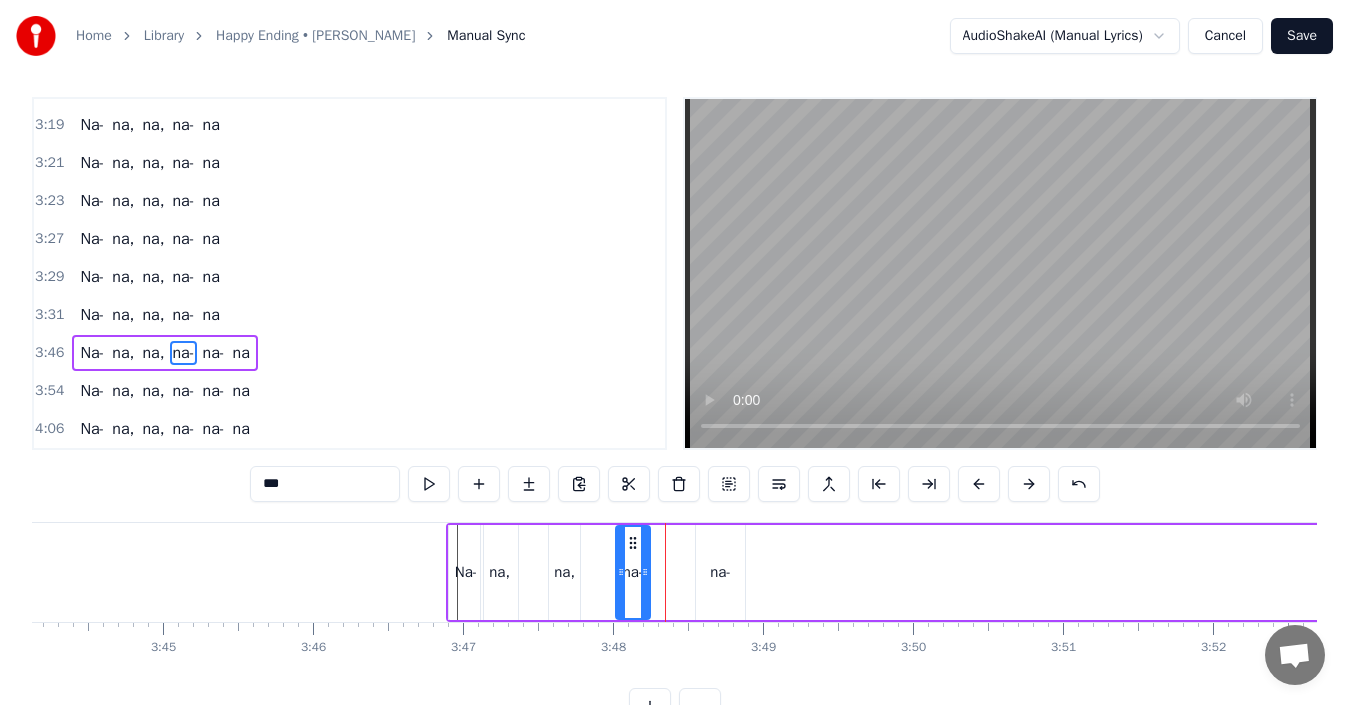 drag, startPoint x: 668, startPoint y: 538, endPoint x: 633, endPoint y: 538, distance: 35 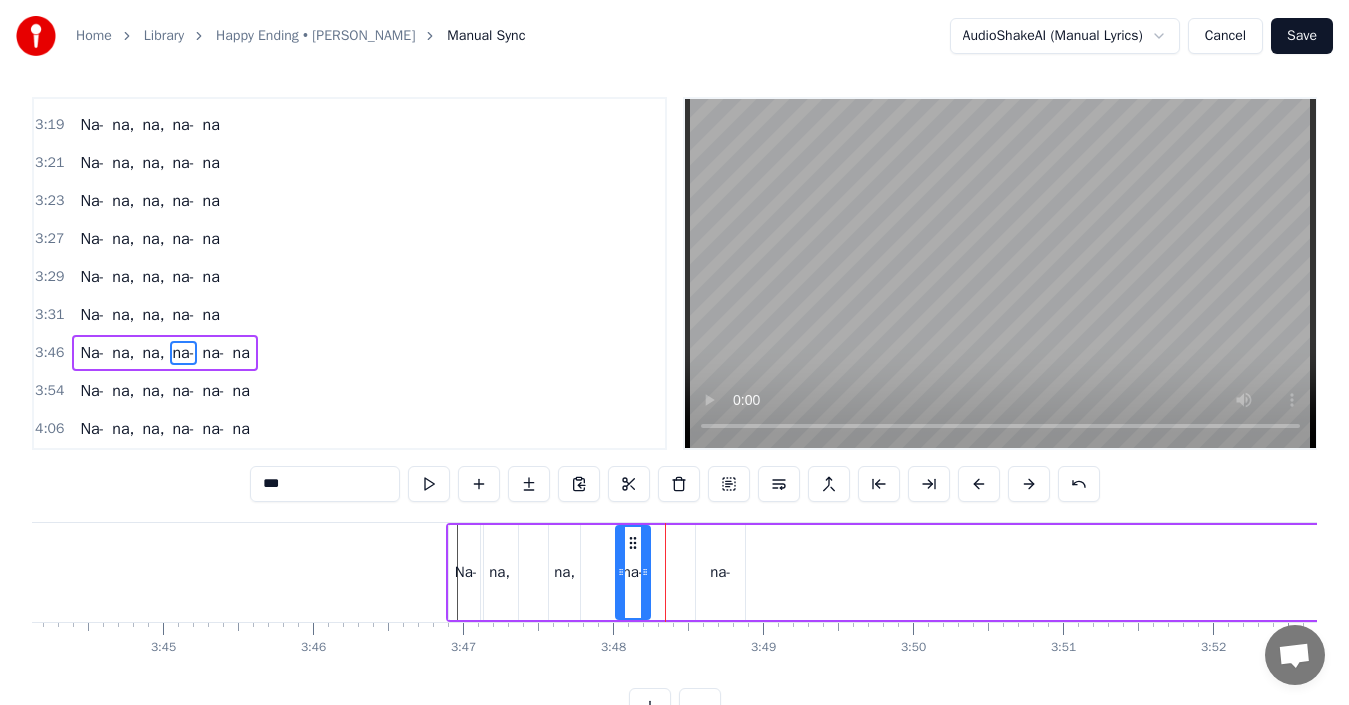 click on "na-" at bounding box center [720, 572] 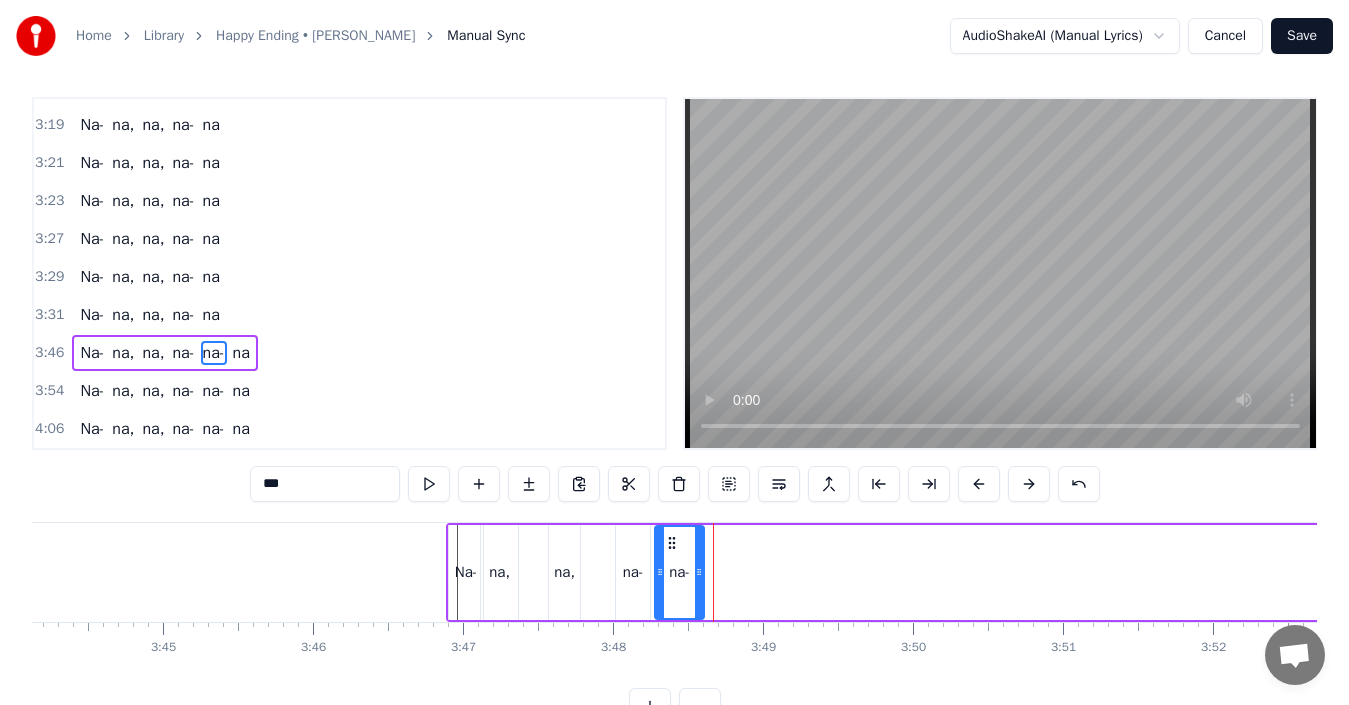 drag, startPoint x: 709, startPoint y: 542, endPoint x: 668, endPoint y: 542, distance: 41 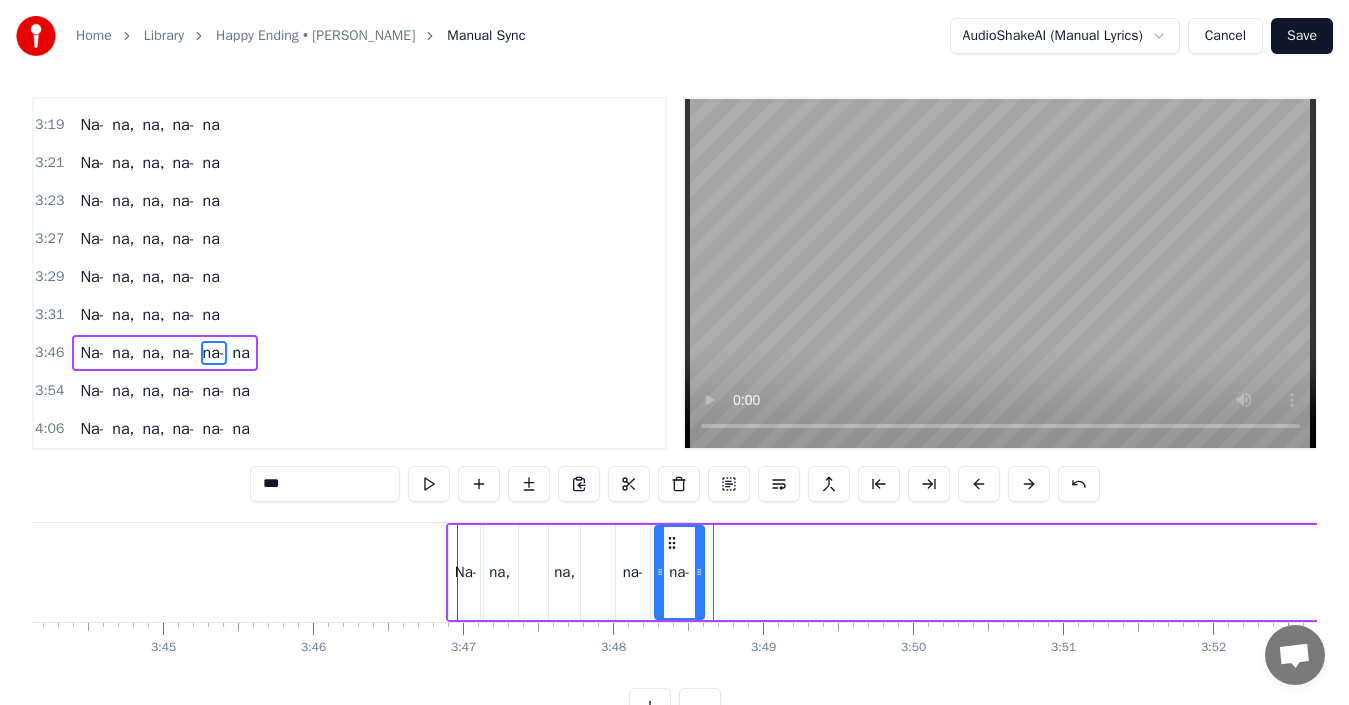 click at bounding box center (-13608, 572) 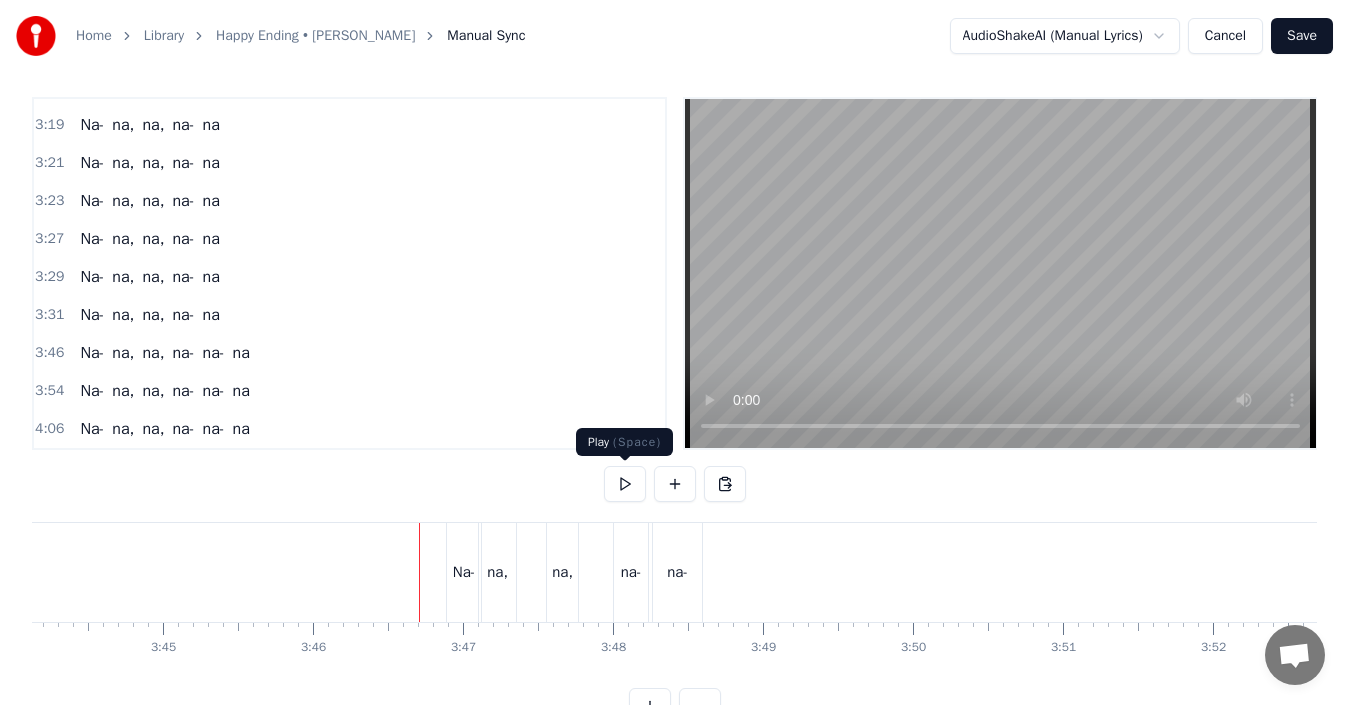 click at bounding box center [625, 484] 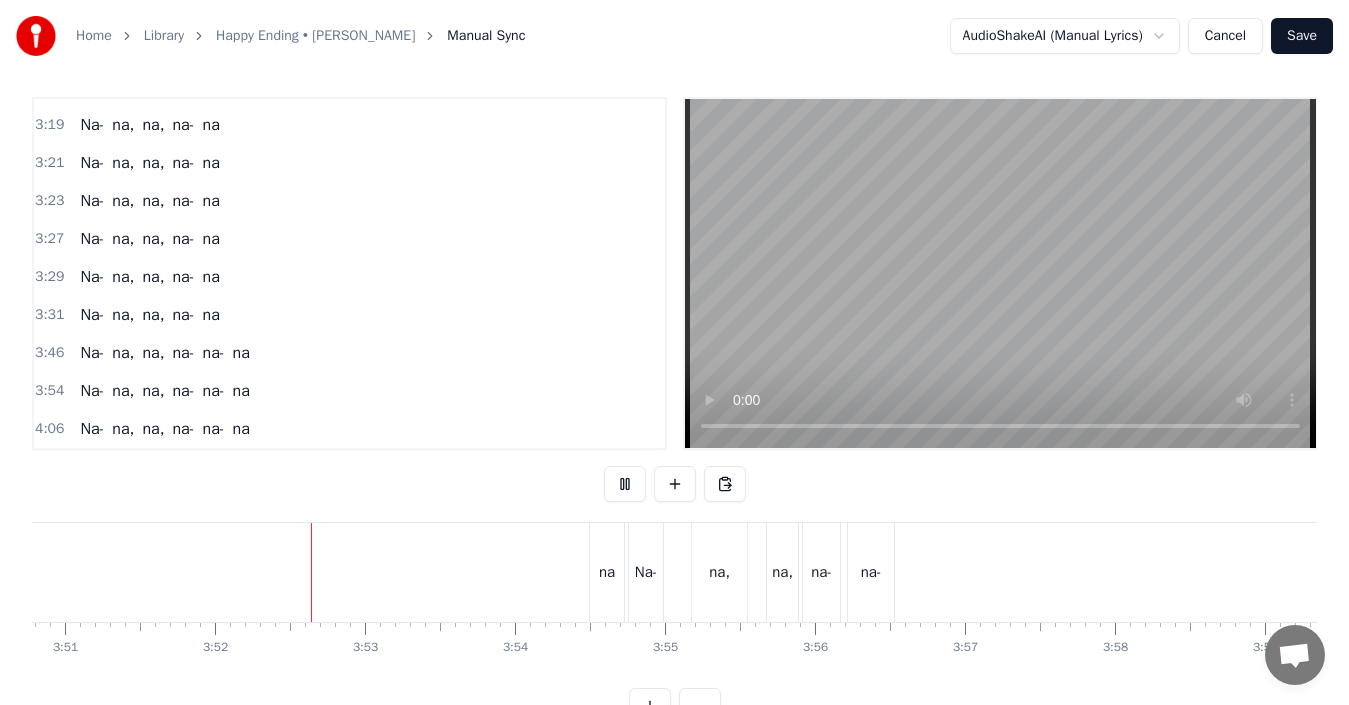 scroll, scrollTop: 0, scrollLeft: 34726, axis: horizontal 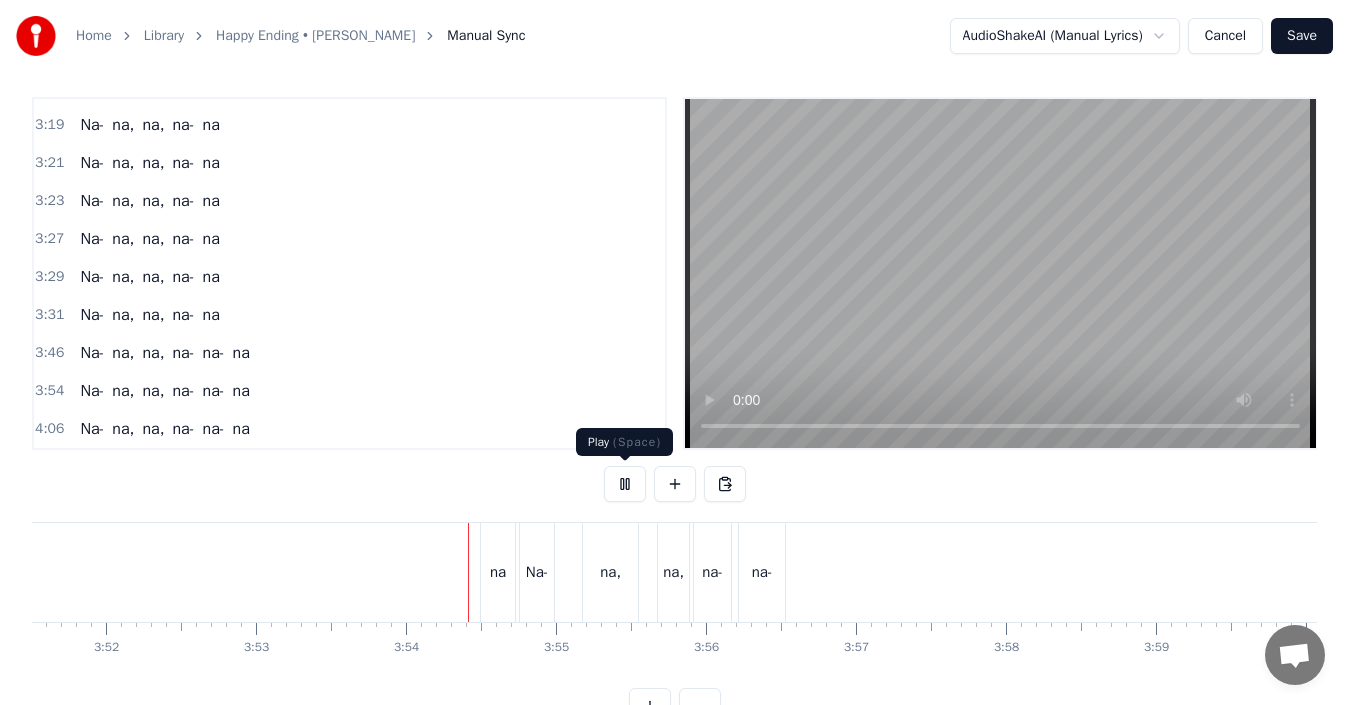 click at bounding box center (625, 484) 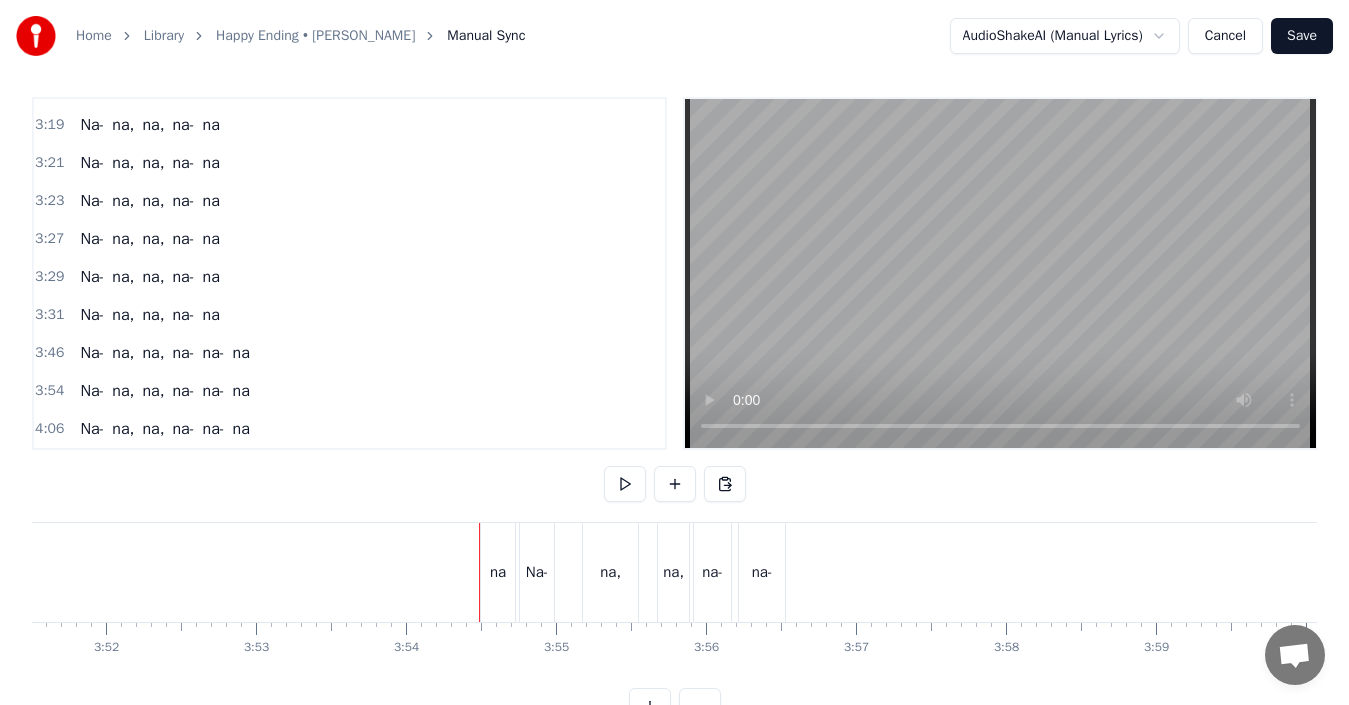 click on "na" at bounding box center (498, 572) 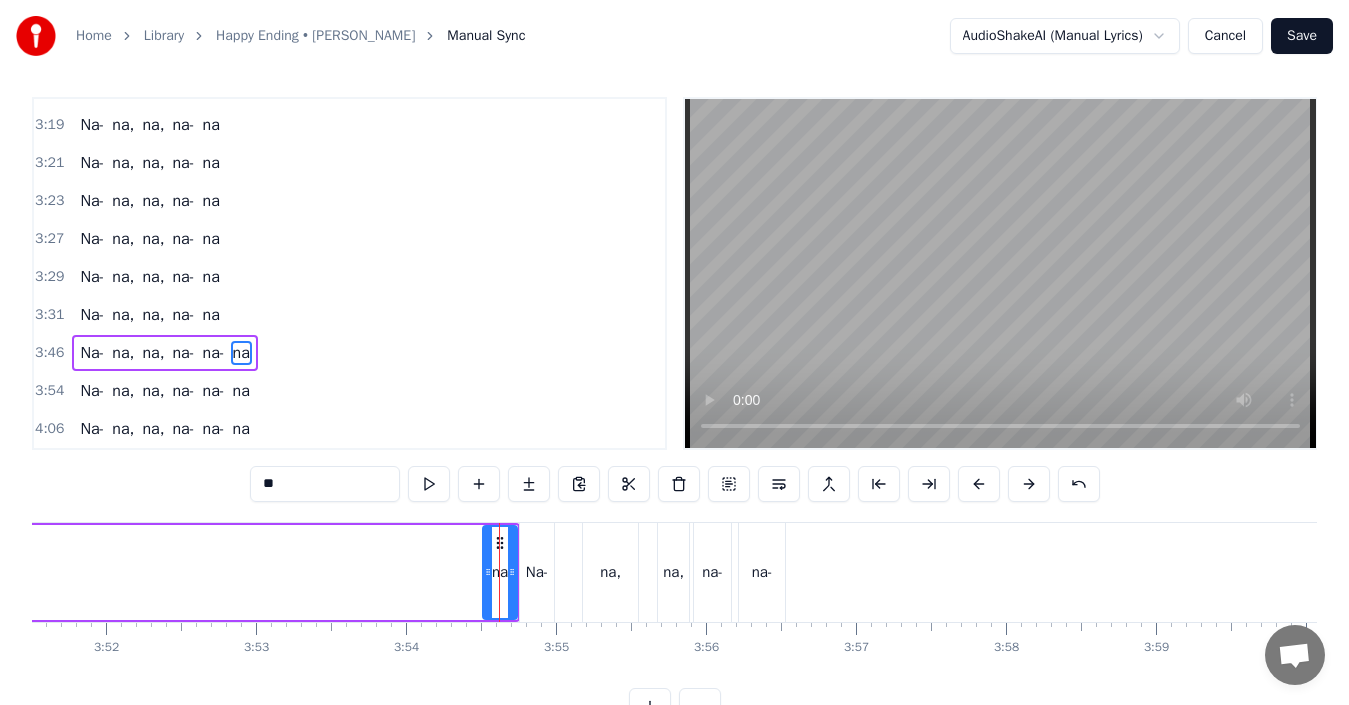 drag, startPoint x: 499, startPoint y: 541, endPoint x: 395, endPoint y: 552, distance: 104.58012 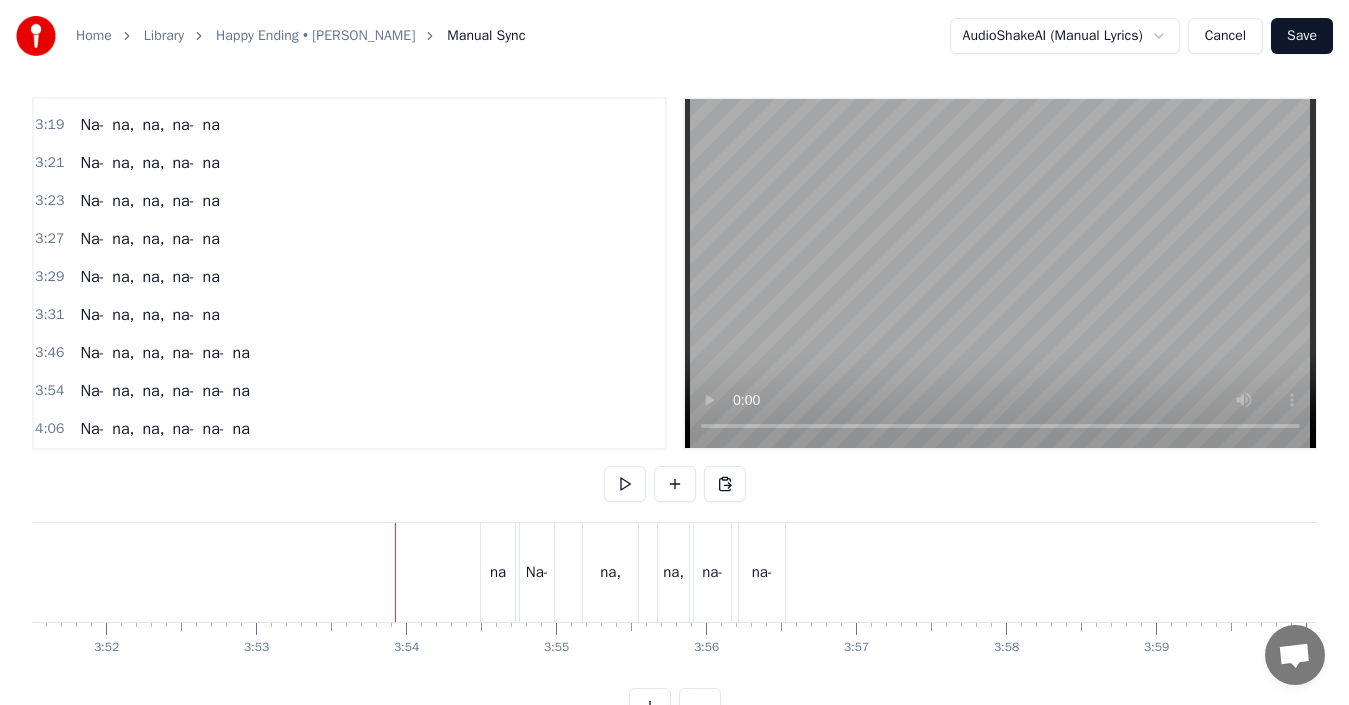 click on "na" at bounding box center (498, 572) 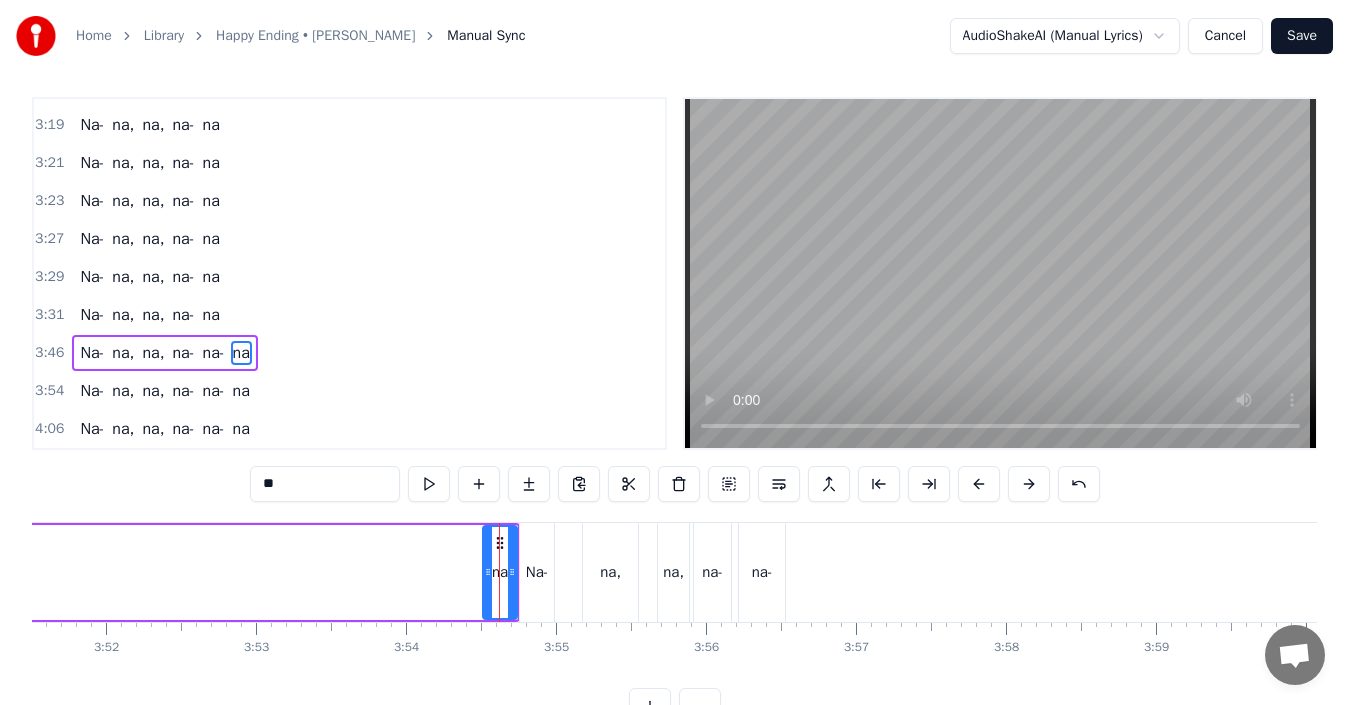 drag, startPoint x: 499, startPoint y: 541, endPoint x: 464, endPoint y: 541, distance: 35 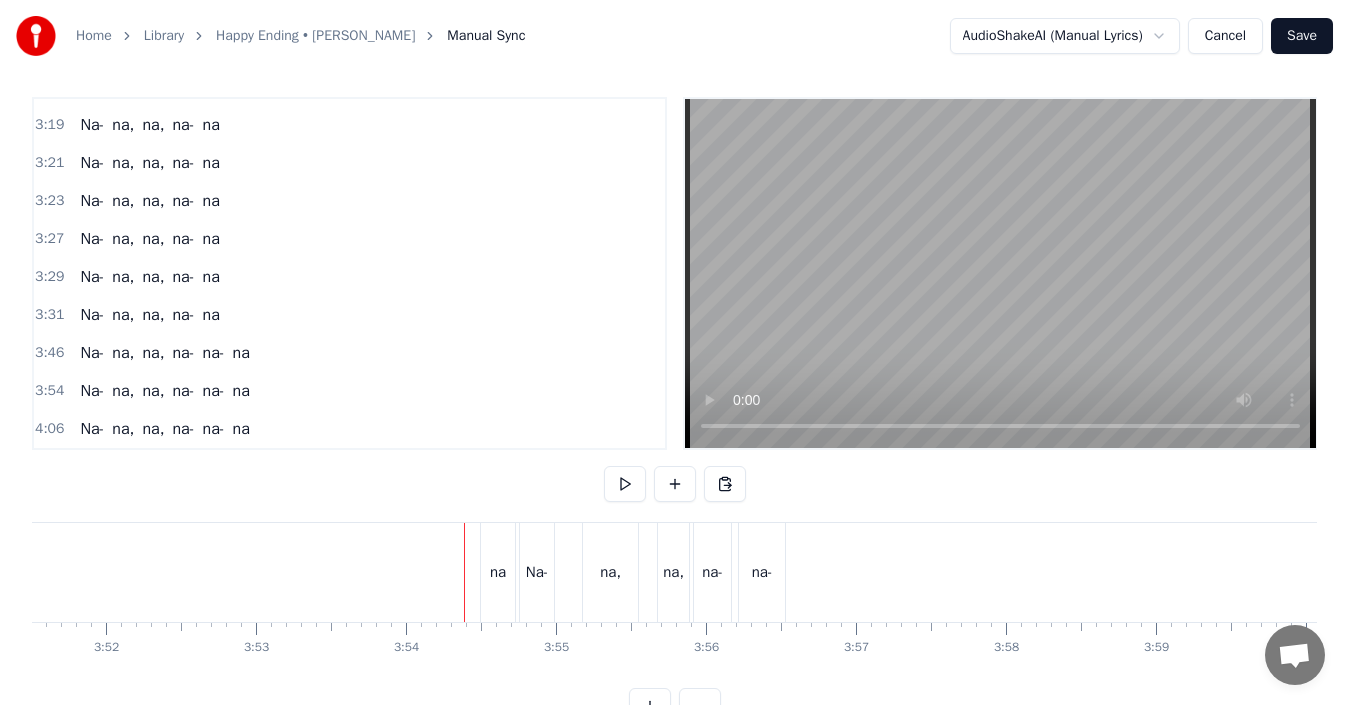click on "na" at bounding box center (498, 572) 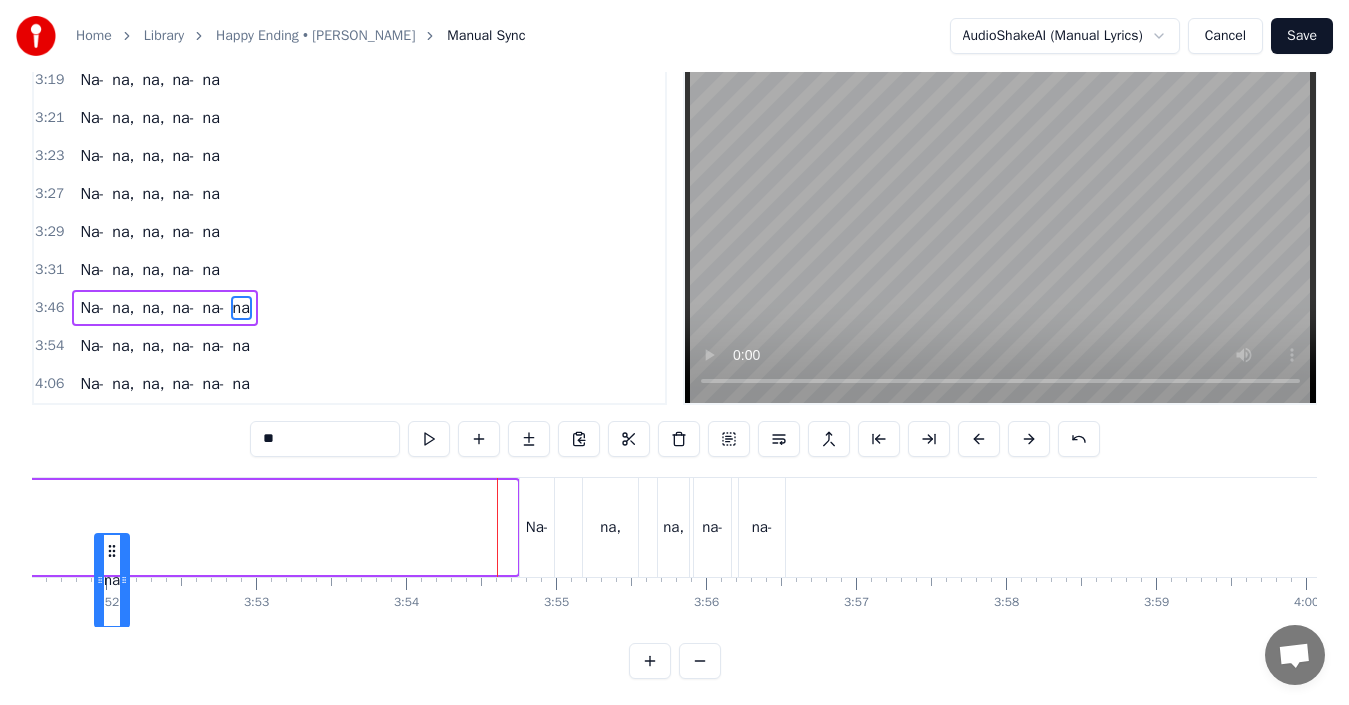 scroll, scrollTop: 60, scrollLeft: 0, axis: vertical 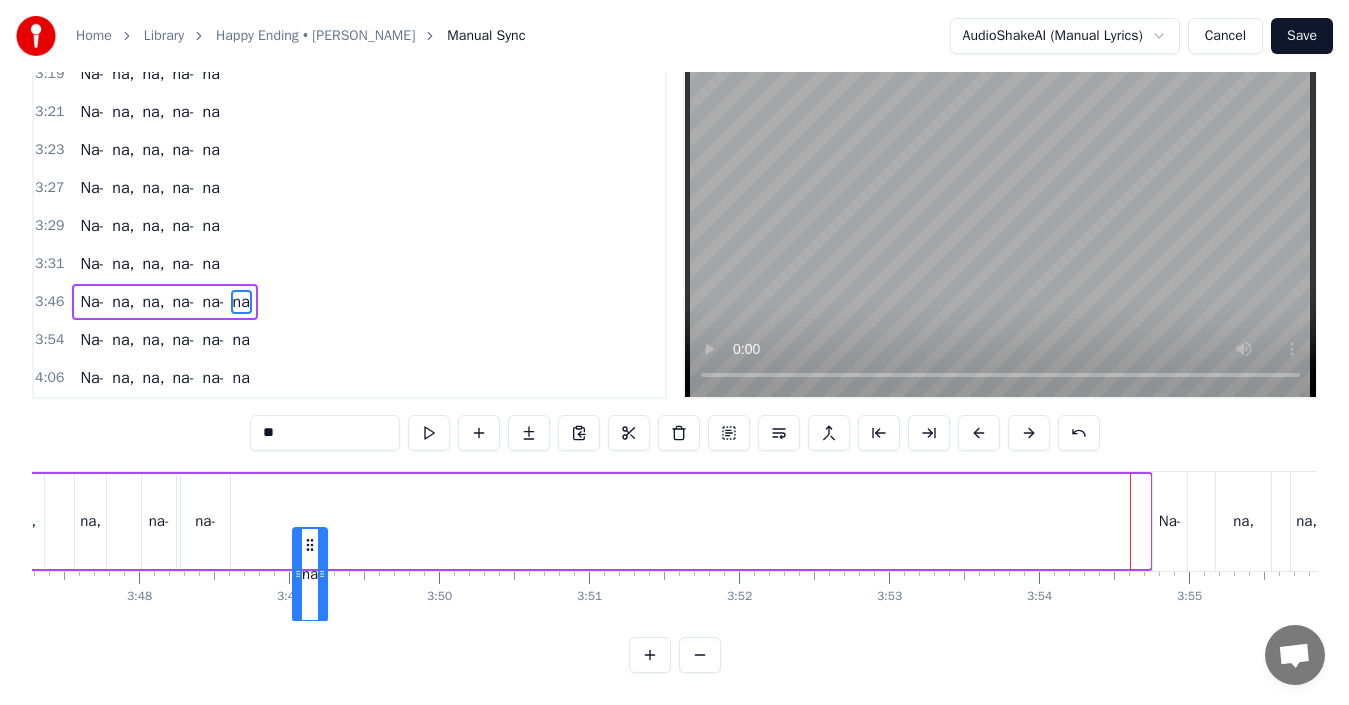 drag, startPoint x: 500, startPoint y: 545, endPoint x: 310, endPoint y: 476, distance: 202.14104 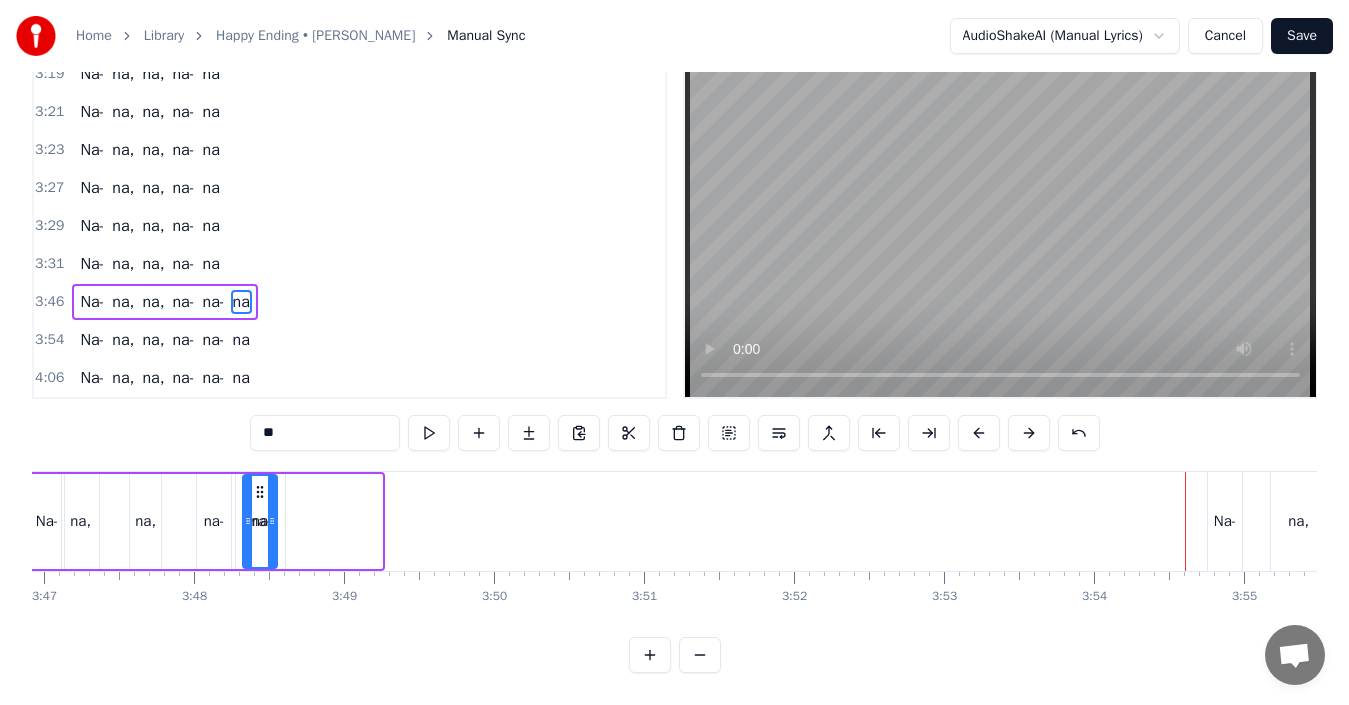 scroll, scrollTop: 0, scrollLeft: 34004, axis: horizontal 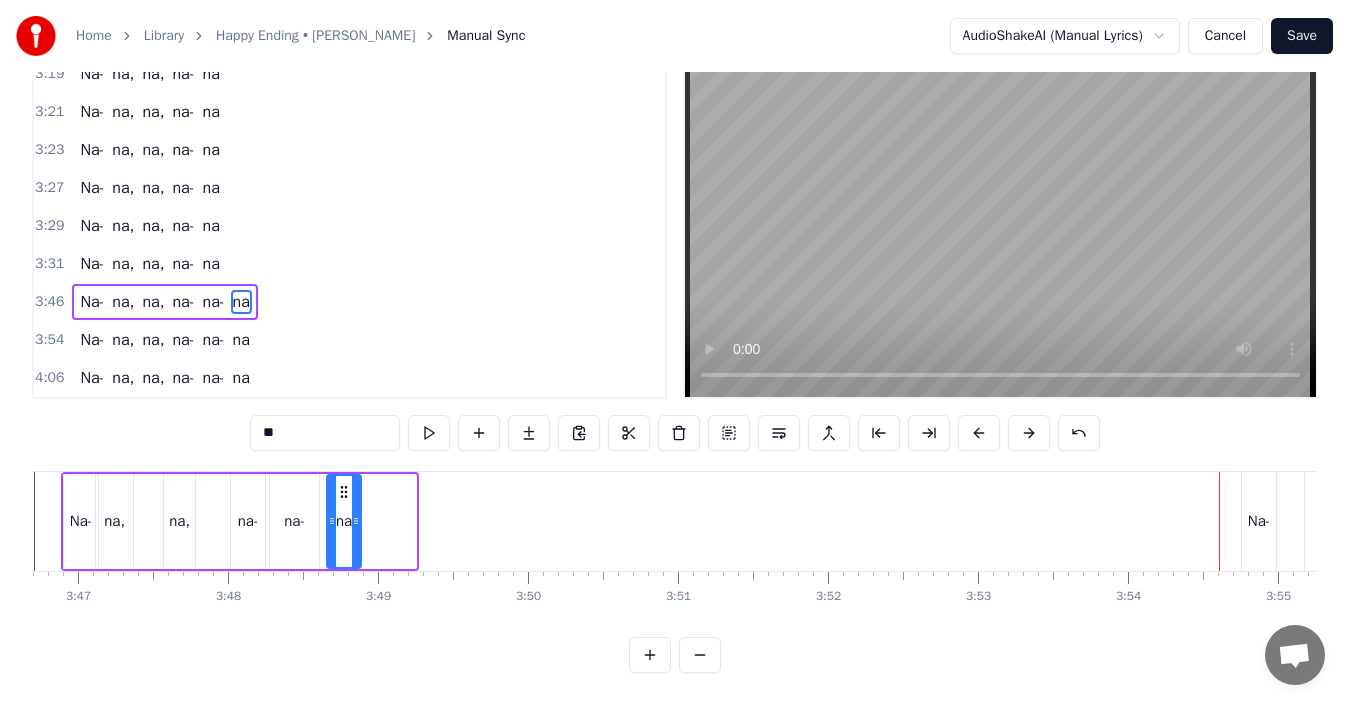 drag, startPoint x: 308, startPoint y: 487, endPoint x: 342, endPoint y: 485, distance: 34.058773 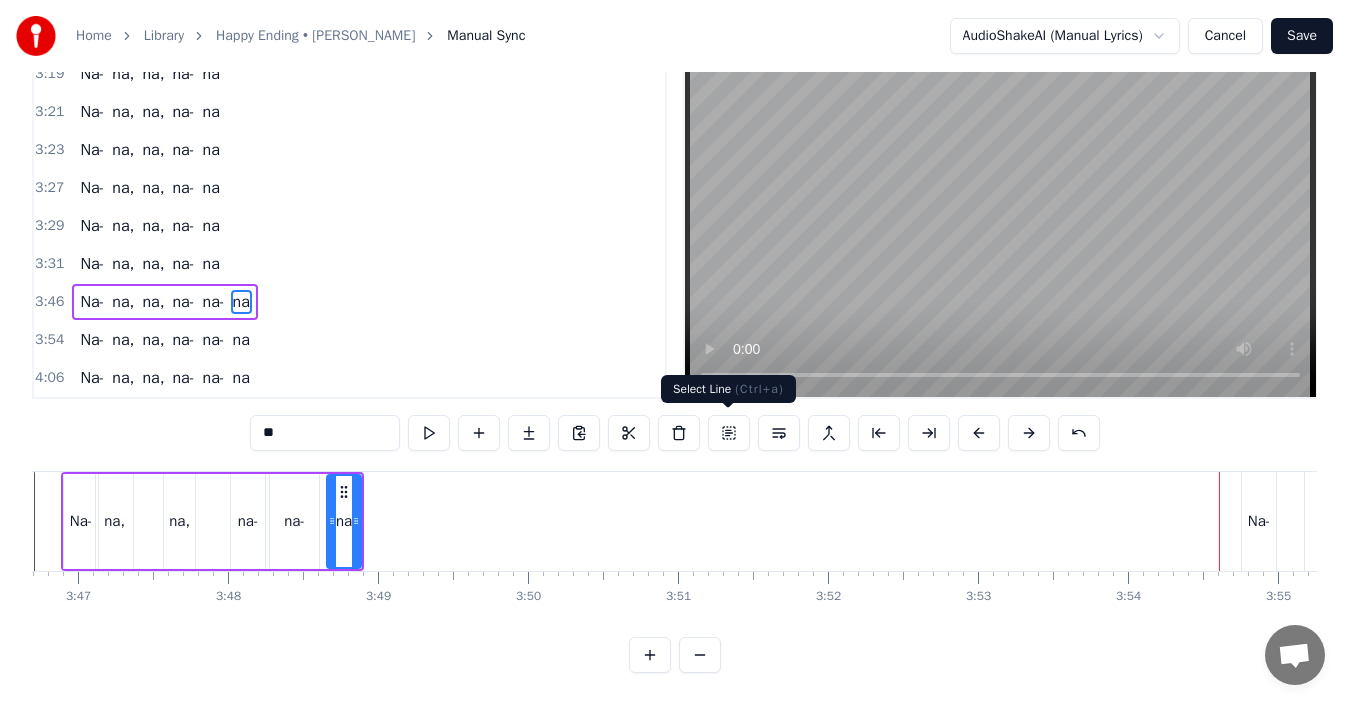 click at bounding box center [729, 433] 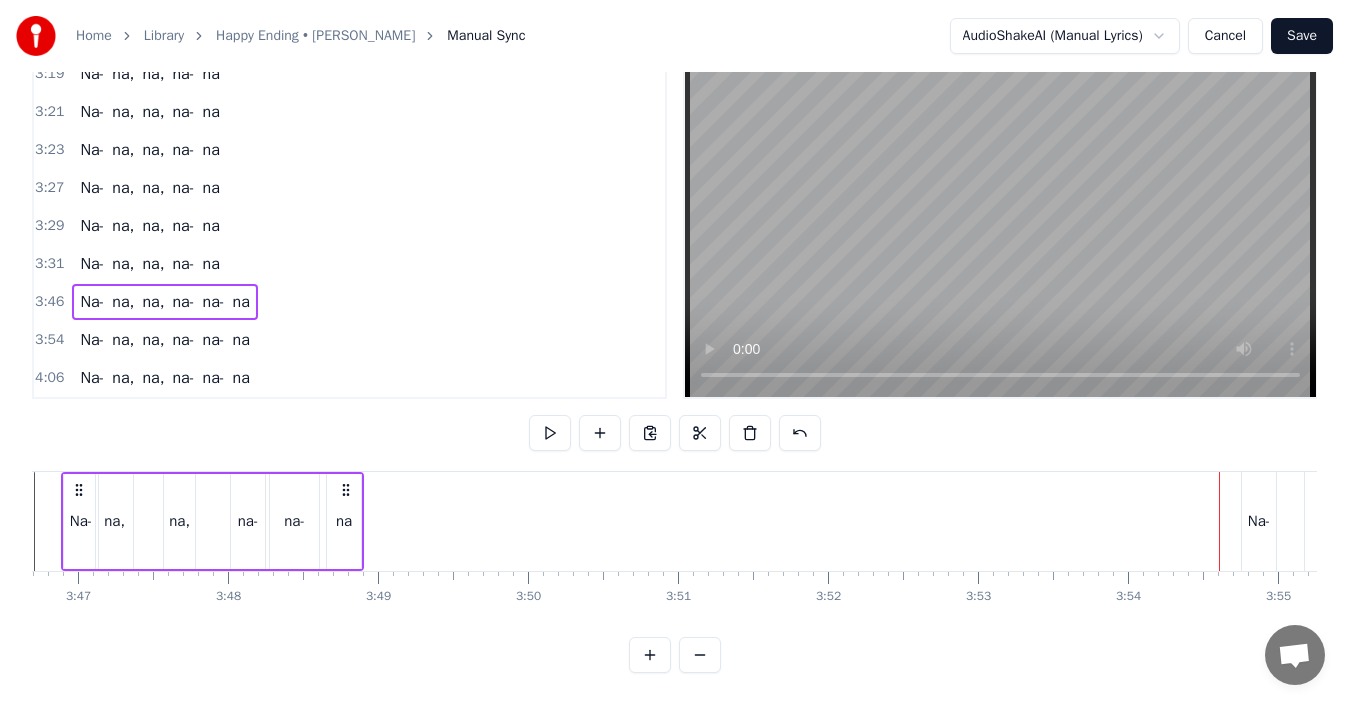 scroll, scrollTop: 0, scrollLeft: 33933, axis: horizontal 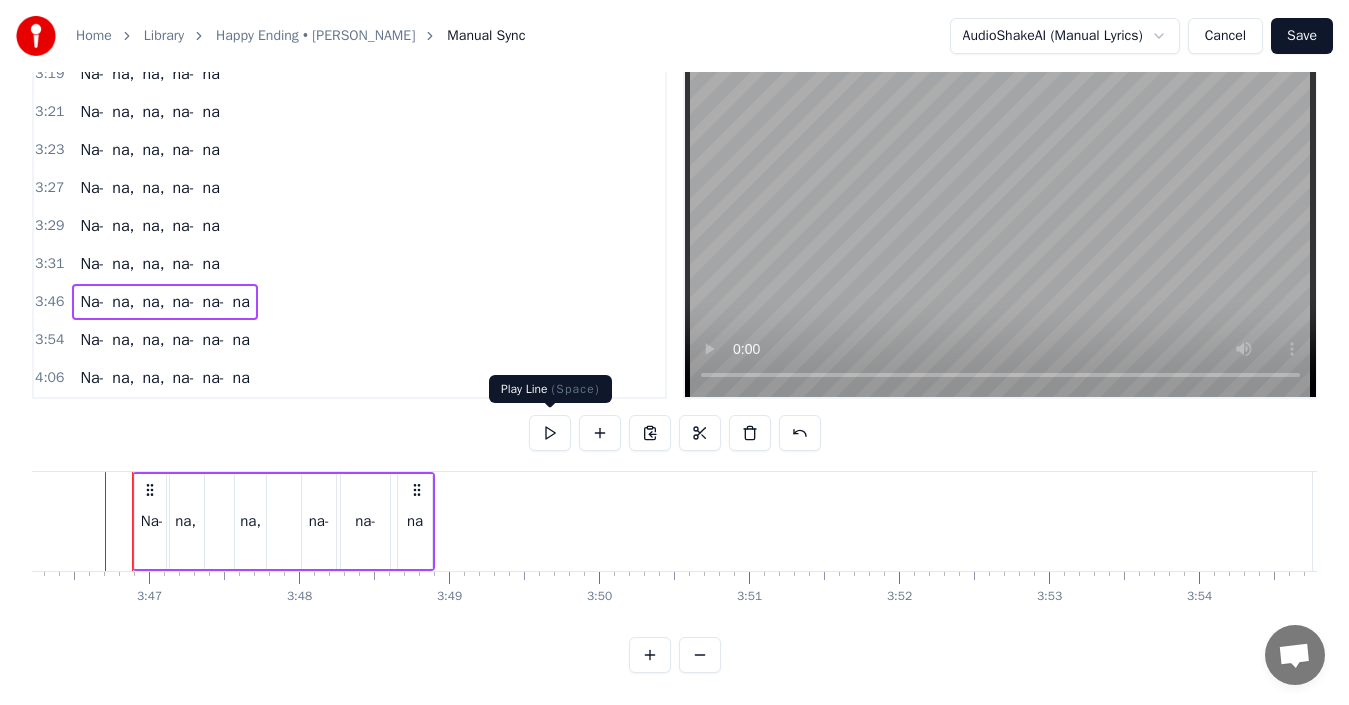 click at bounding box center [550, 433] 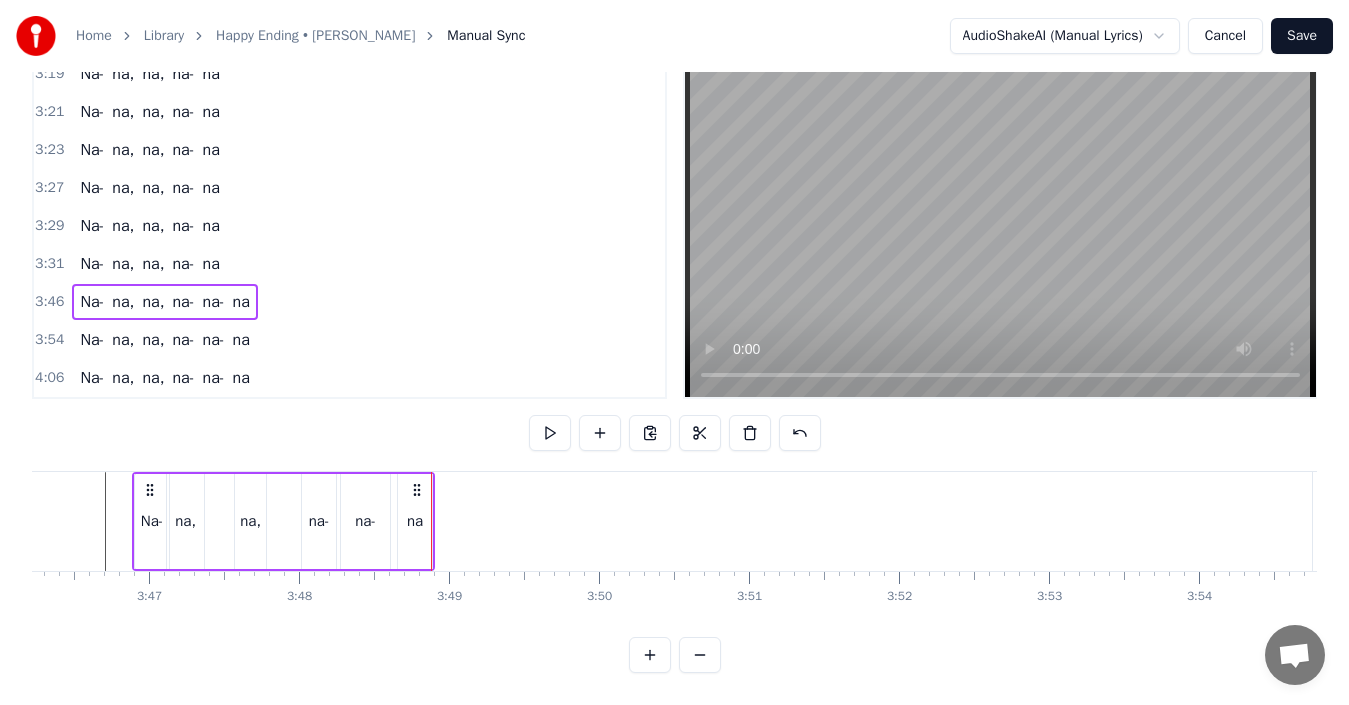 click on "Na-" at bounding box center [92, 340] 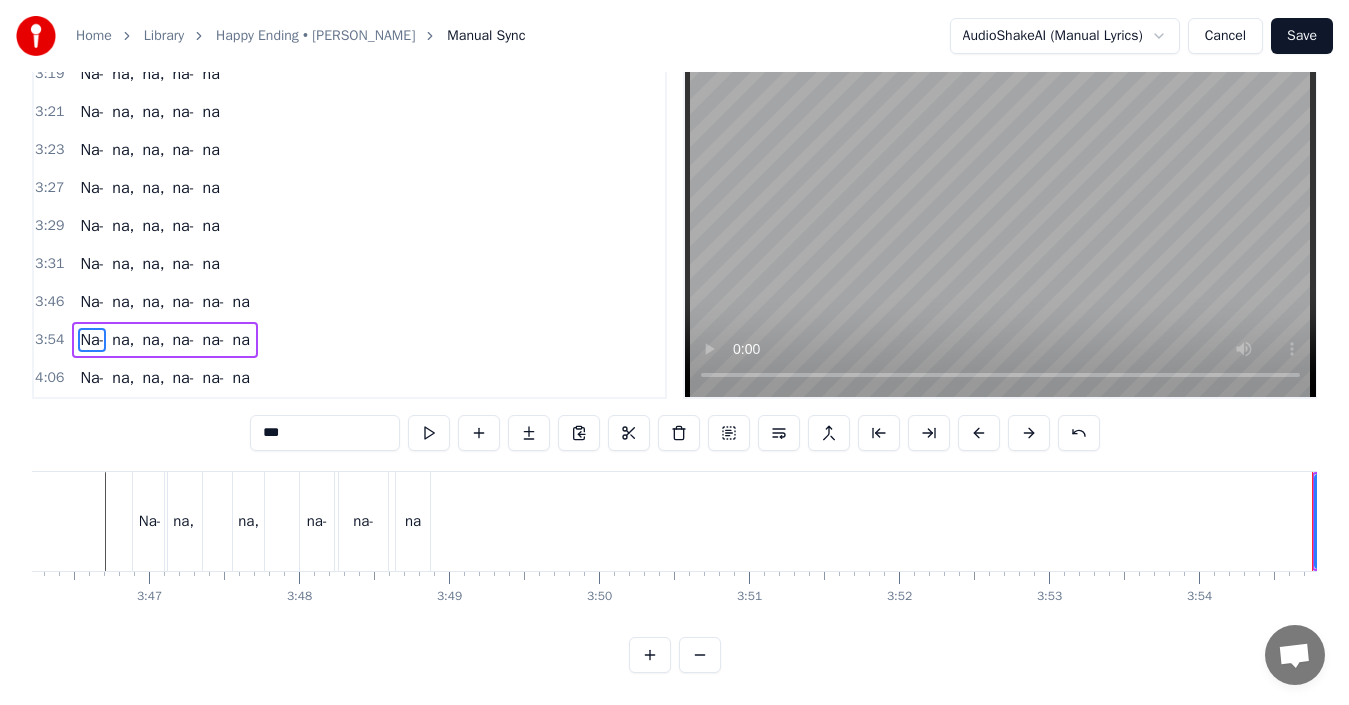 scroll, scrollTop: 45, scrollLeft: 0, axis: vertical 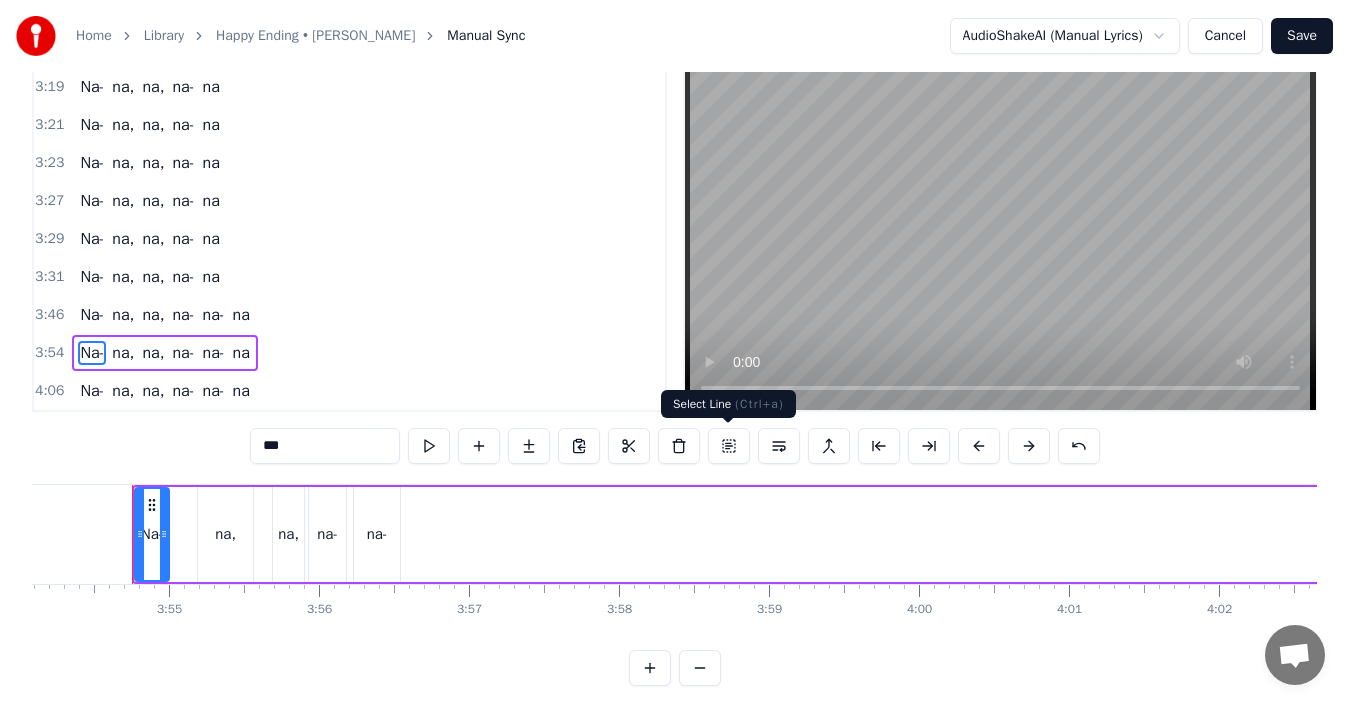 click at bounding box center (729, 446) 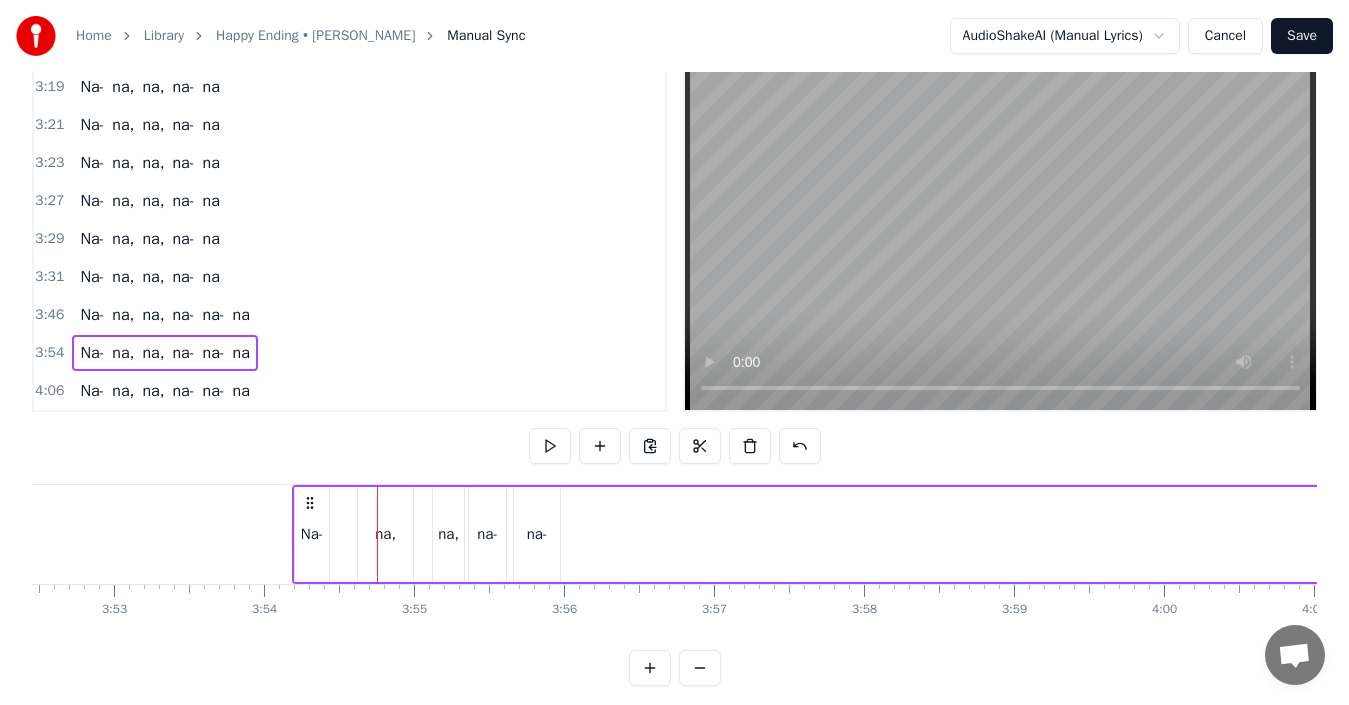 scroll, scrollTop: 0, scrollLeft: 34842, axis: horizontal 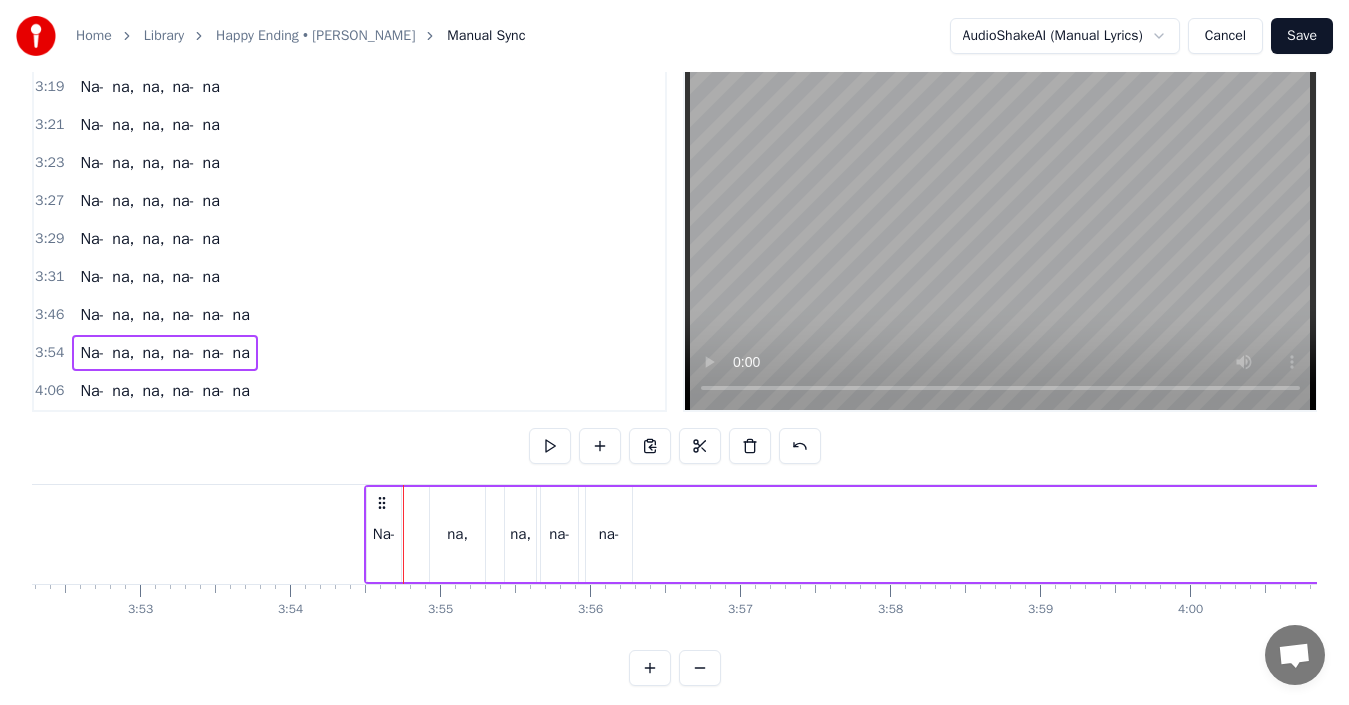 drag, startPoint x: 148, startPoint y: 506, endPoint x: 380, endPoint y: 504, distance: 232.00862 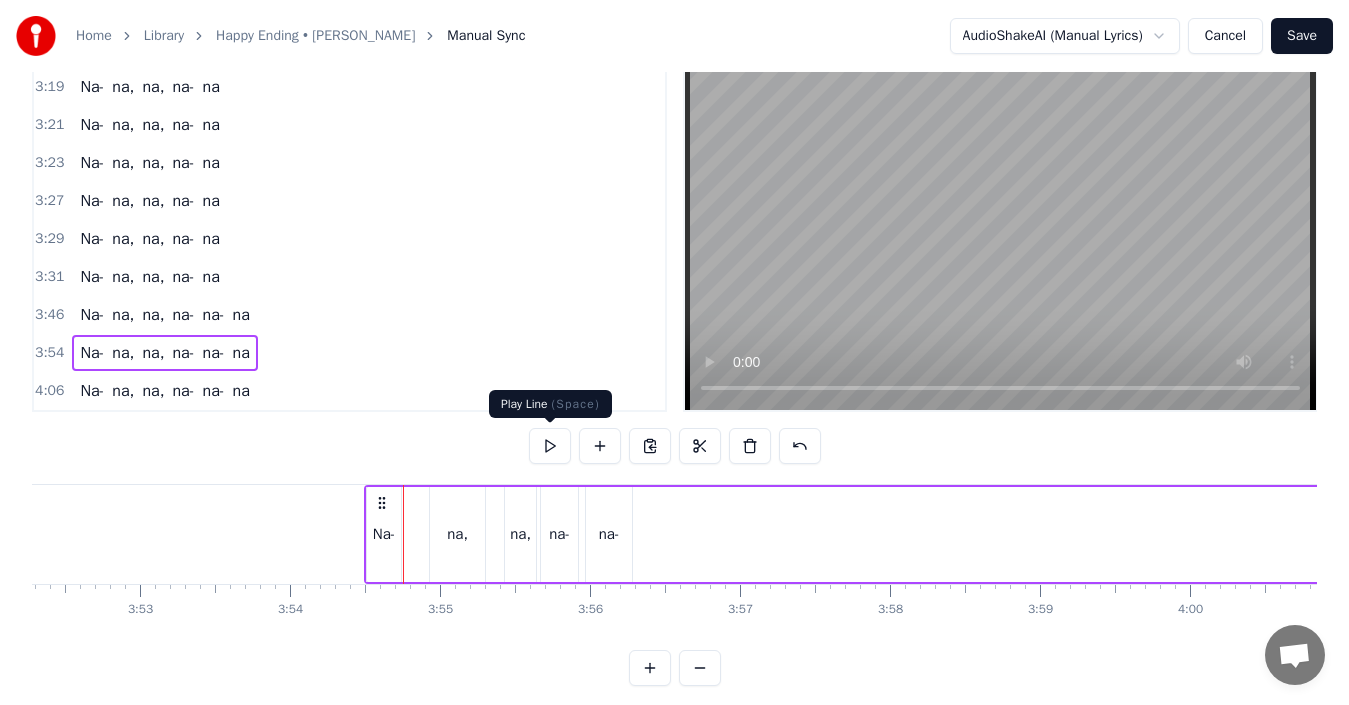click at bounding box center (550, 446) 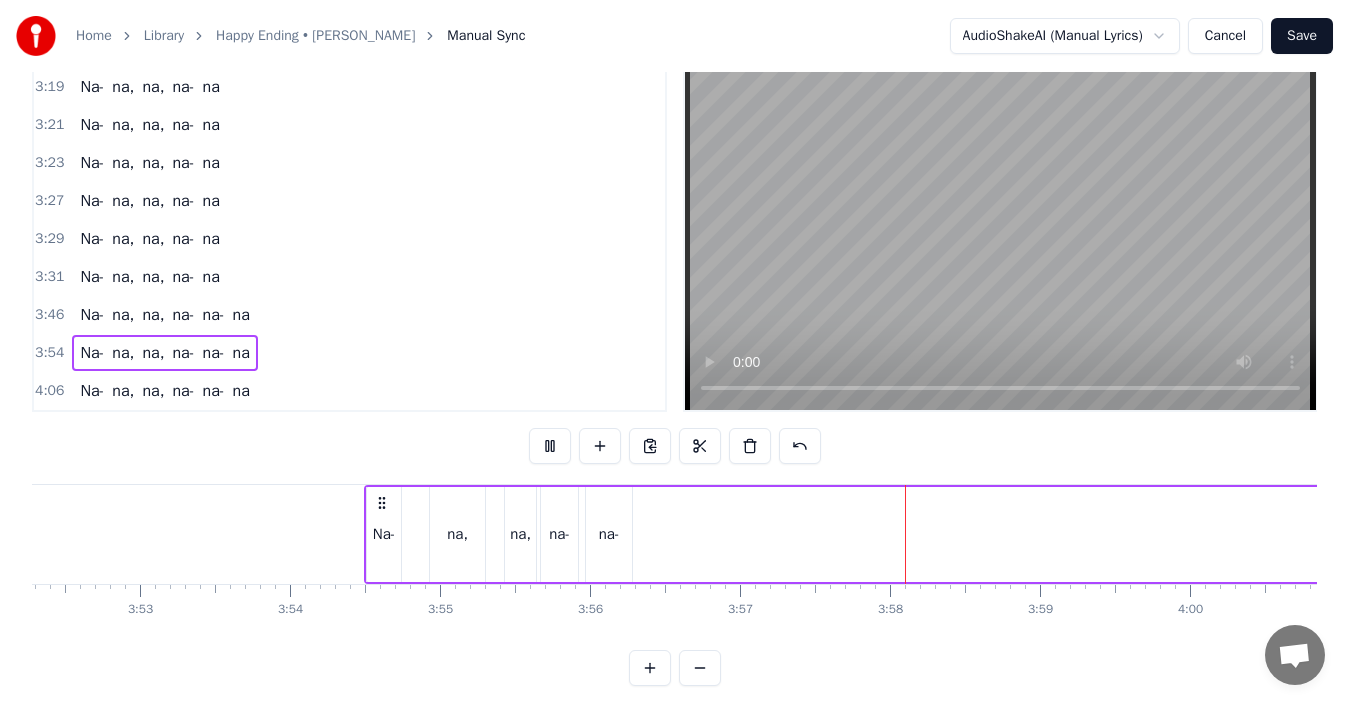 click at bounding box center (550, 446) 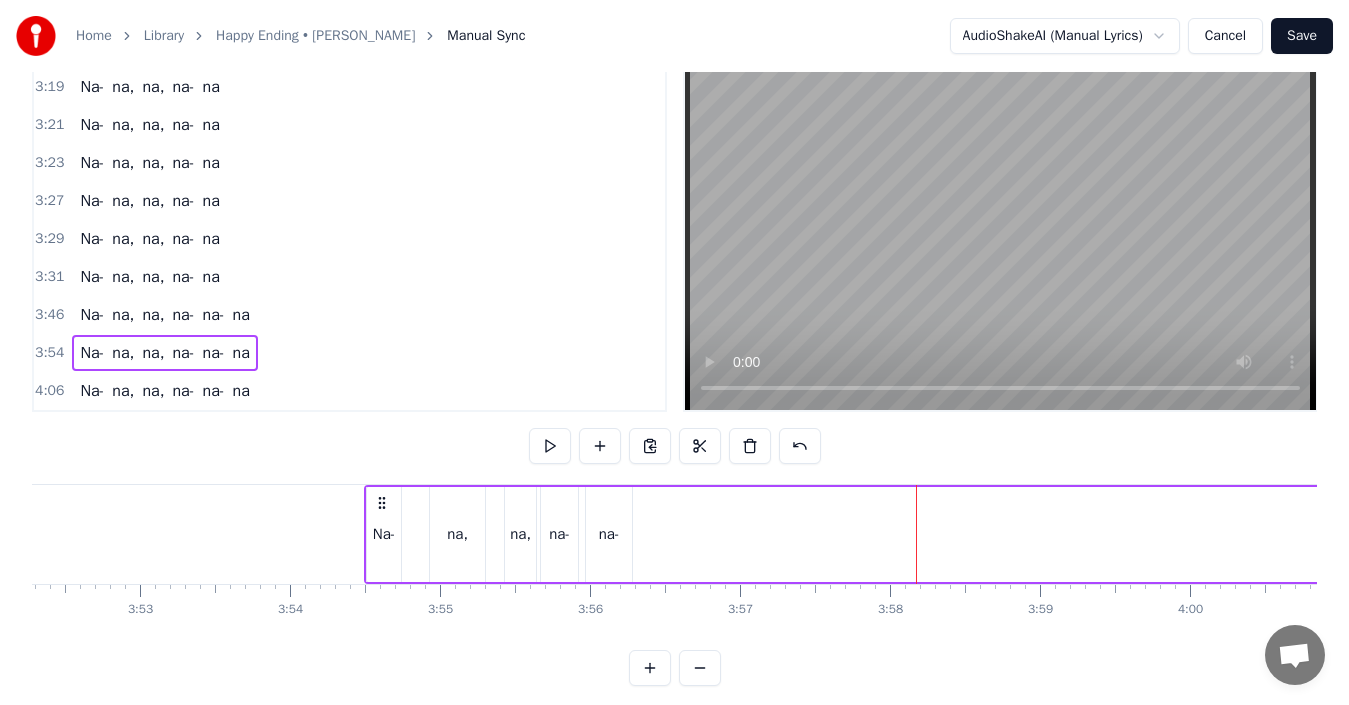 click on "na" at bounding box center [241, 353] 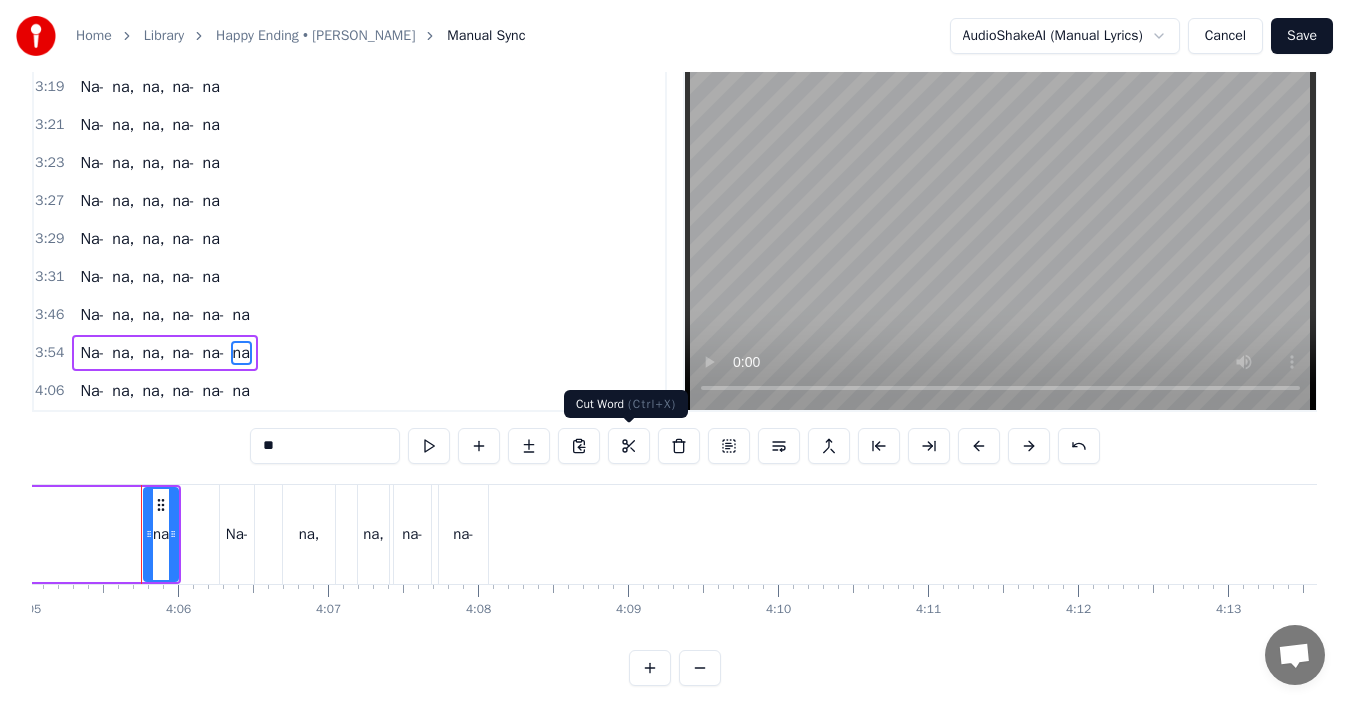 scroll, scrollTop: 0, scrollLeft: 36763, axis: horizontal 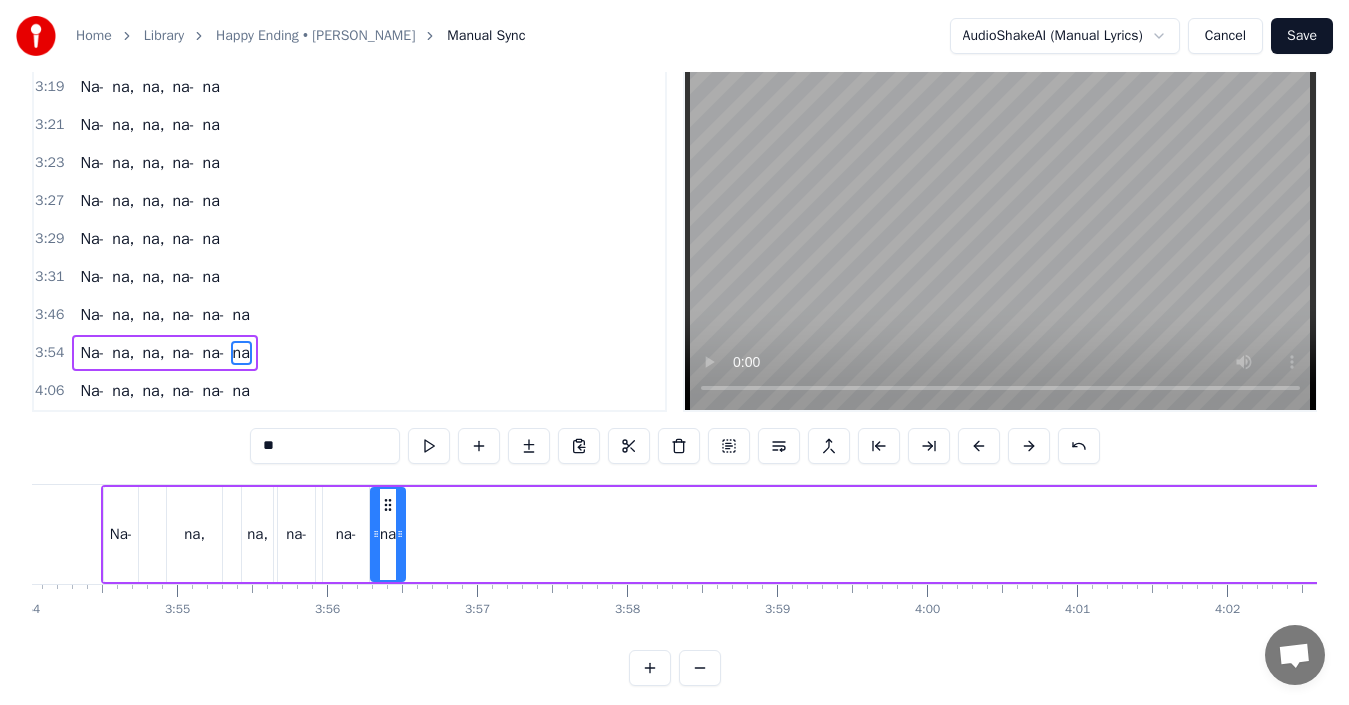 drag, startPoint x: 150, startPoint y: 508, endPoint x: 386, endPoint y: 515, distance: 236.10379 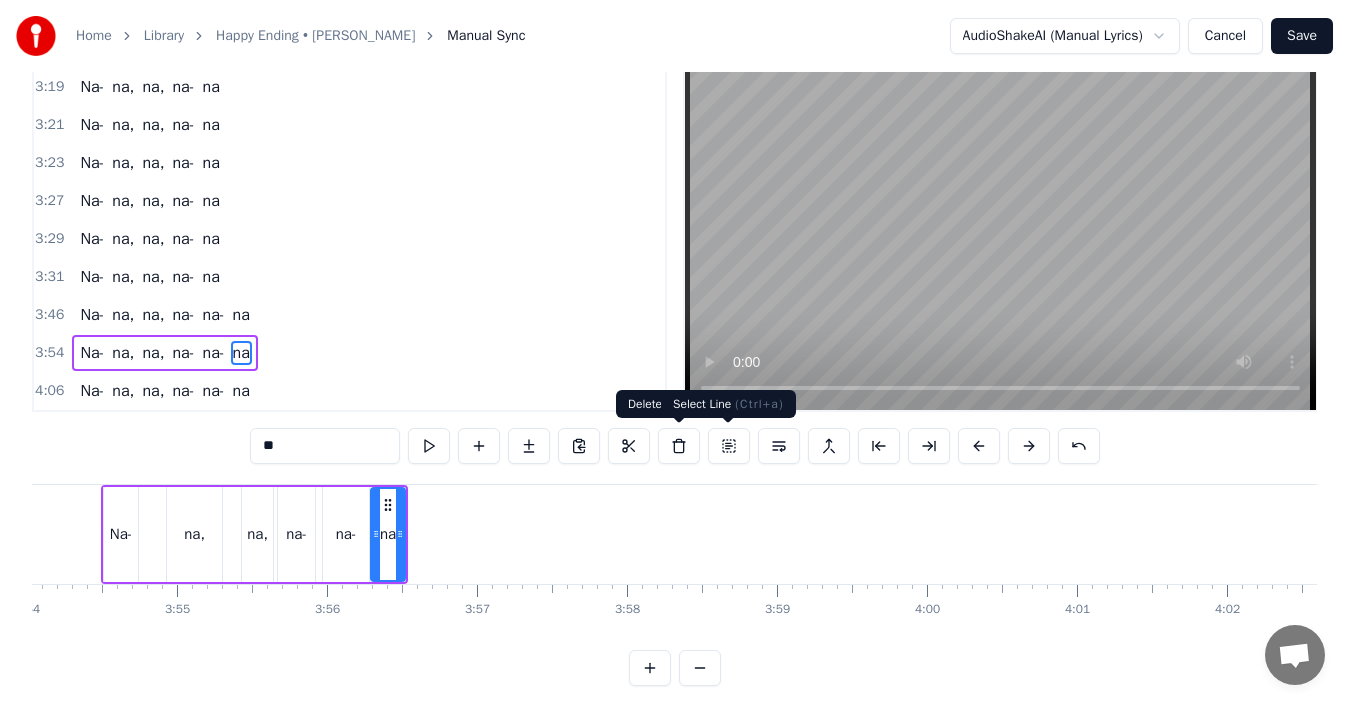 click at bounding box center (729, 446) 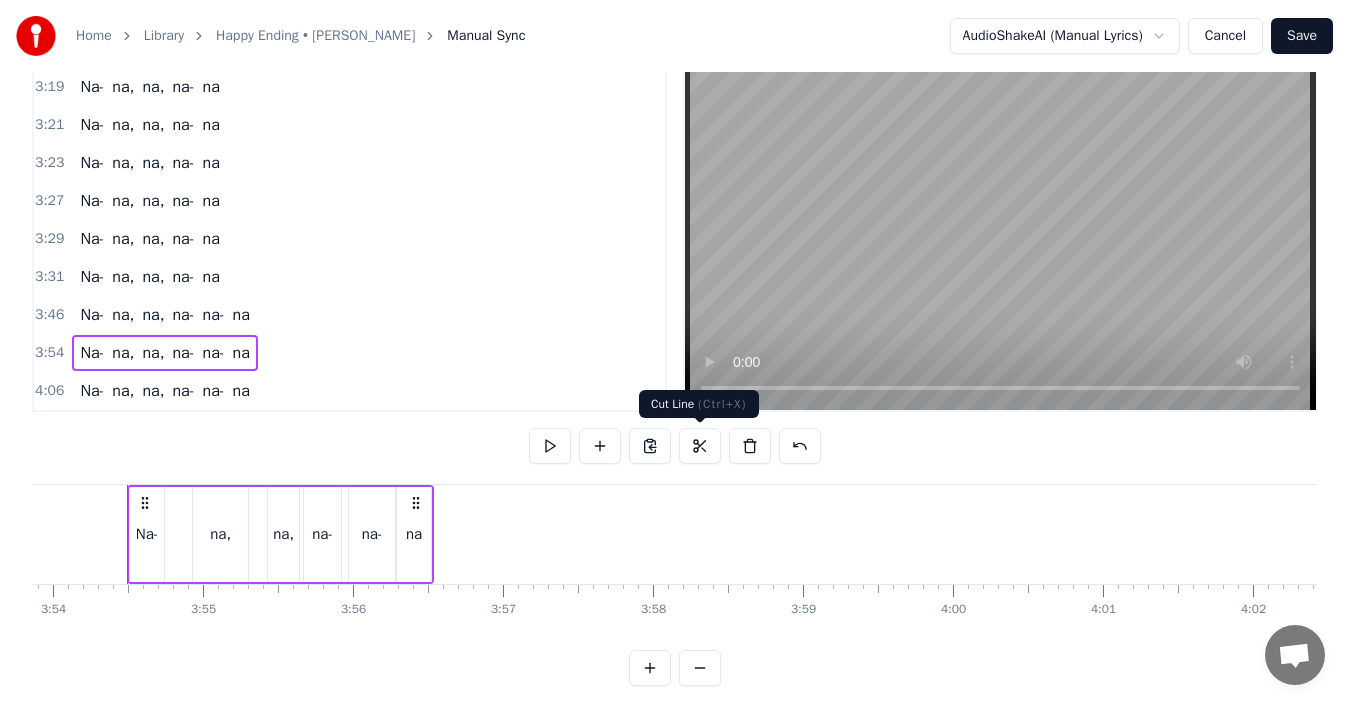 scroll, scrollTop: 0, scrollLeft: 35074, axis: horizontal 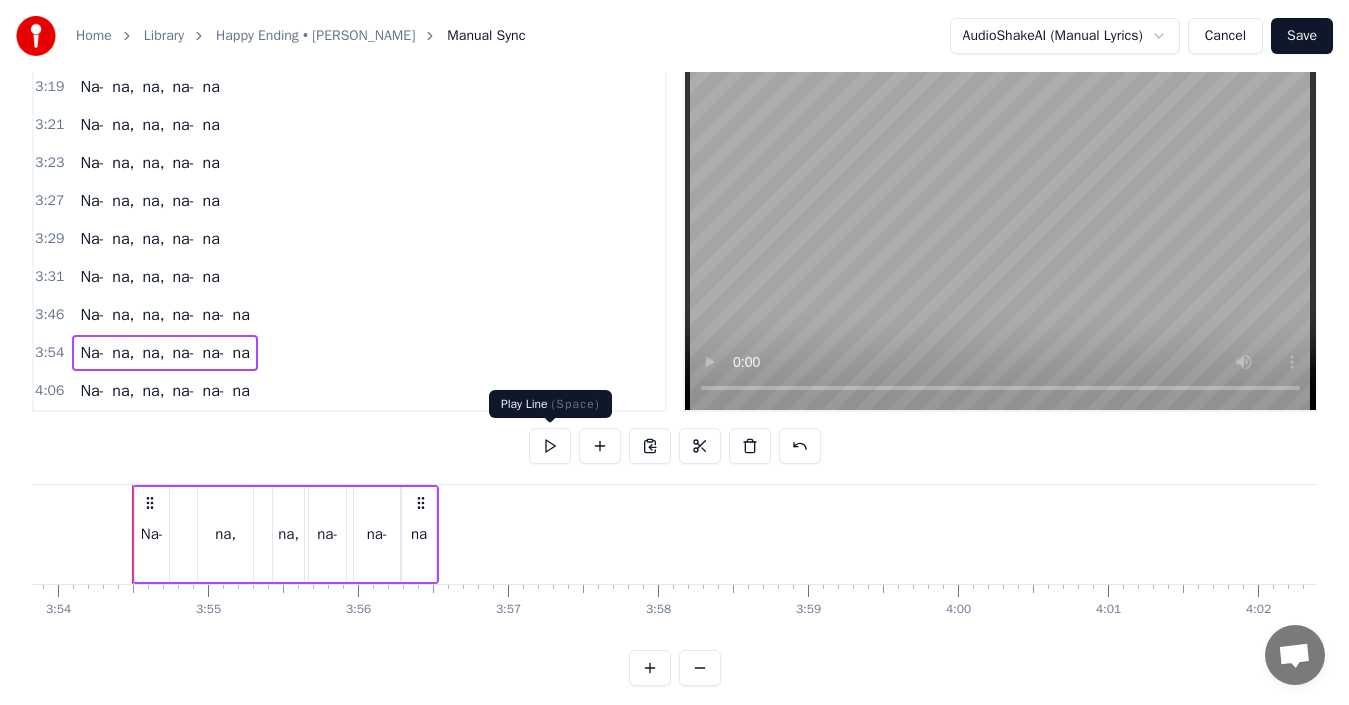 click at bounding box center [550, 446] 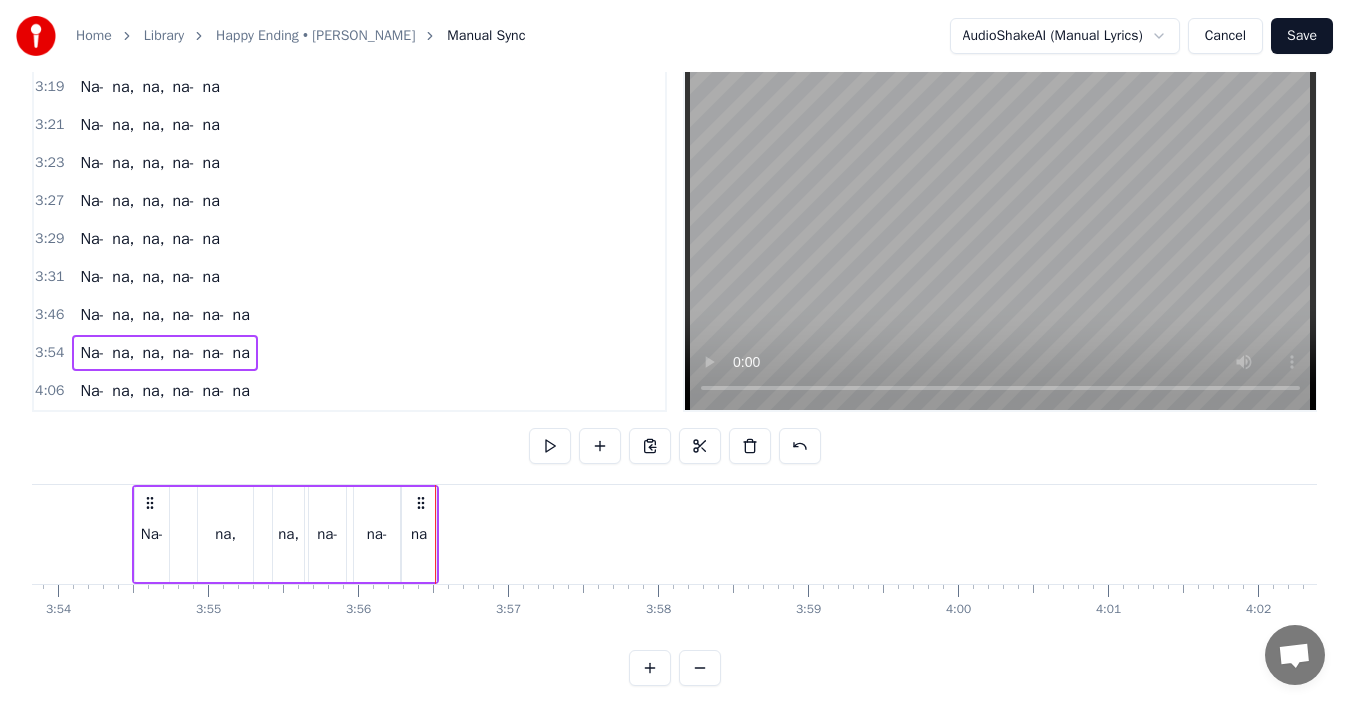 click on "na," at bounding box center [225, 534] 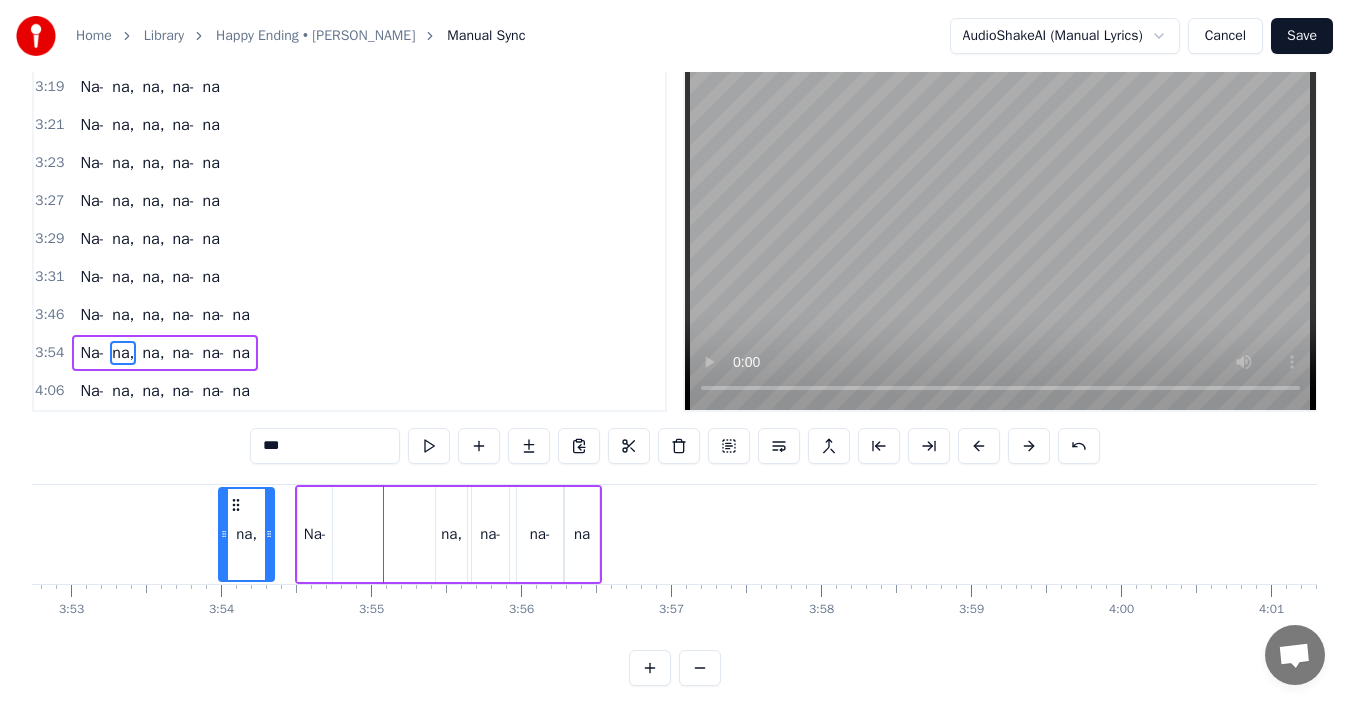 scroll, scrollTop: 0, scrollLeft: 34905, axis: horizontal 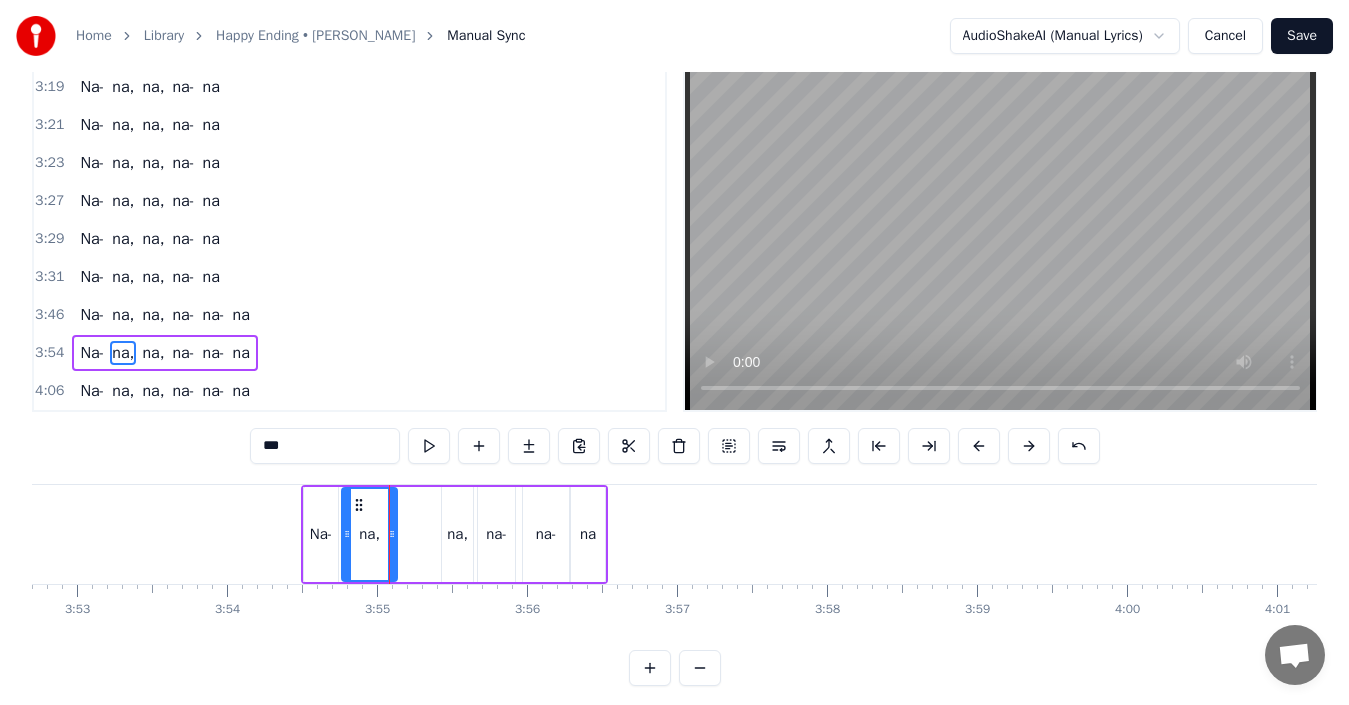 drag, startPoint x: 212, startPoint y: 506, endPoint x: 356, endPoint y: 518, distance: 144.49913 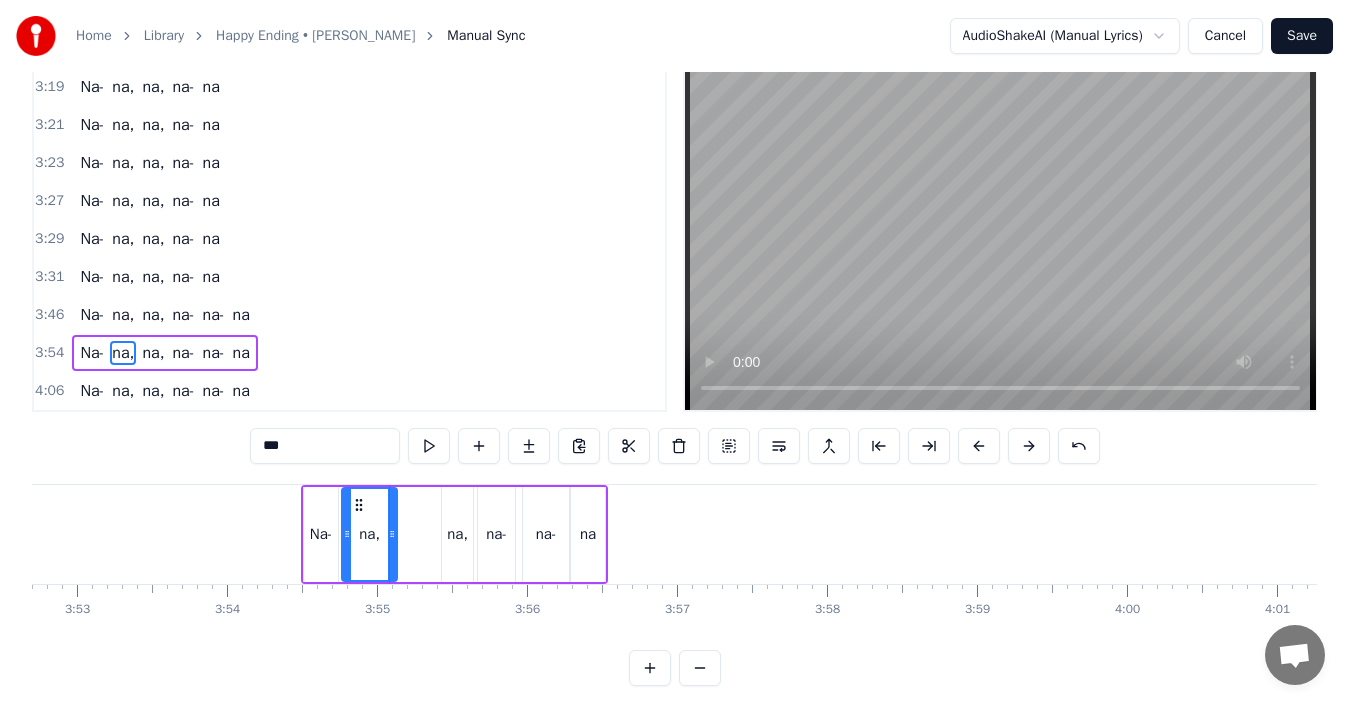 click on "na," at bounding box center [457, 534] 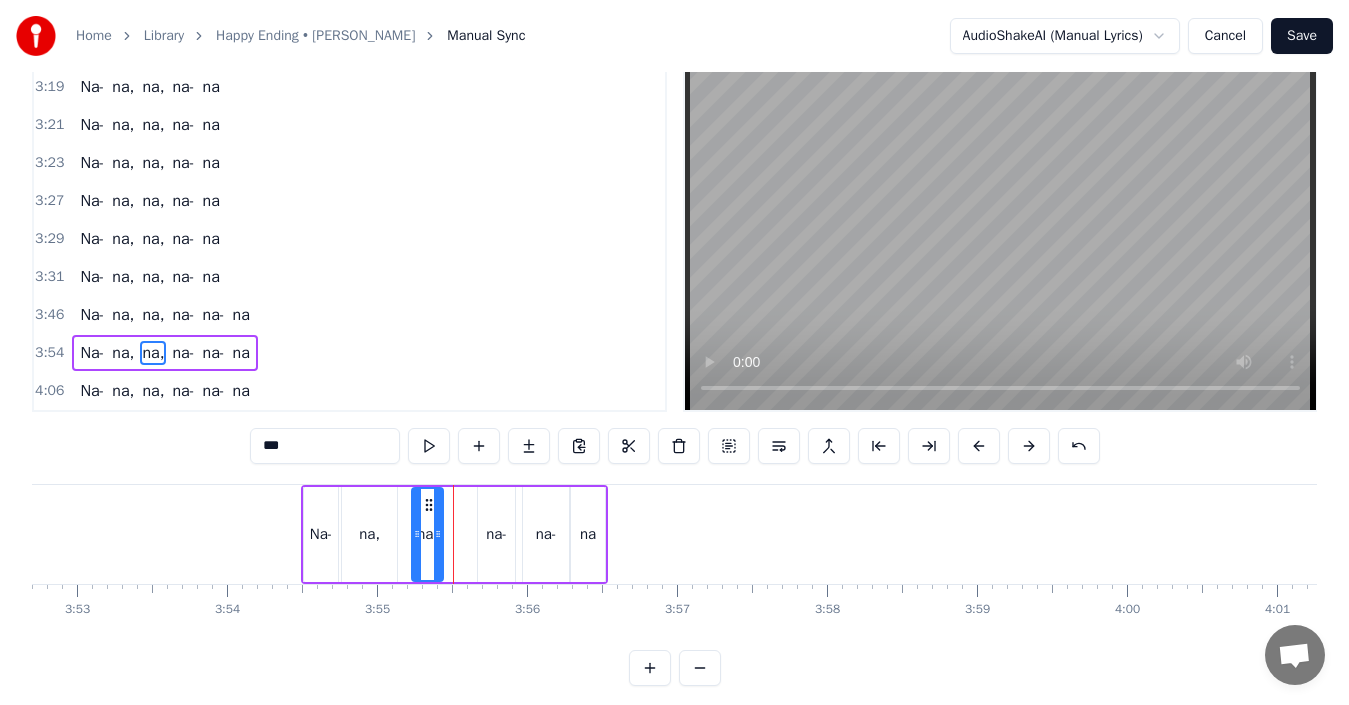 drag, startPoint x: 457, startPoint y: 505, endPoint x: 427, endPoint y: 505, distance: 30 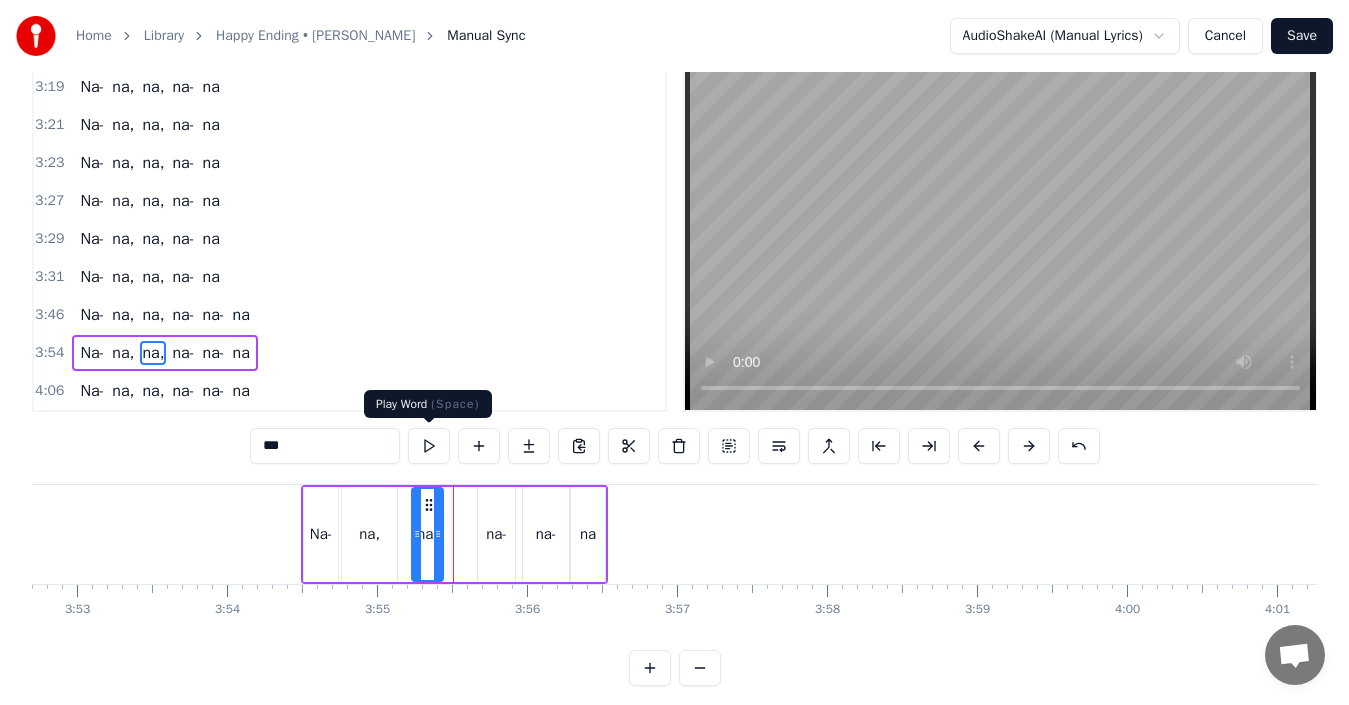 click at bounding box center (429, 446) 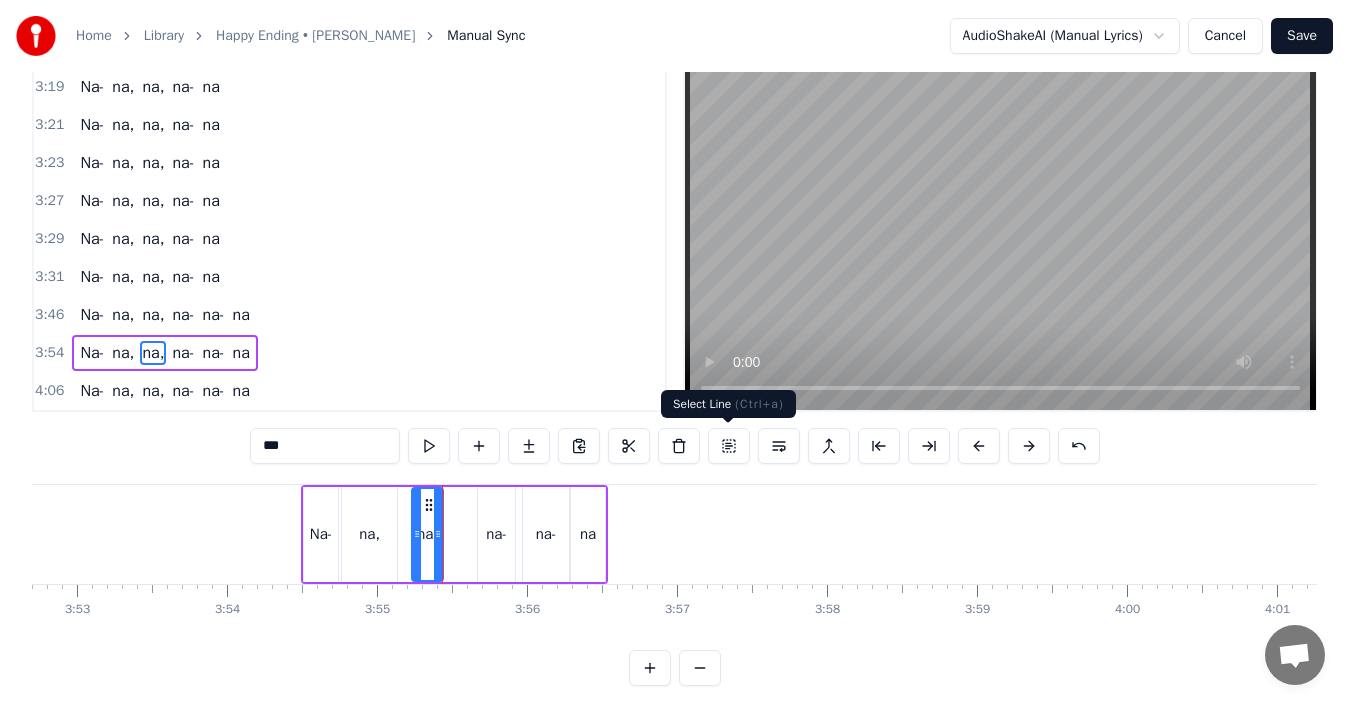 click at bounding box center (729, 446) 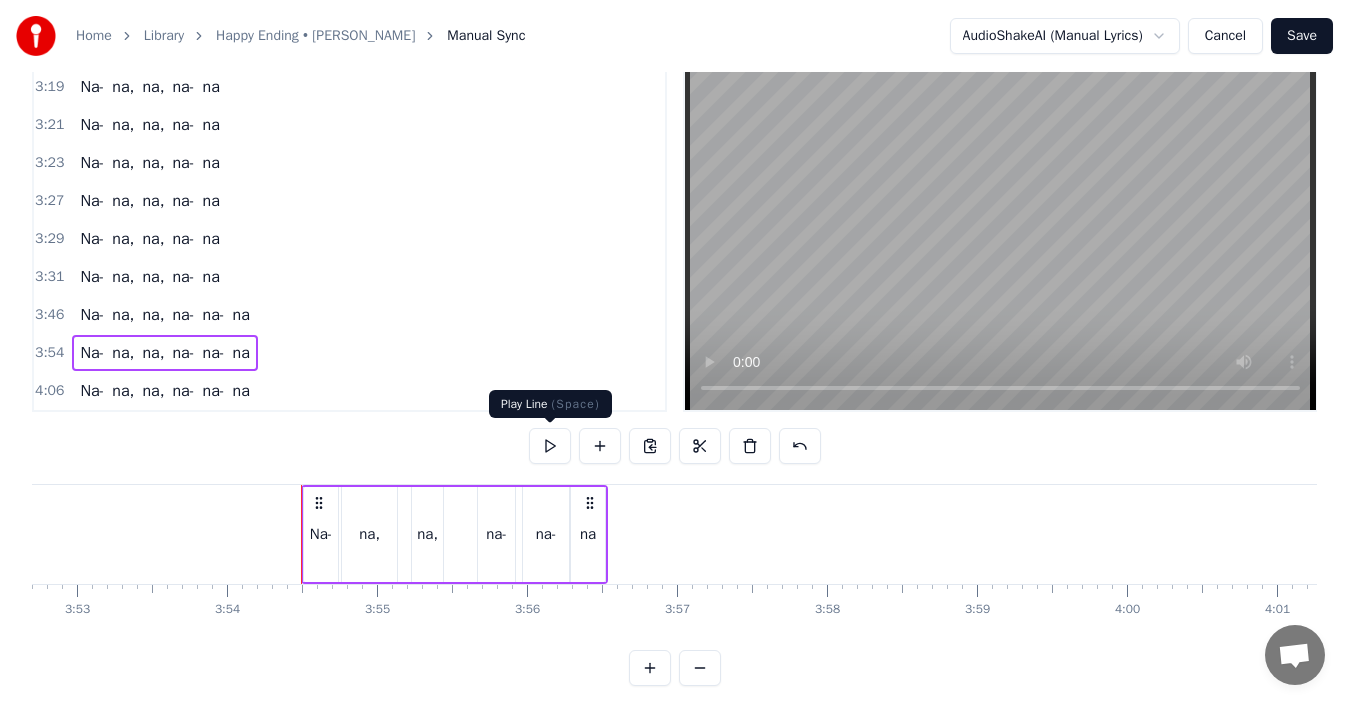 click at bounding box center [550, 446] 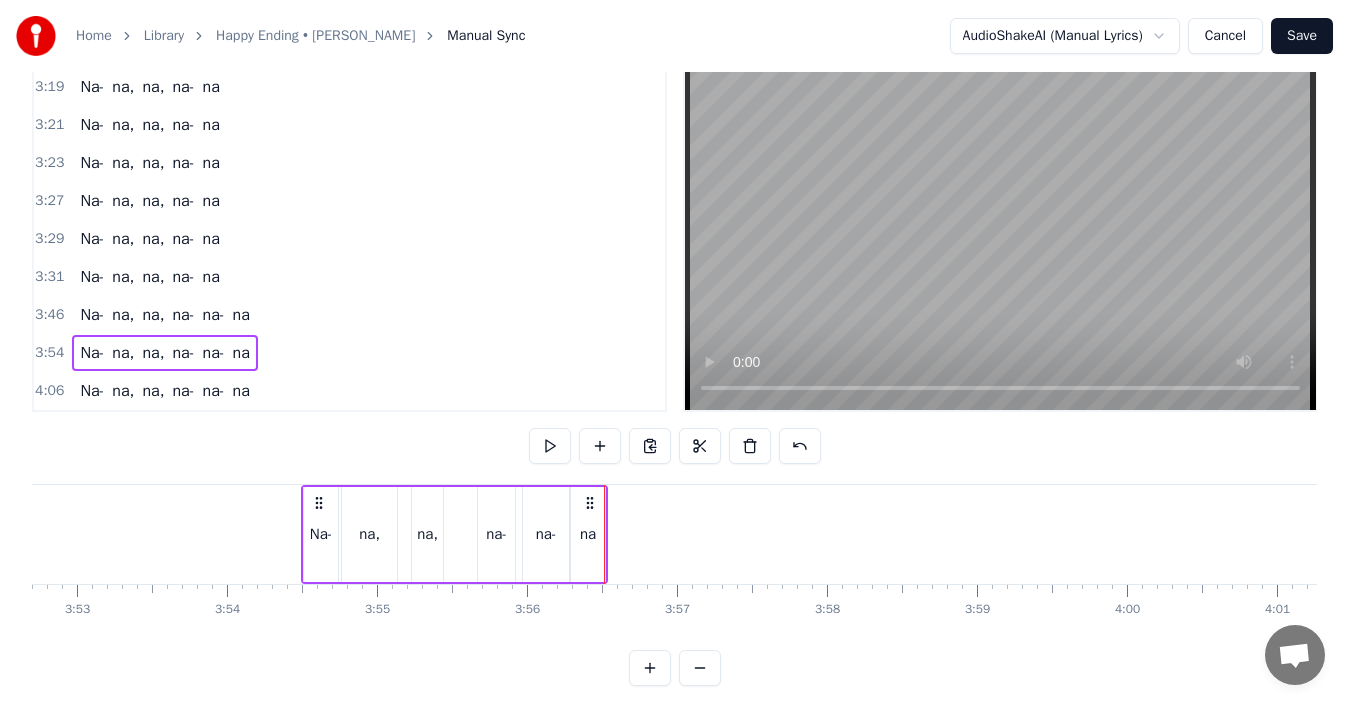click on "Na-" at bounding box center [92, 391] 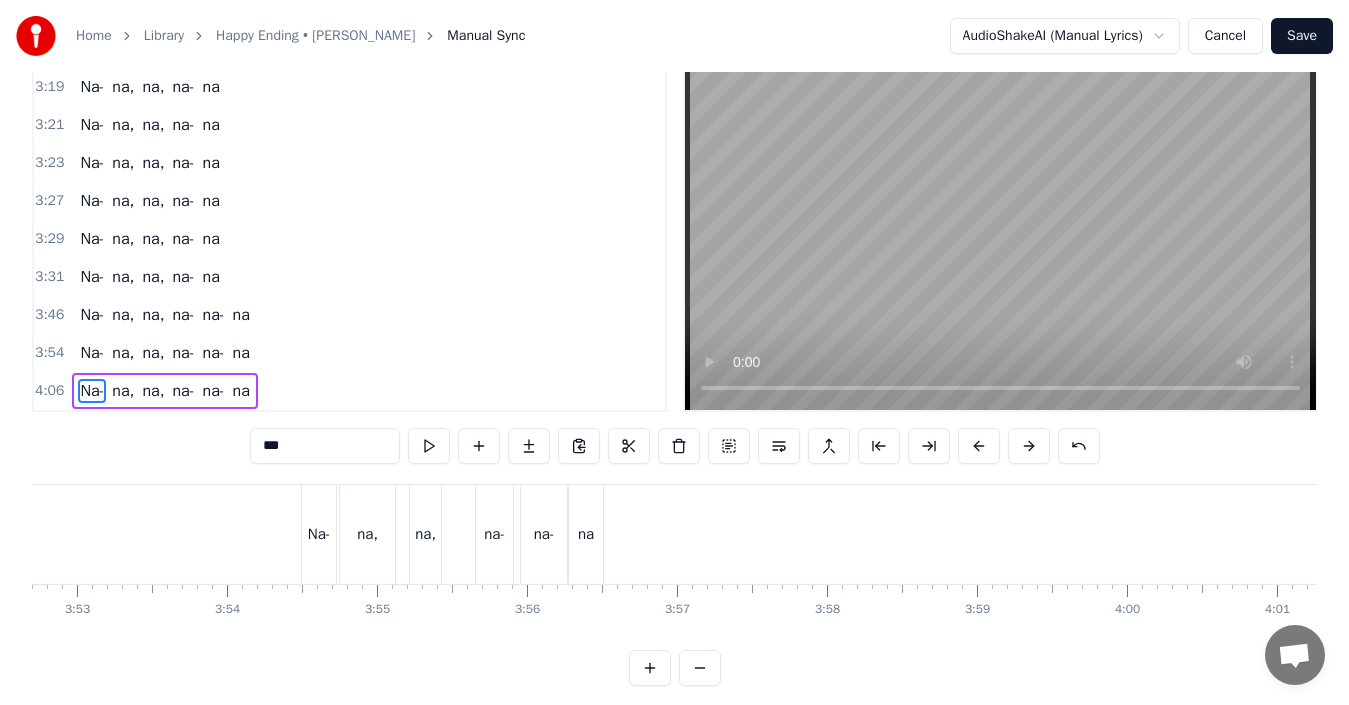 scroll, scrollTop: 70, scrollLeft: 0, axis: vertical 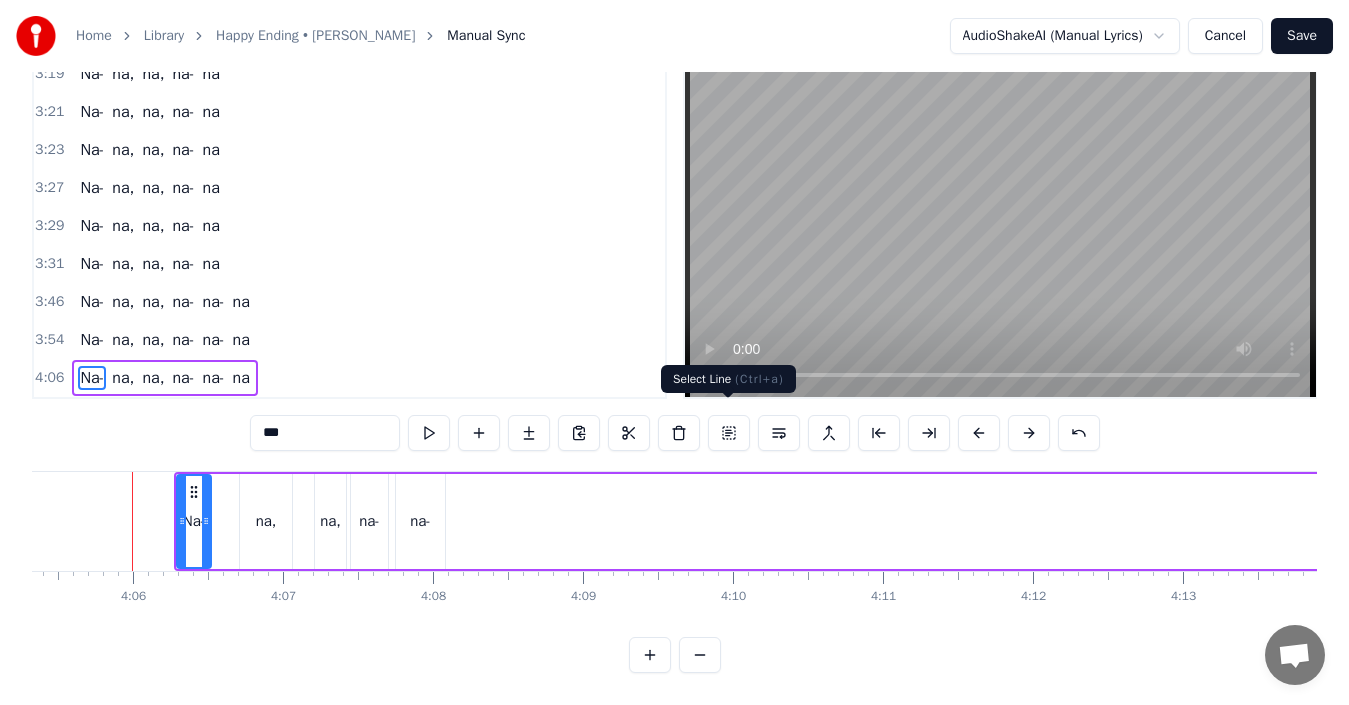 click at bounding box center [729, 433] 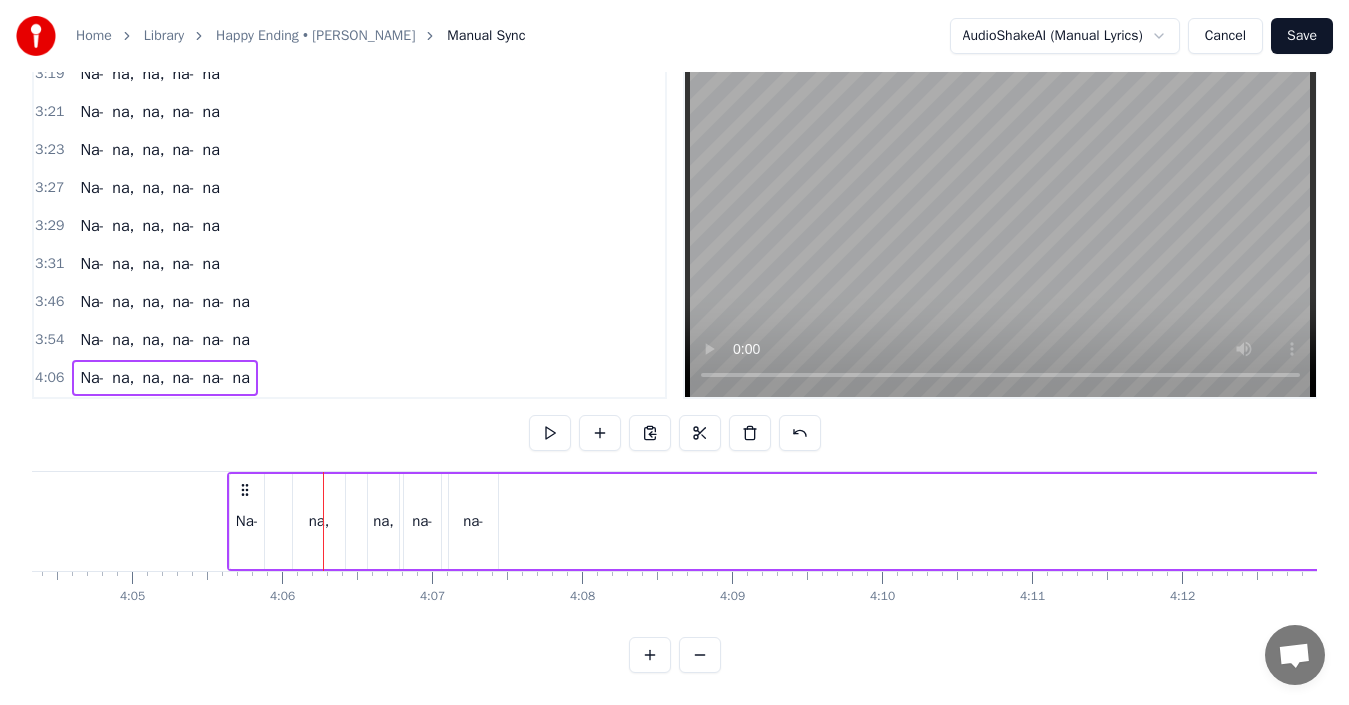 scroll, scrollTop: 0, scrollLeft: 36603, axis: horizontal 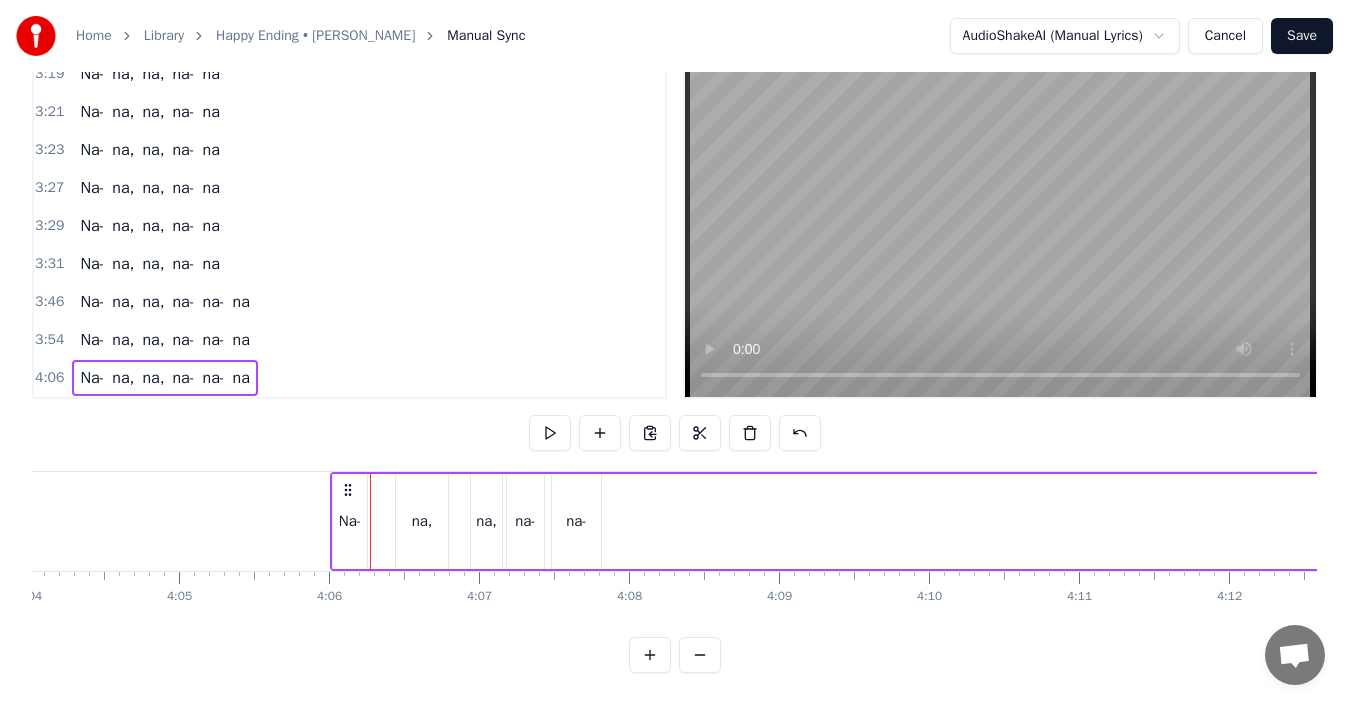 drag, startPoint x: 193, startPoint y: 477, endPoint x: 349, endPoint y: 481, distance: 156.05127 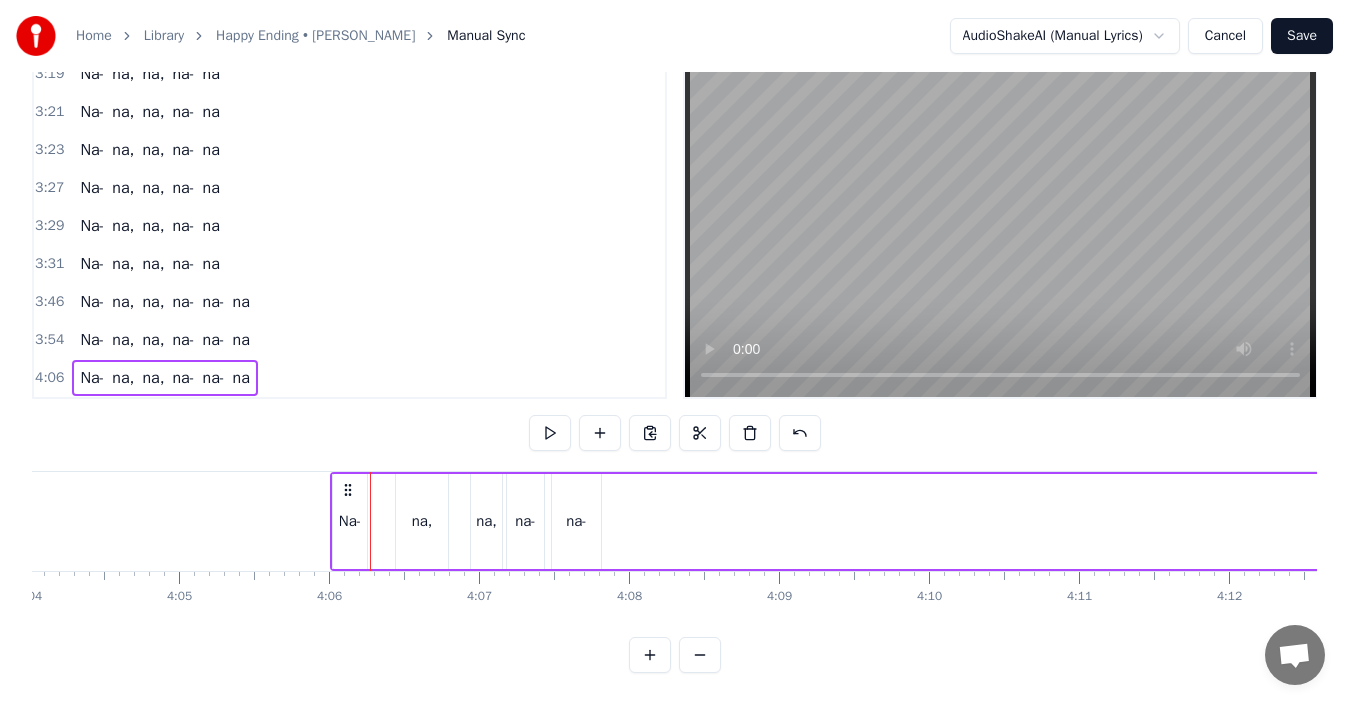 click on "na," at bounding box center [422, 521] 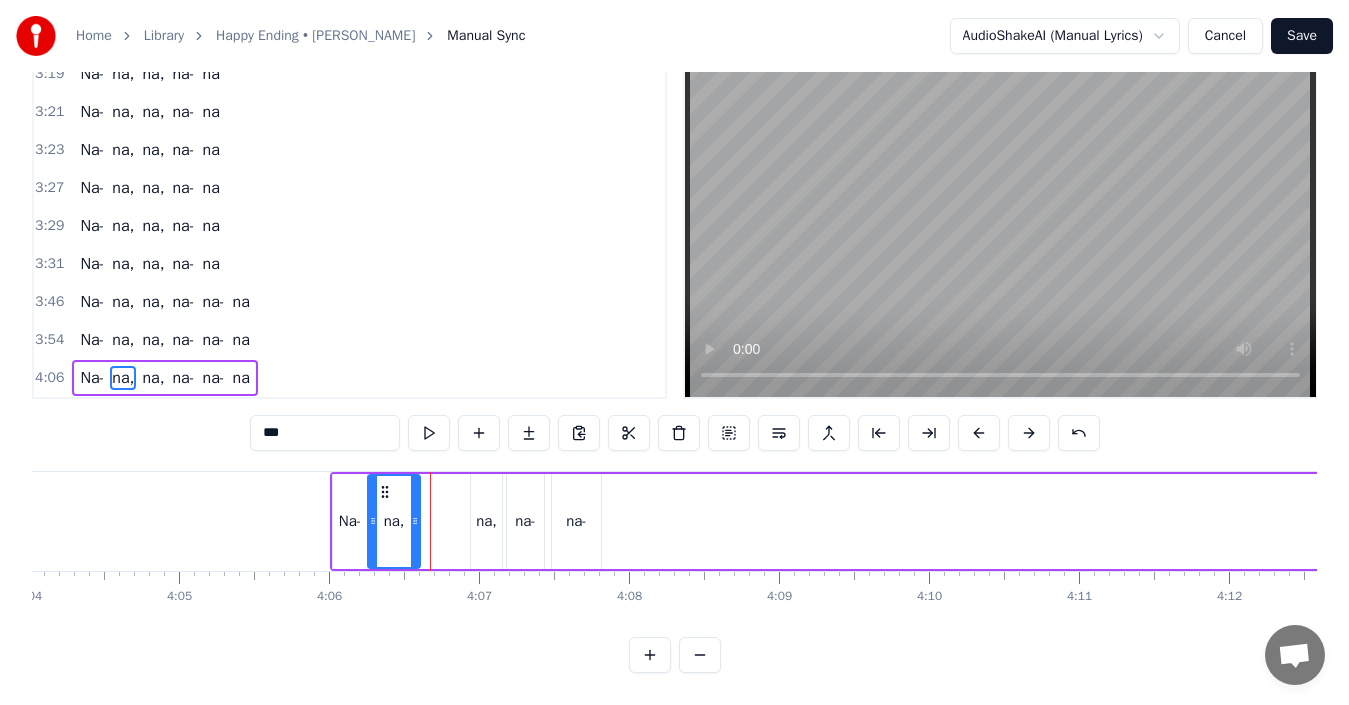 drag, startPoint x: 414, startPoint y: 476, endPoint x: 386, endPoint y: 476, distance: 28 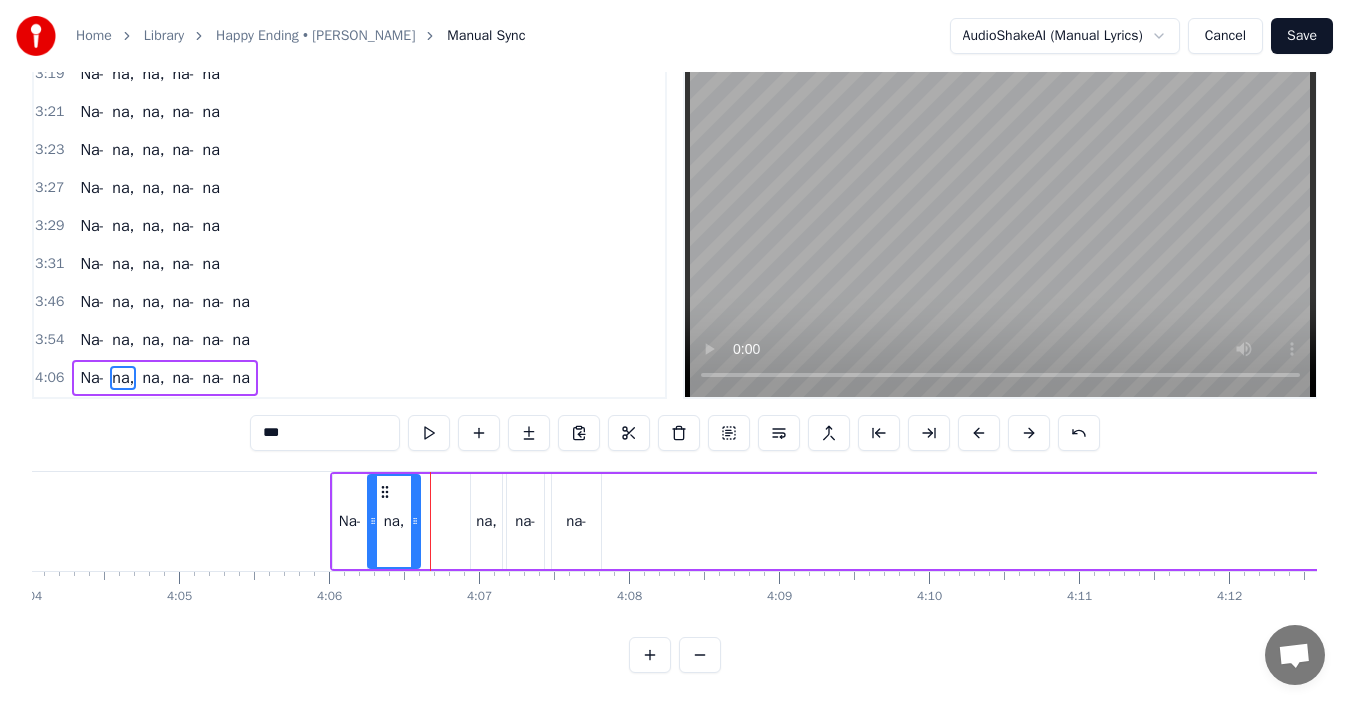 click on "na," at bounding box center [486, 521] 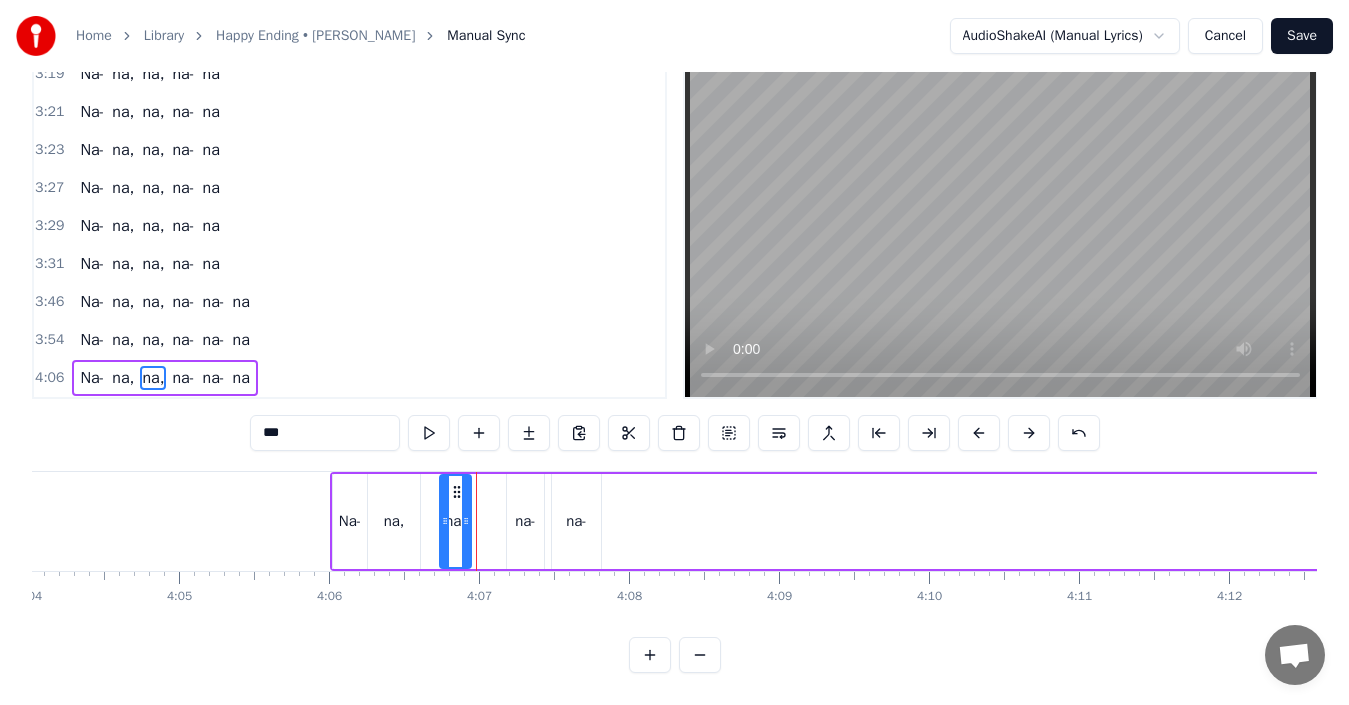 drag, startPoint x: 487, startPoint y: 475, endPoint x: 456, endPoint y: 475, distance: 31 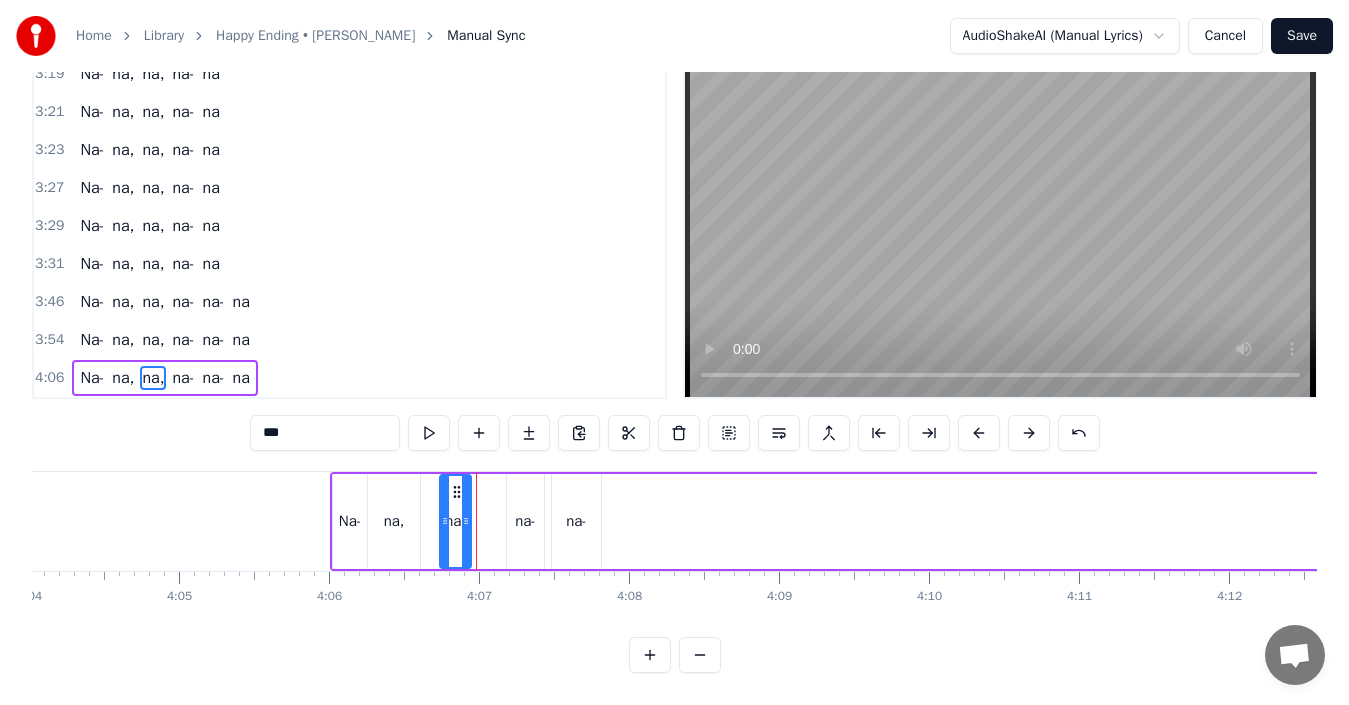 click on "na-" at bounding box center [576, 521] 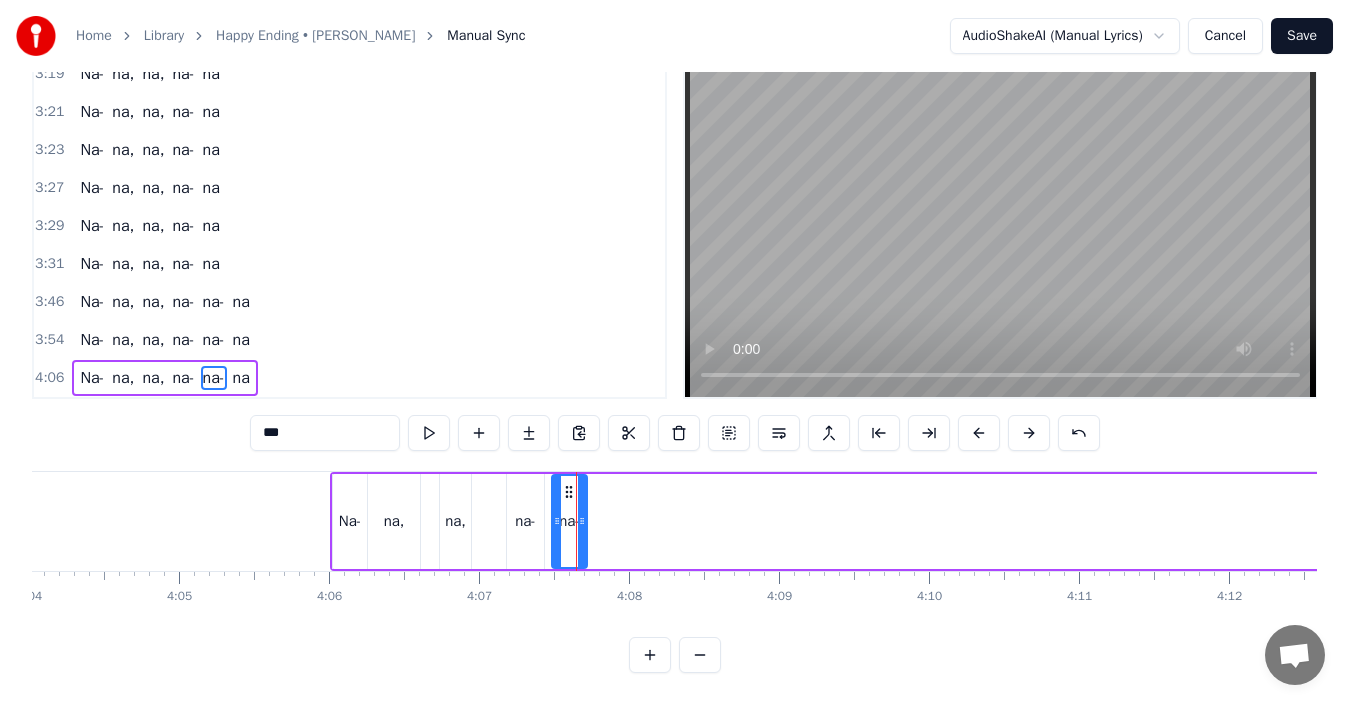 drag, startPoint x: 599, startPoint y: 509, endPoint x: 585, endPoint y: 509, distance: 14 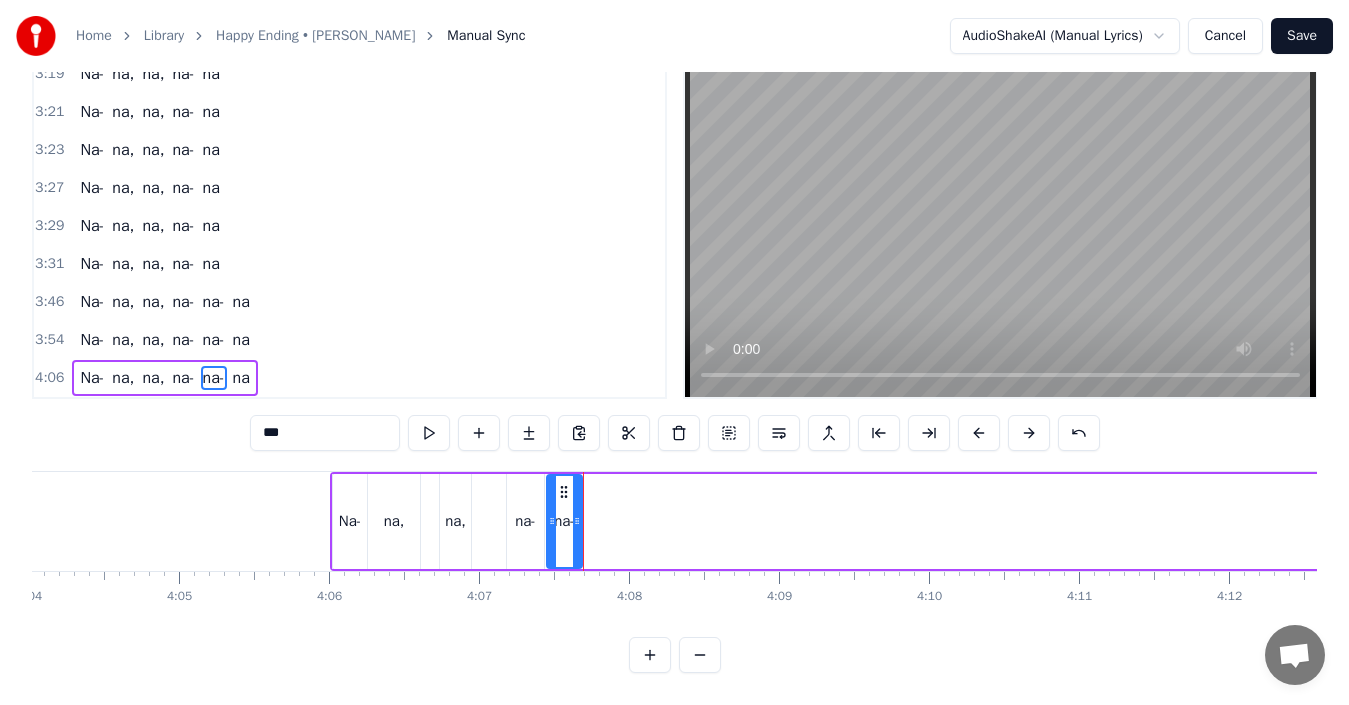 click 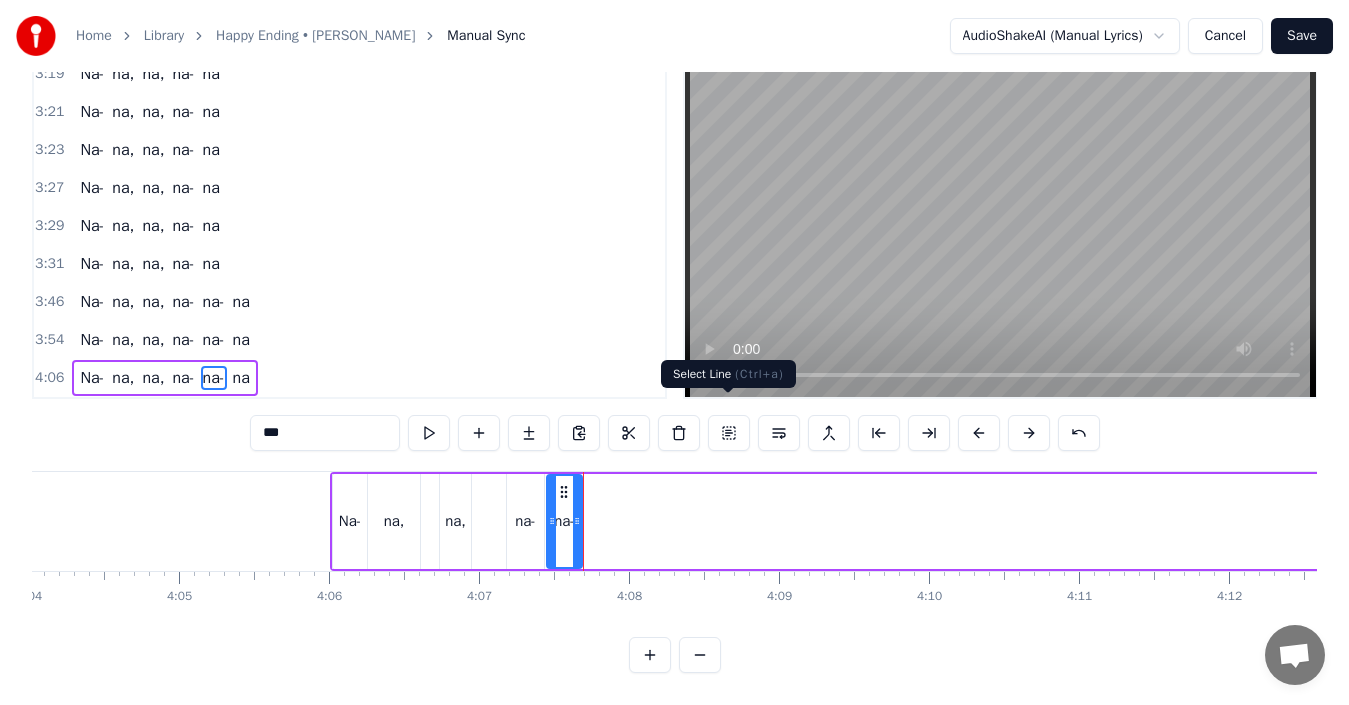 click at bounding box center (729, 433) 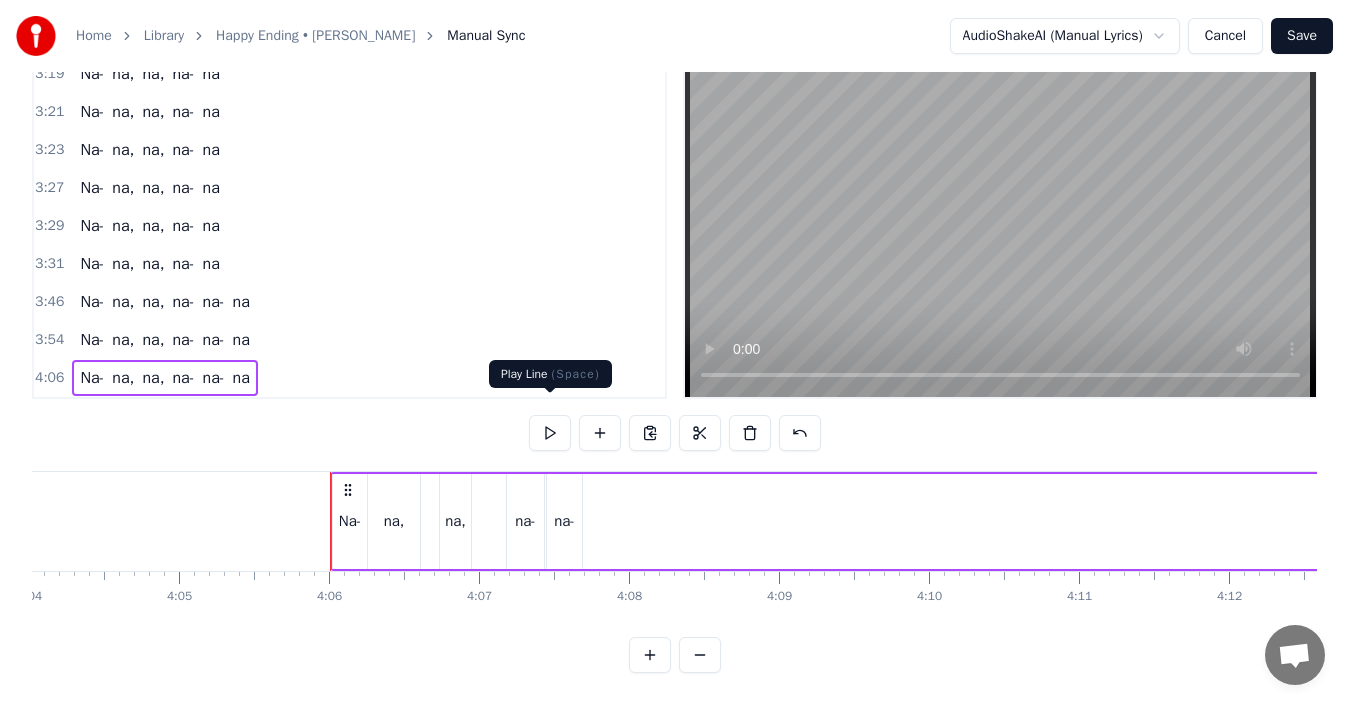 click at bounding box center [550, 433] 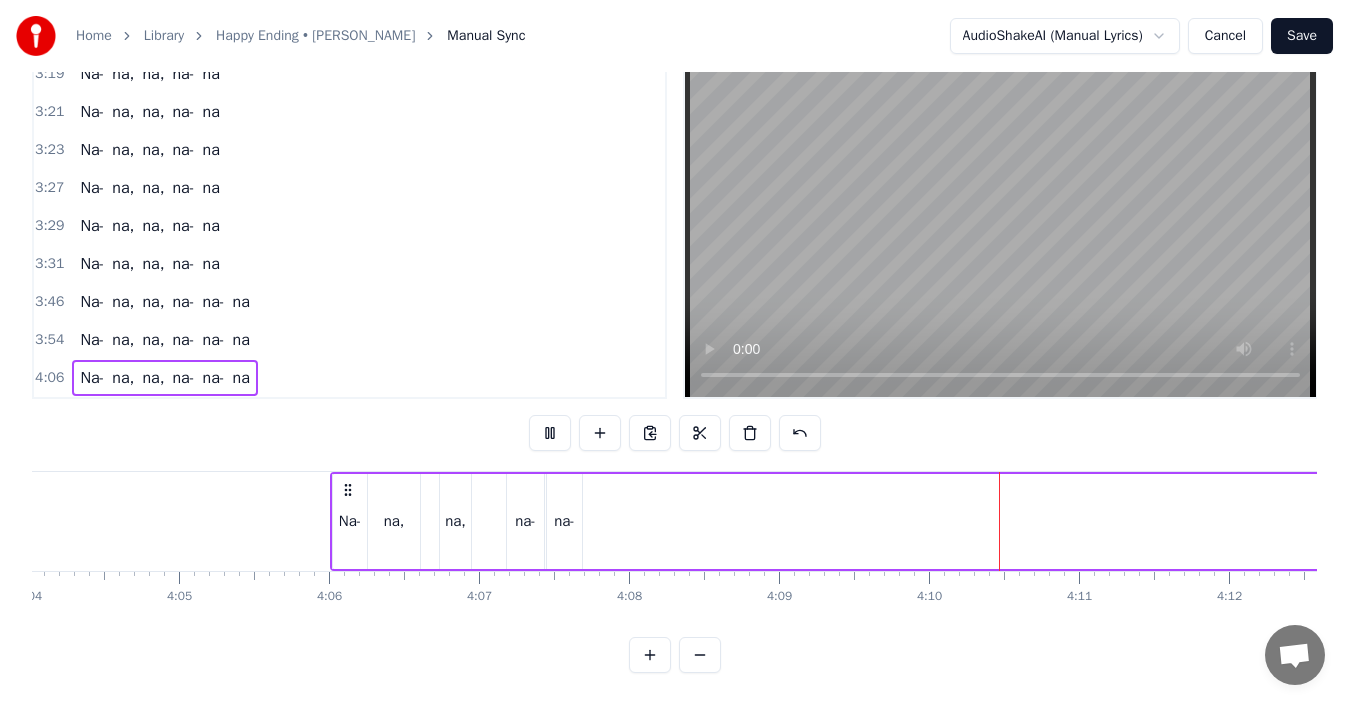 click on "na" at bounding box center [241, 378] 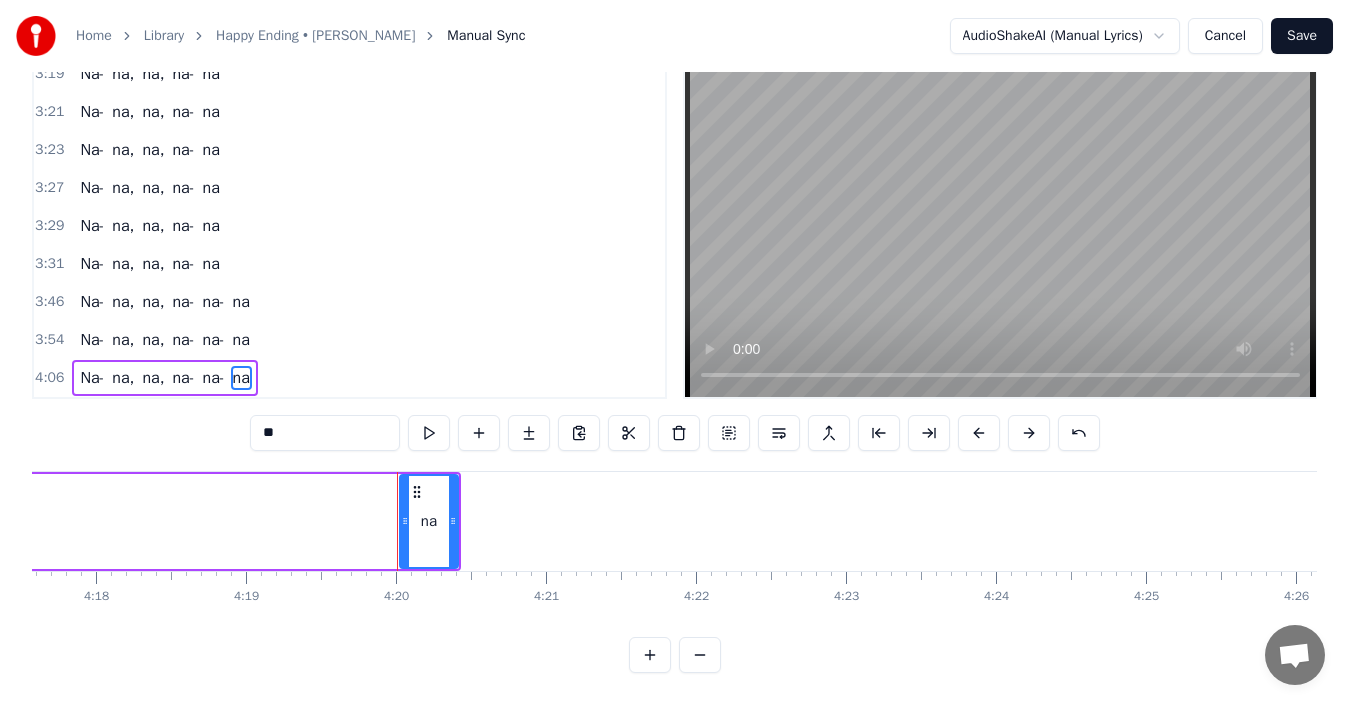 scroll, scrollTop: 0, scrollLeft: 38673, axis: horizontal 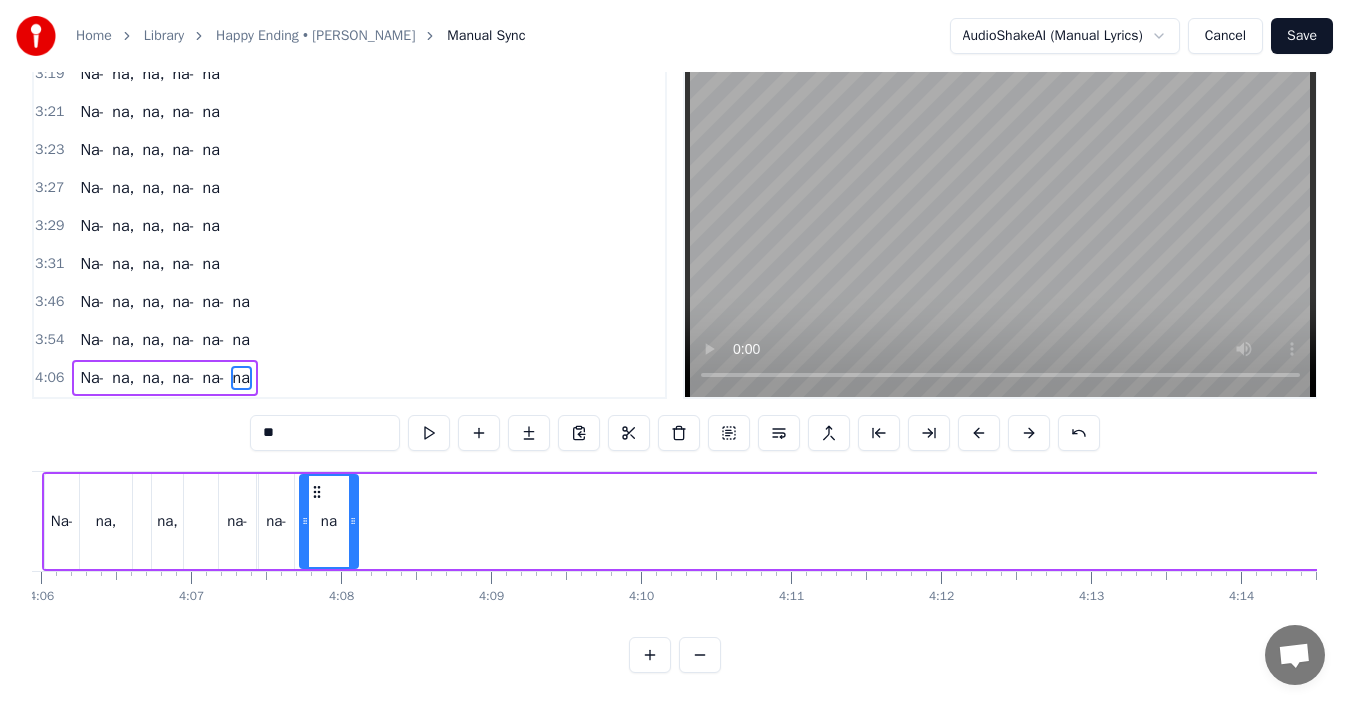 drag, startPoint x: 379, startPoint y: 479, endPoint x: 315, endPoint y: 466, distance: 65.30697 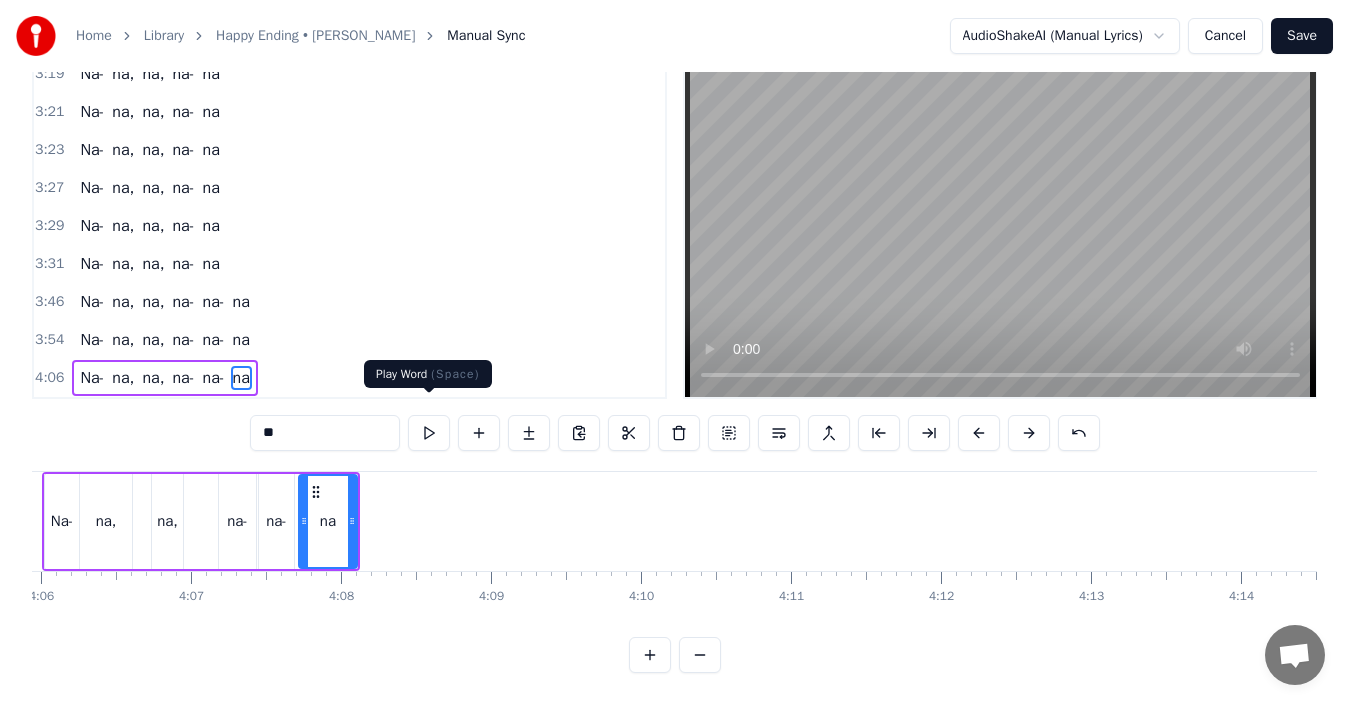 click at bounding box center [429, 433] 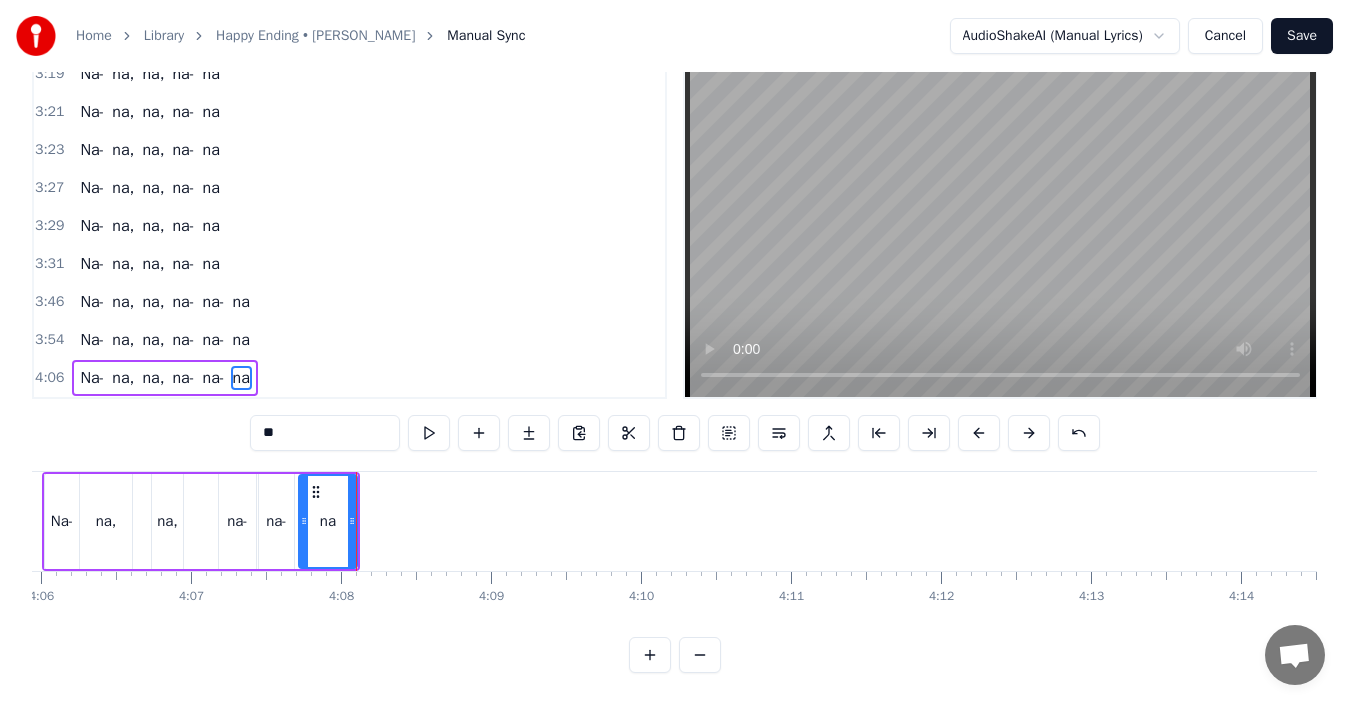 click on "Save" at bounding box center [1302, 36] 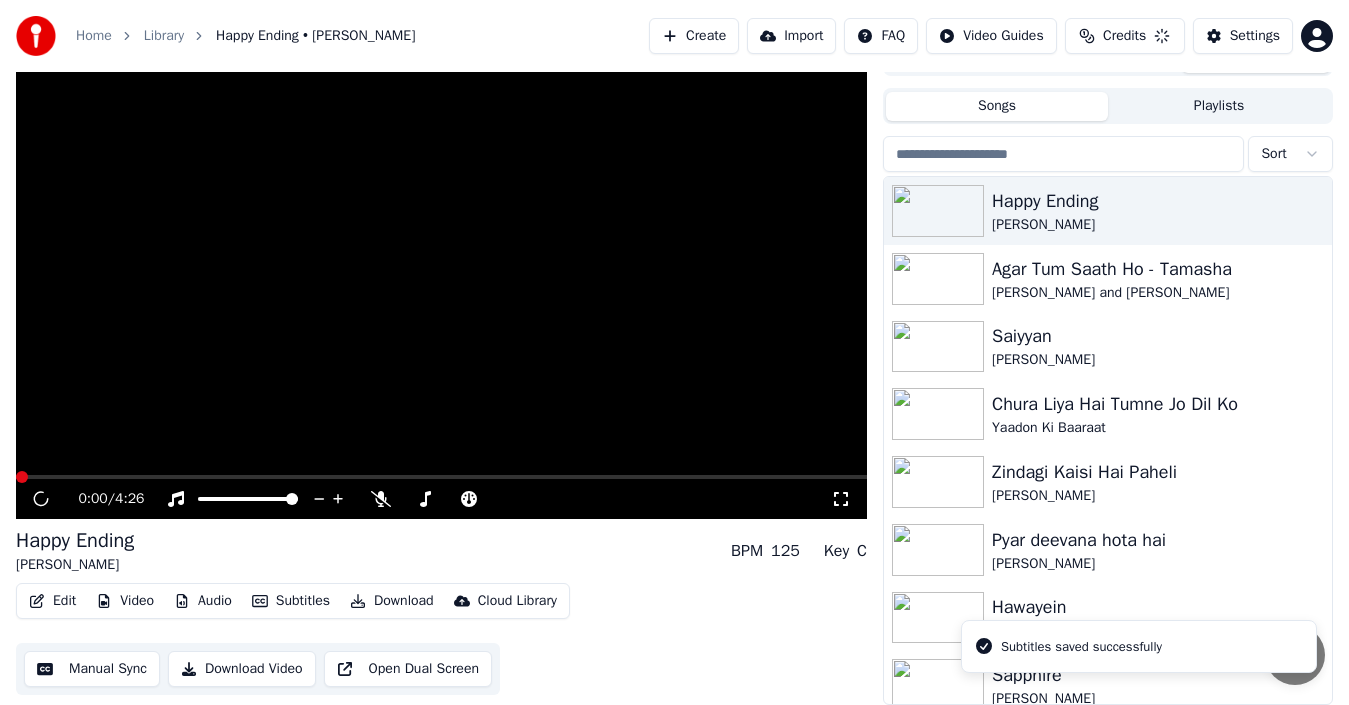 scroll, scrollTop: 32, scrollLeft: 0, axis: vertical 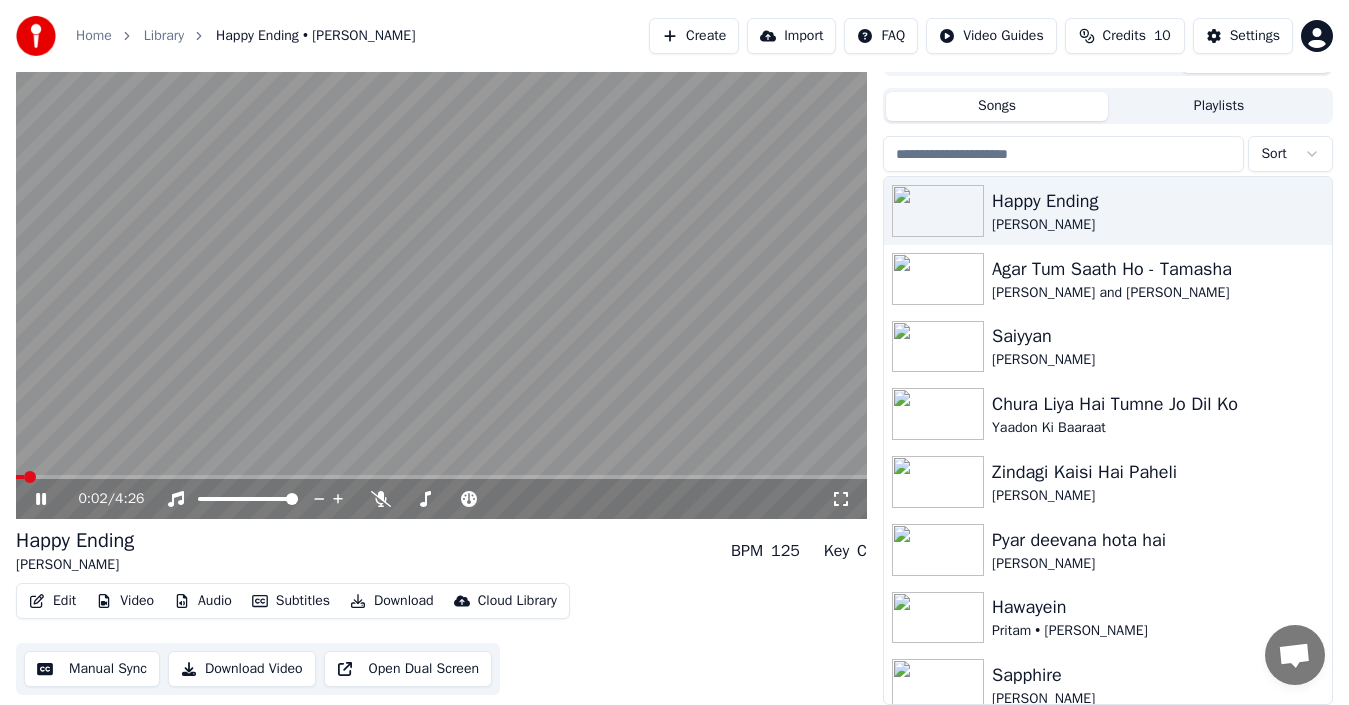 click on "Download Video" at bounding box center (242, 669) 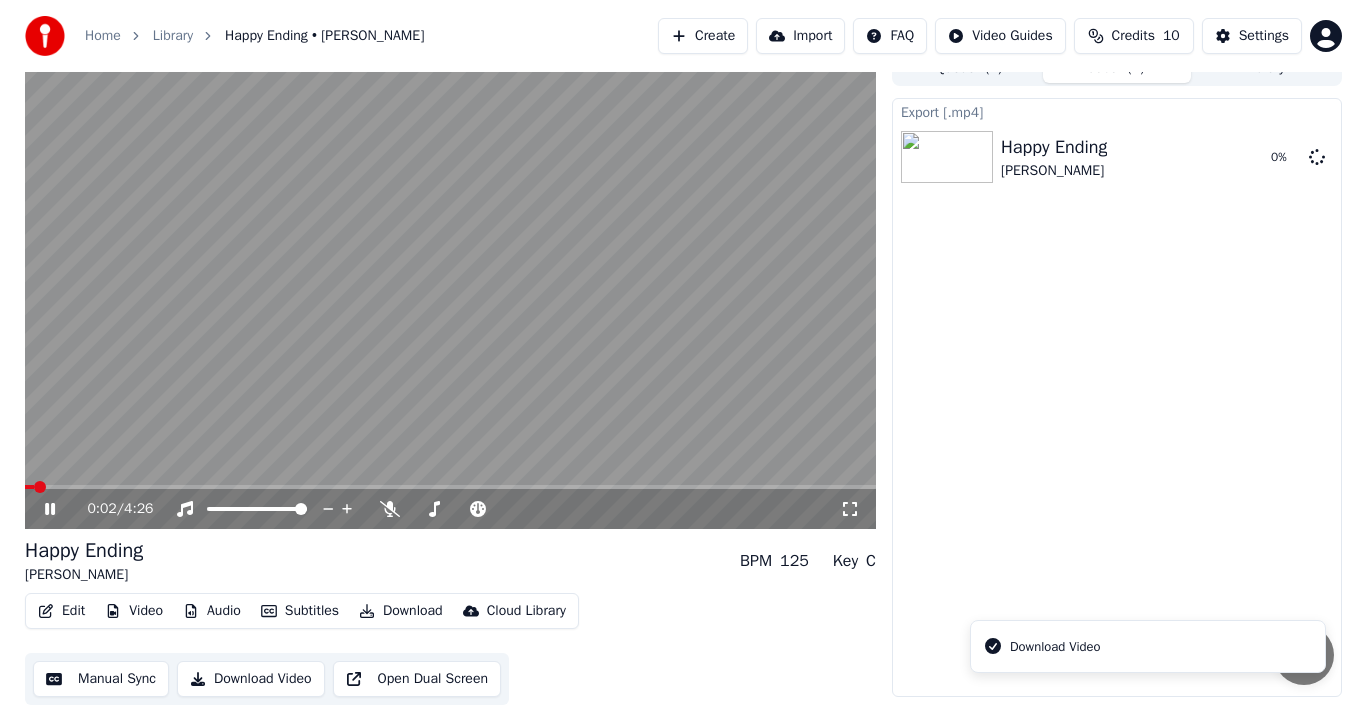 scroll, scrollTop: 22, scrollLeft: 0, axis: vertical 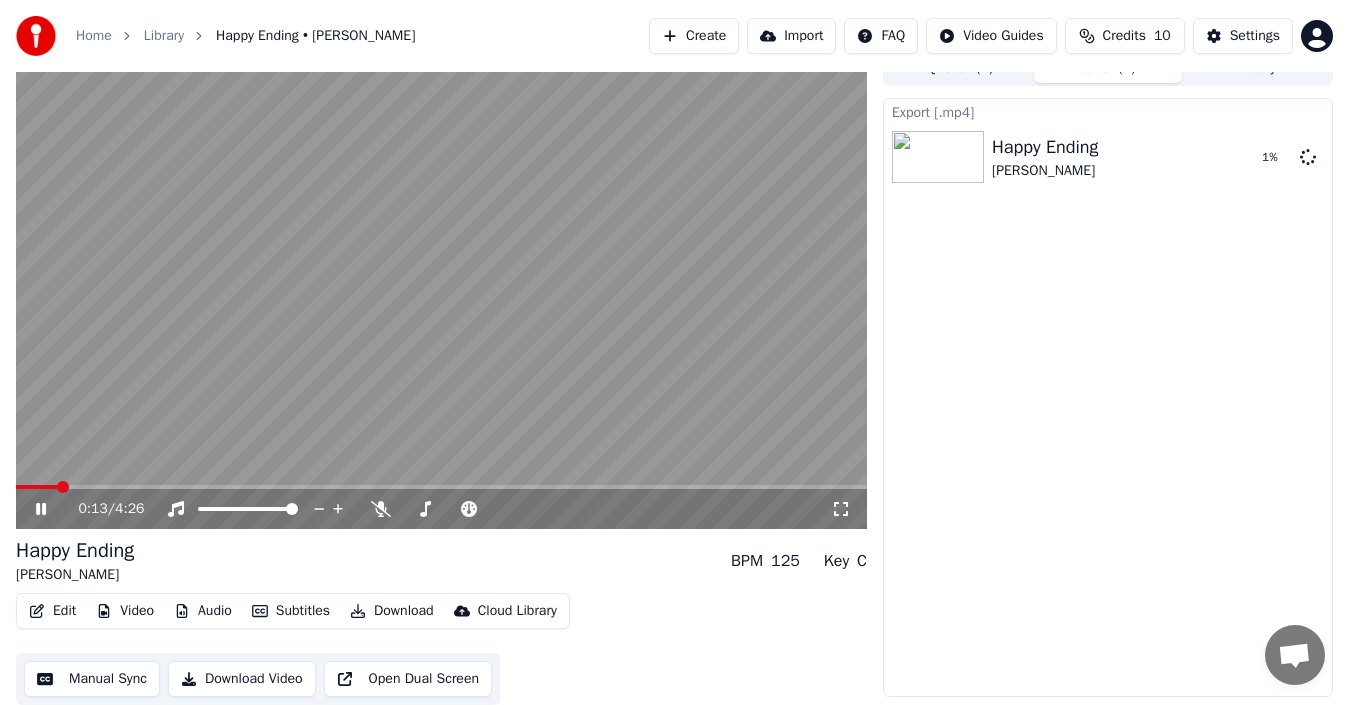 click 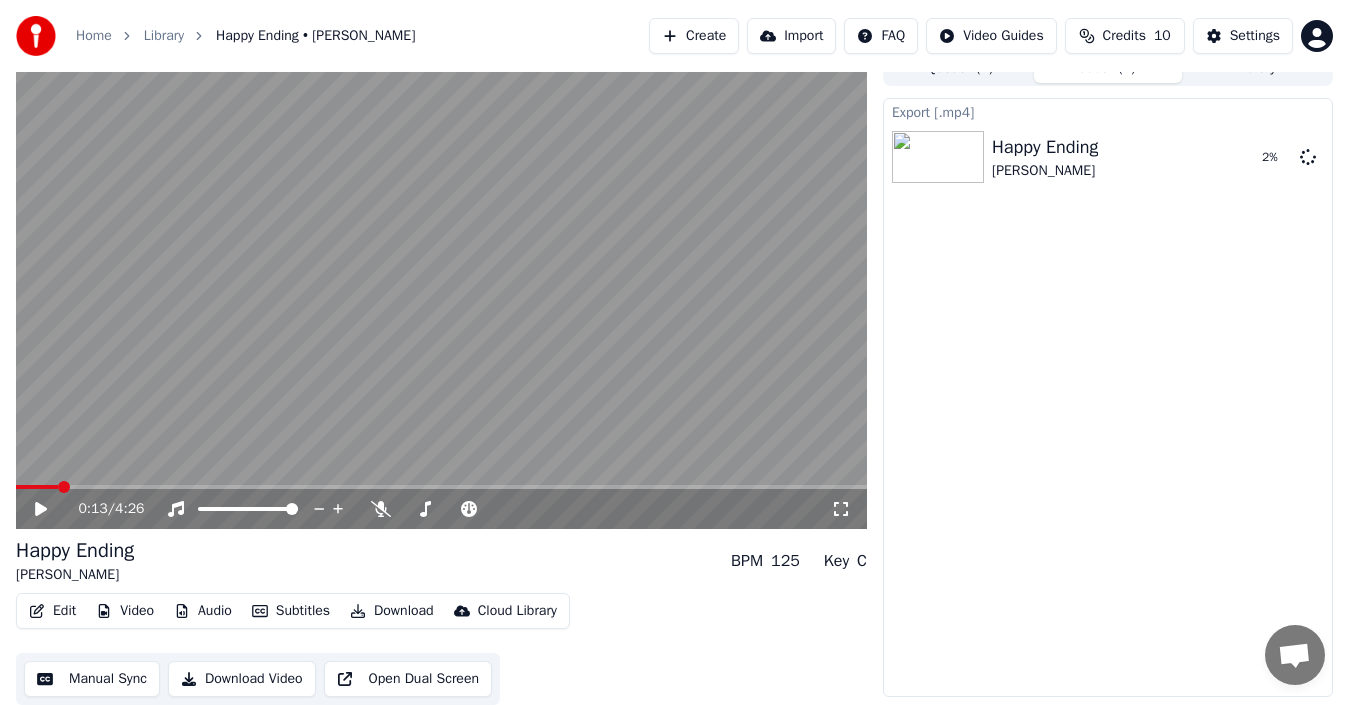 click on "Edit" at bounding box center (52, 611) 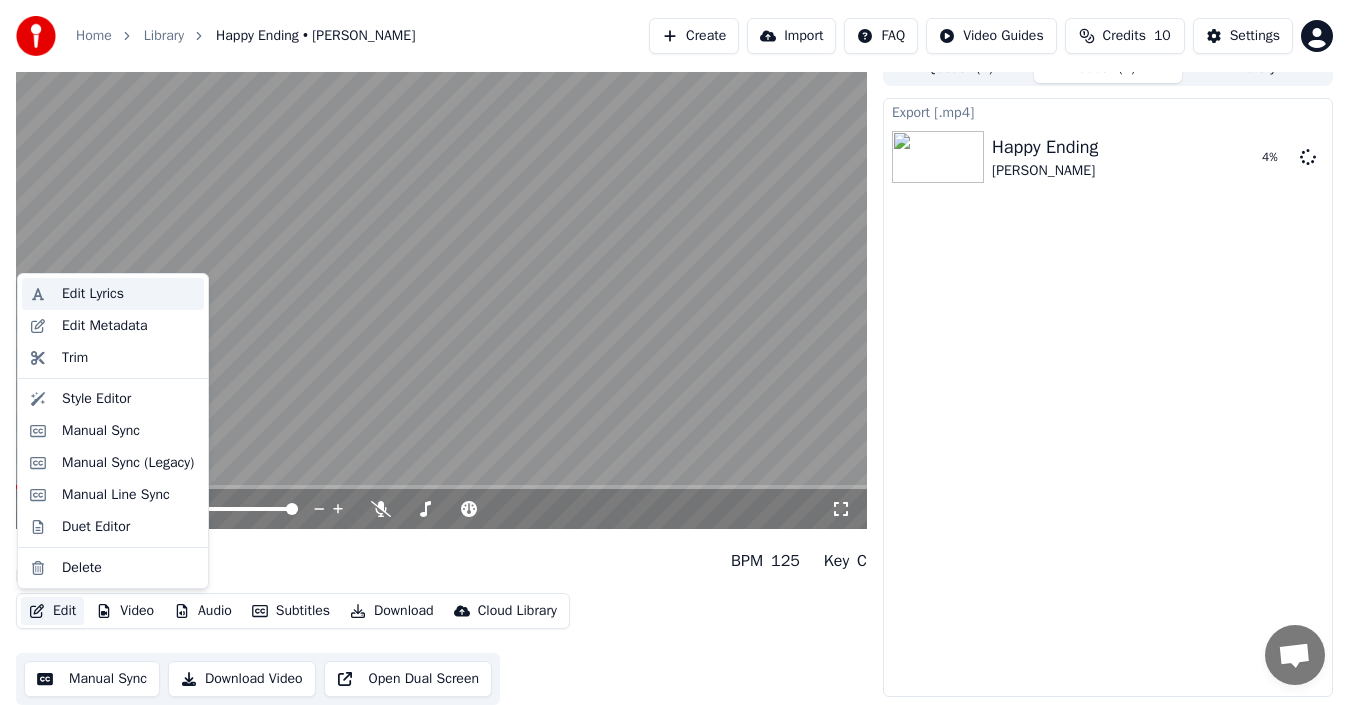 click on "Edit Lyrics" at bounding box center [129, 294] 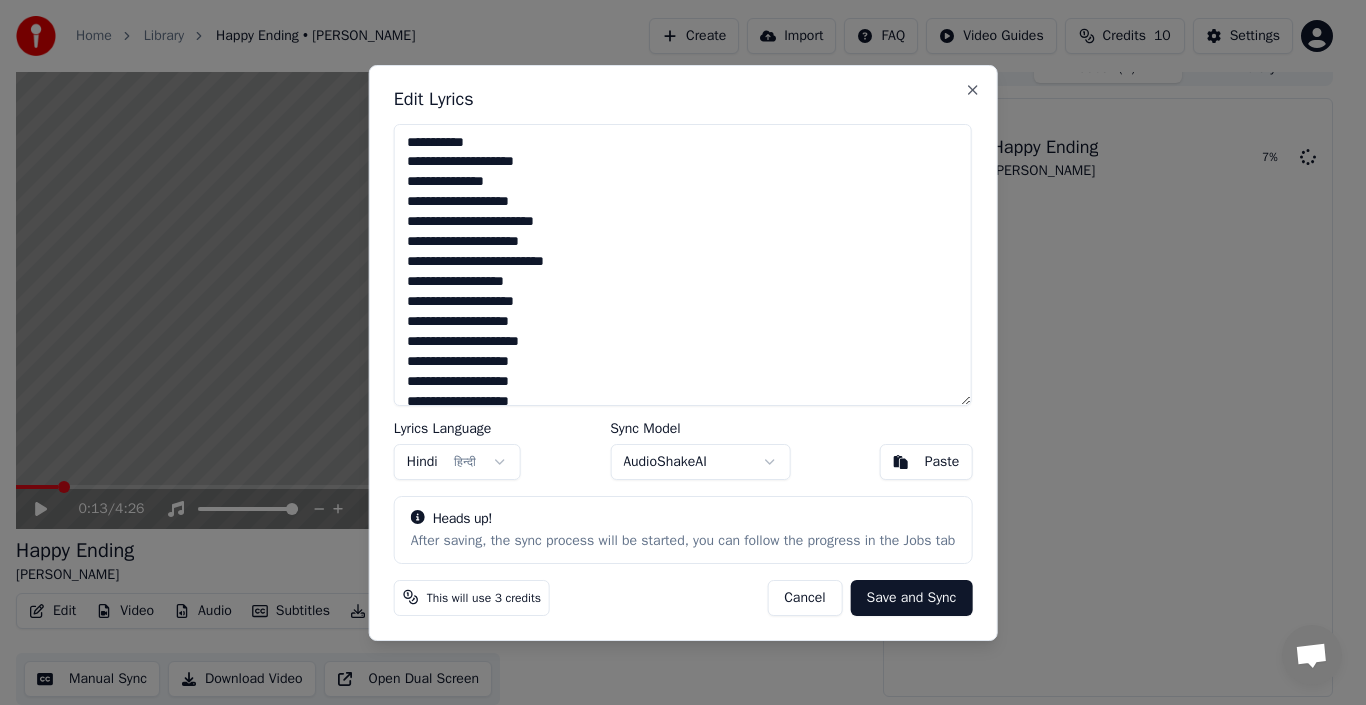 click on "Hindi हिन्दी" at bounding box center [457, 462] 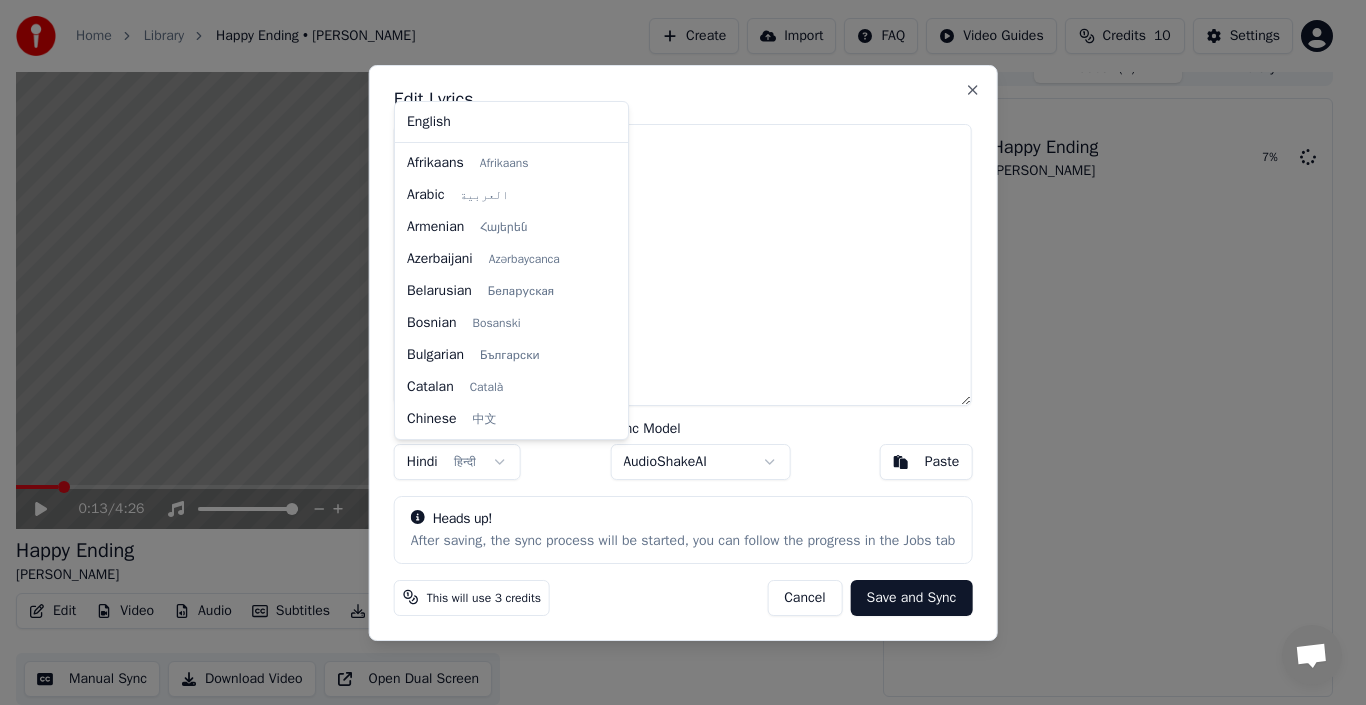scroll, scrollTop: 416, scrollLeft: 0, axis: vertical 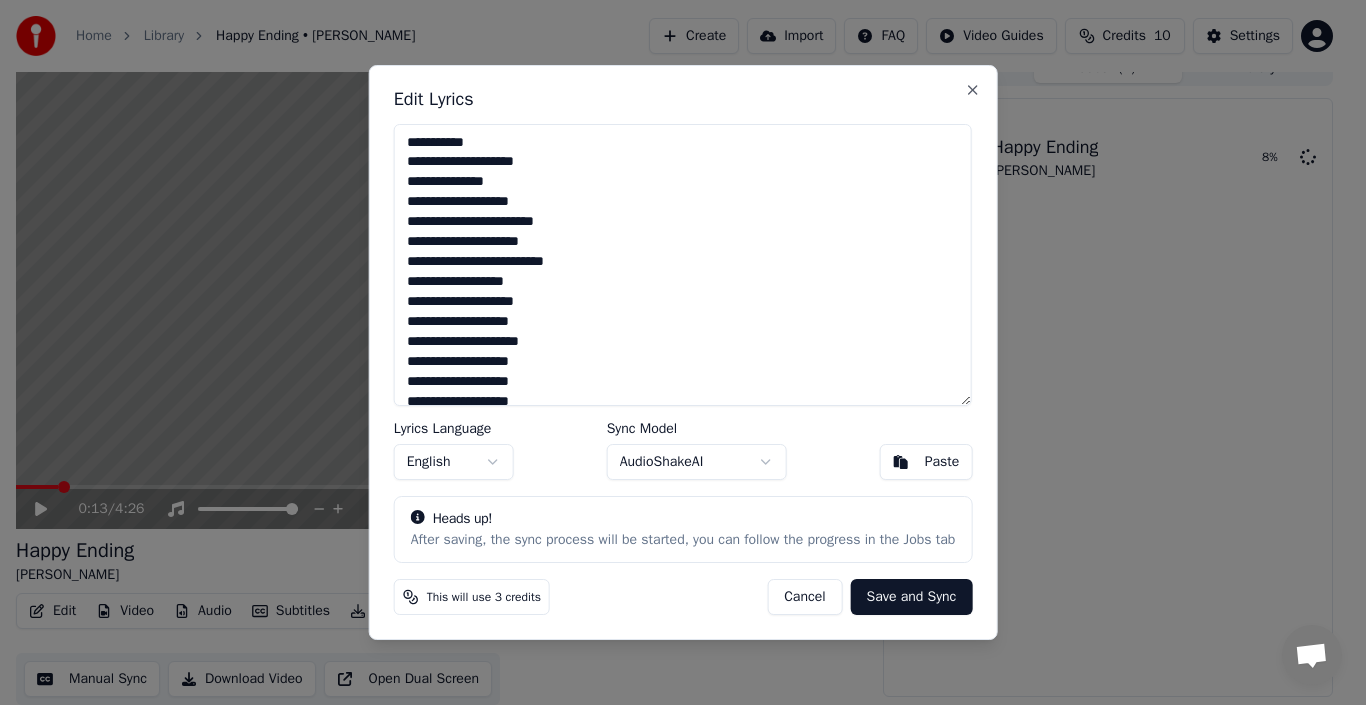 click on "Cancel" at bounding box center (804, 597) 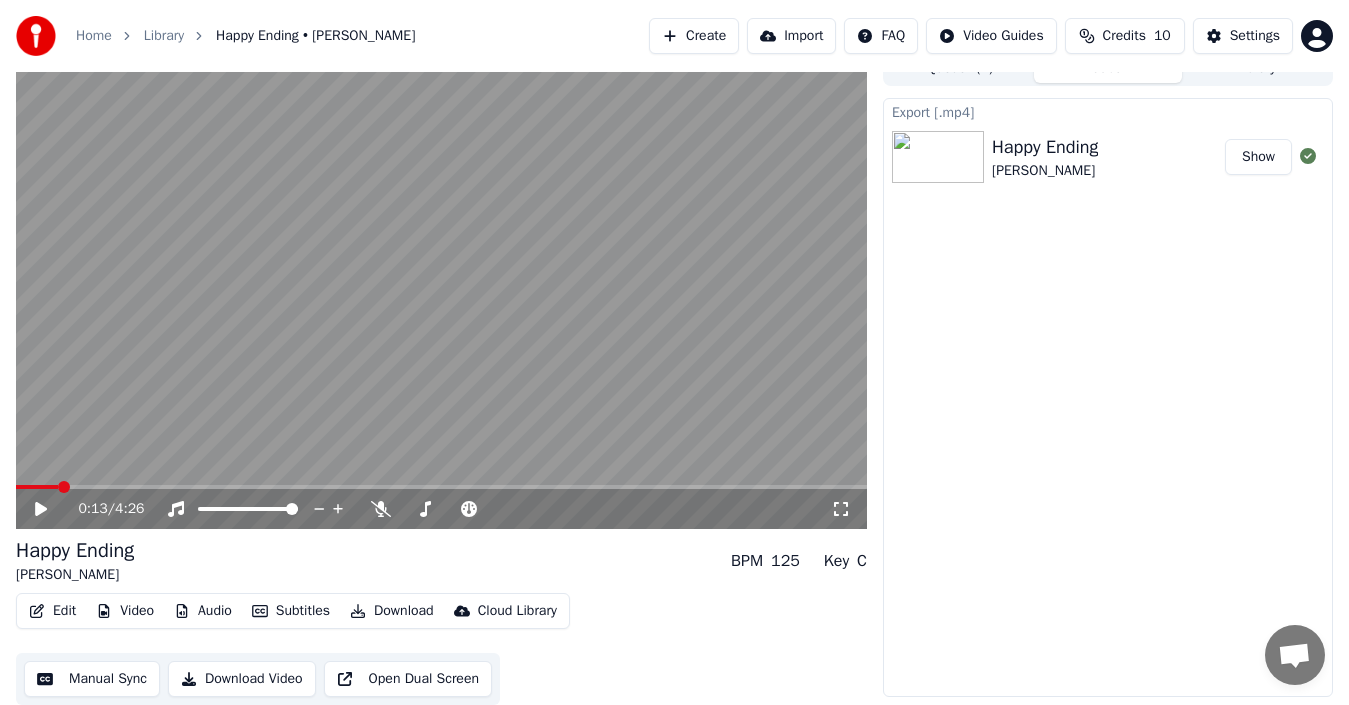 click on "Create" at bounding box center [694, 36] 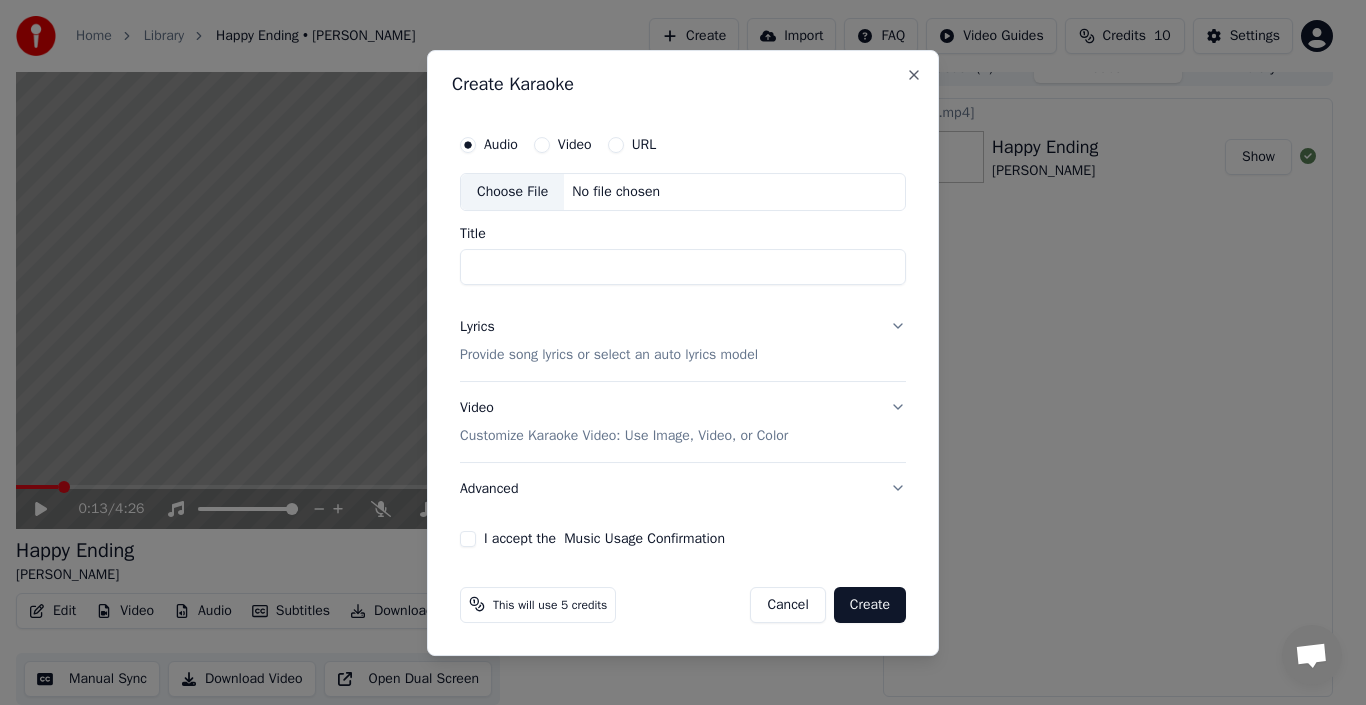 click on "Choose File" at bounding box center (512, 192) 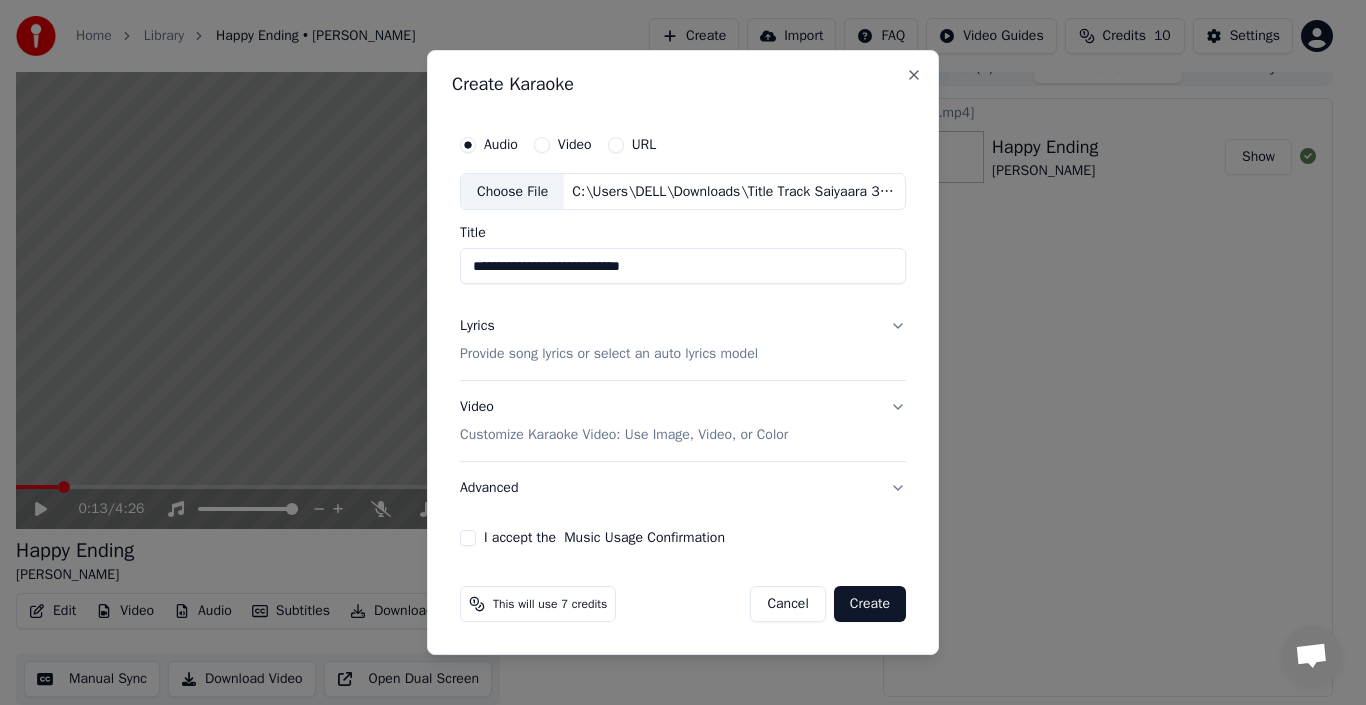 drag, startPoint x: 679, startPoint y: 266, endPoint x: 364, endPoint y: 275, distance: 315.12854 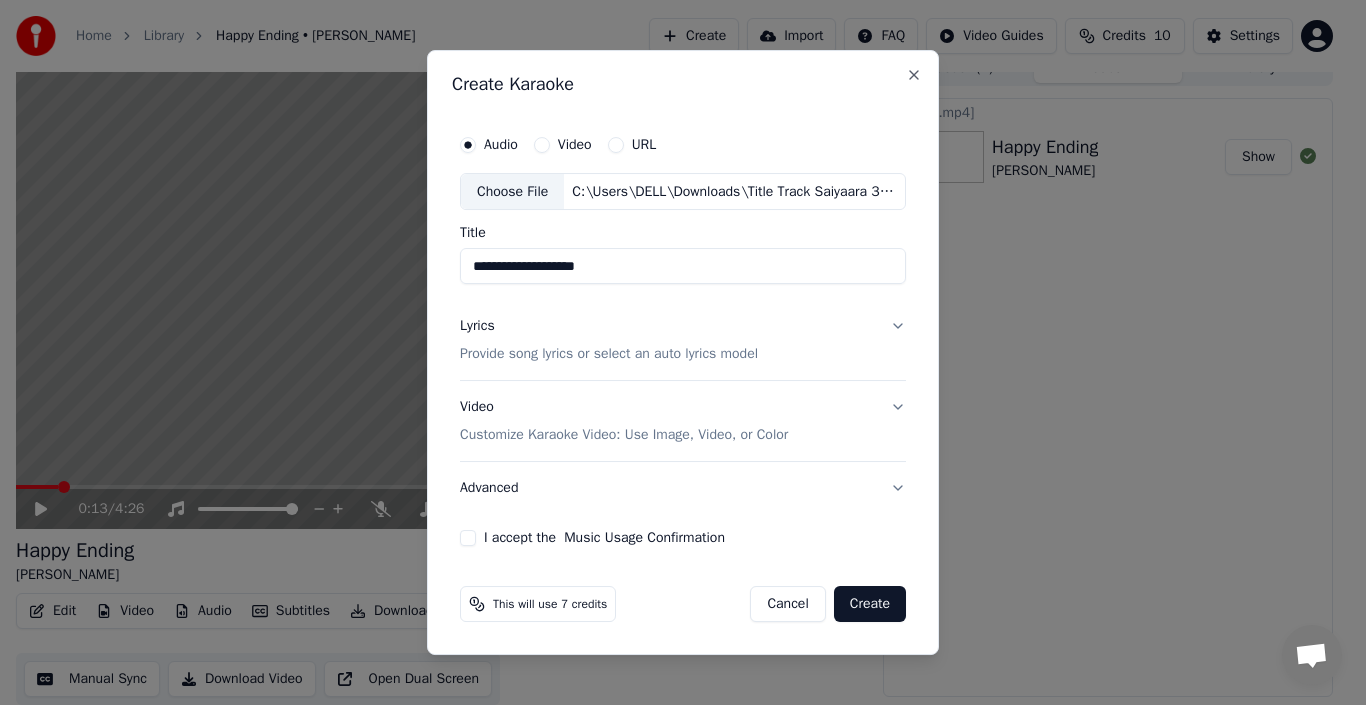 type on "**********" 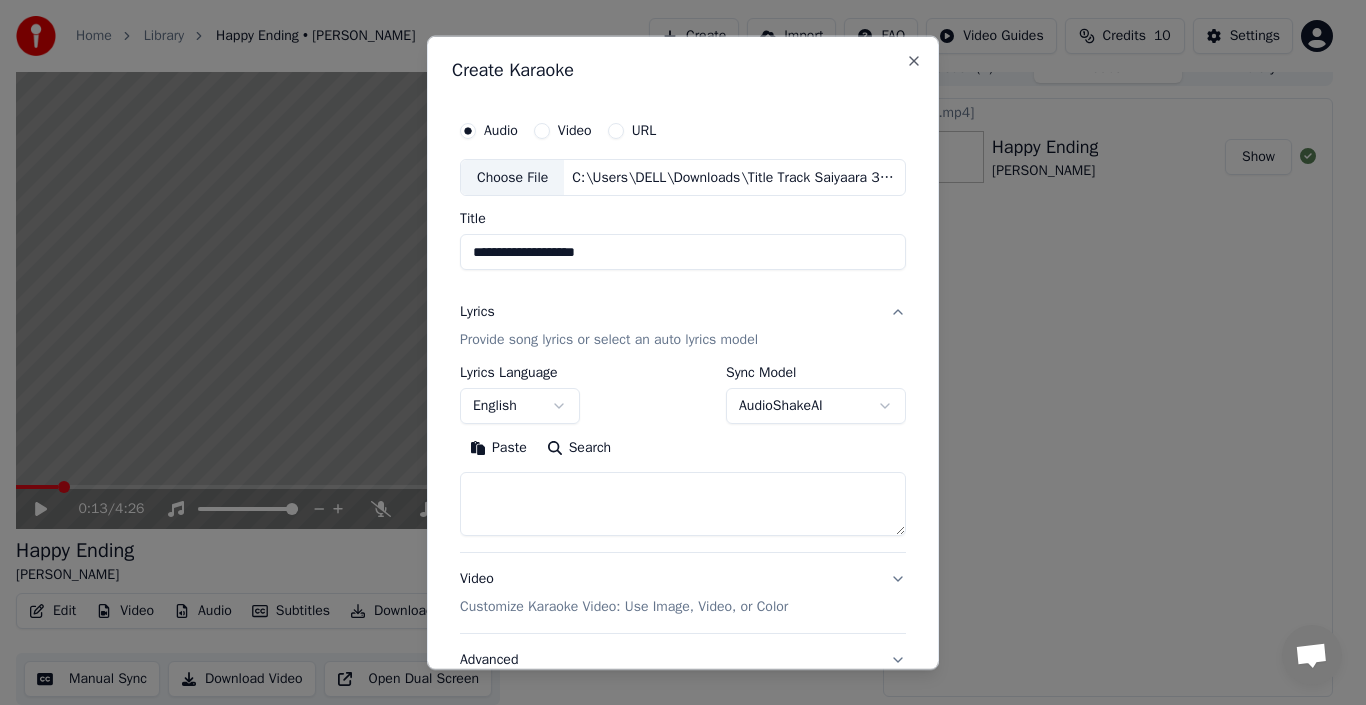 click on "Provide song lyrics or select an auto lyrics model" at bounding box center [609, 340] 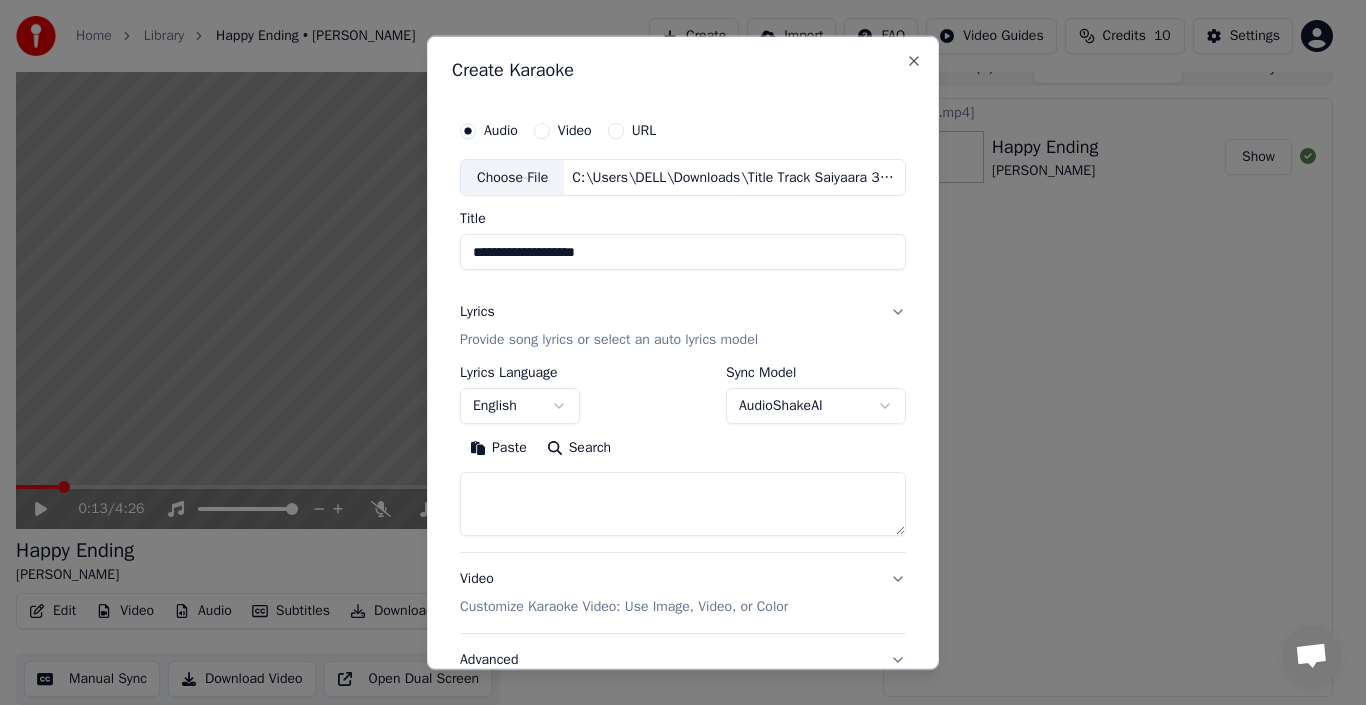 click on "Provide song lyrics or select an auto lyrics model" at bounding box center (609, 340) 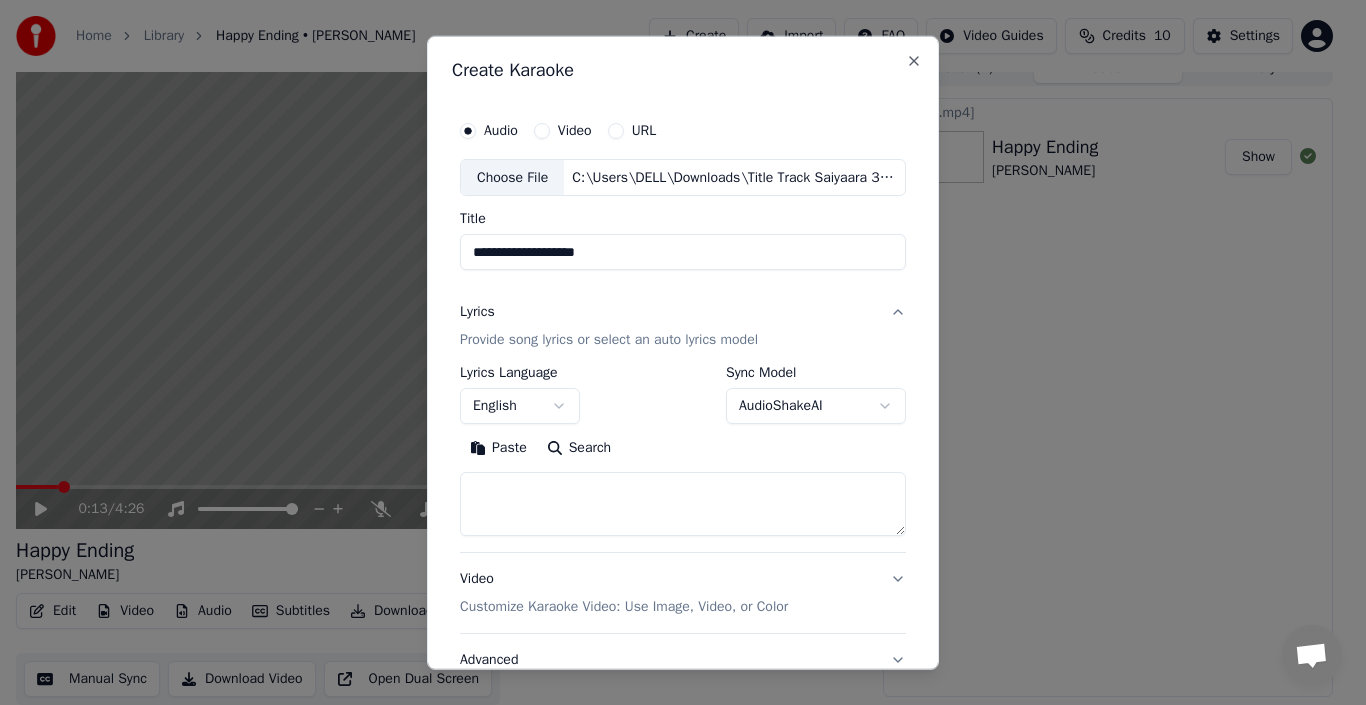 click on "Provide song lyrics or select an auto lyrics model" at bounding box center [609, 340] 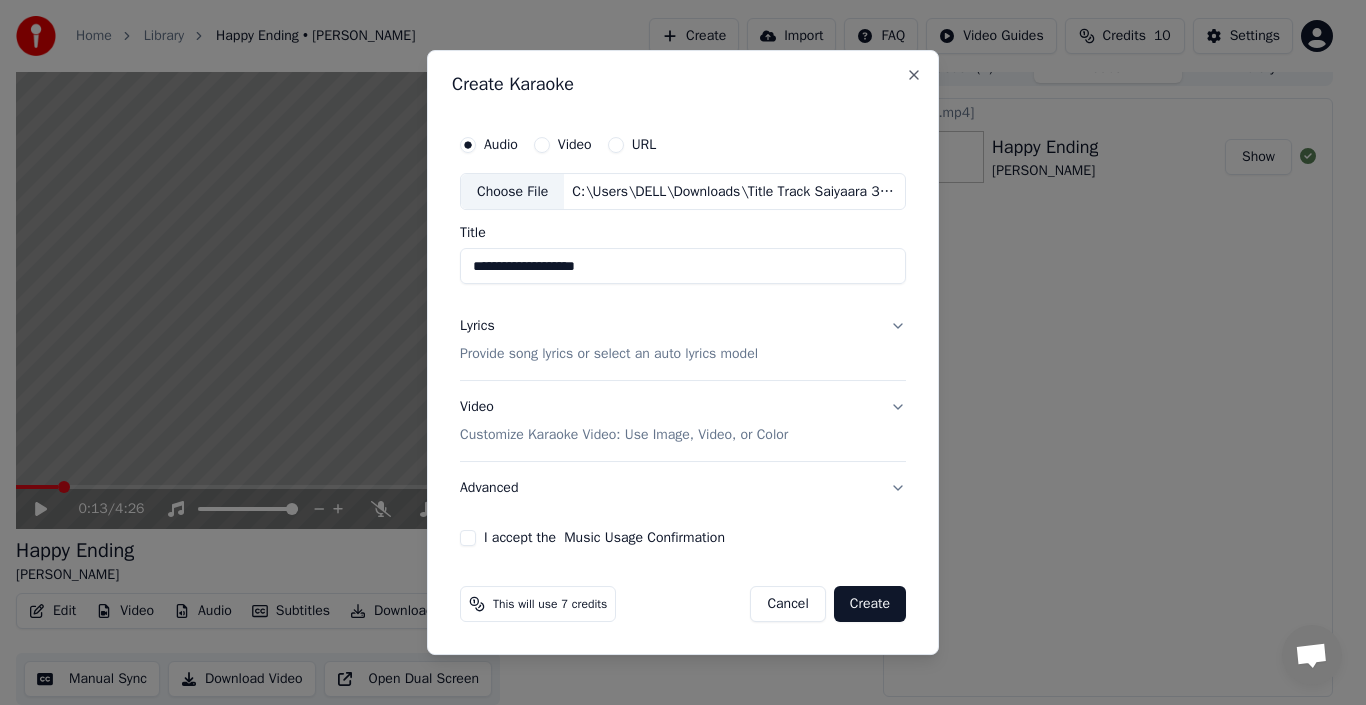 click on "Lyrics Provide song lyrics or select an auto lyrics model" at bounding box center (609, 341) 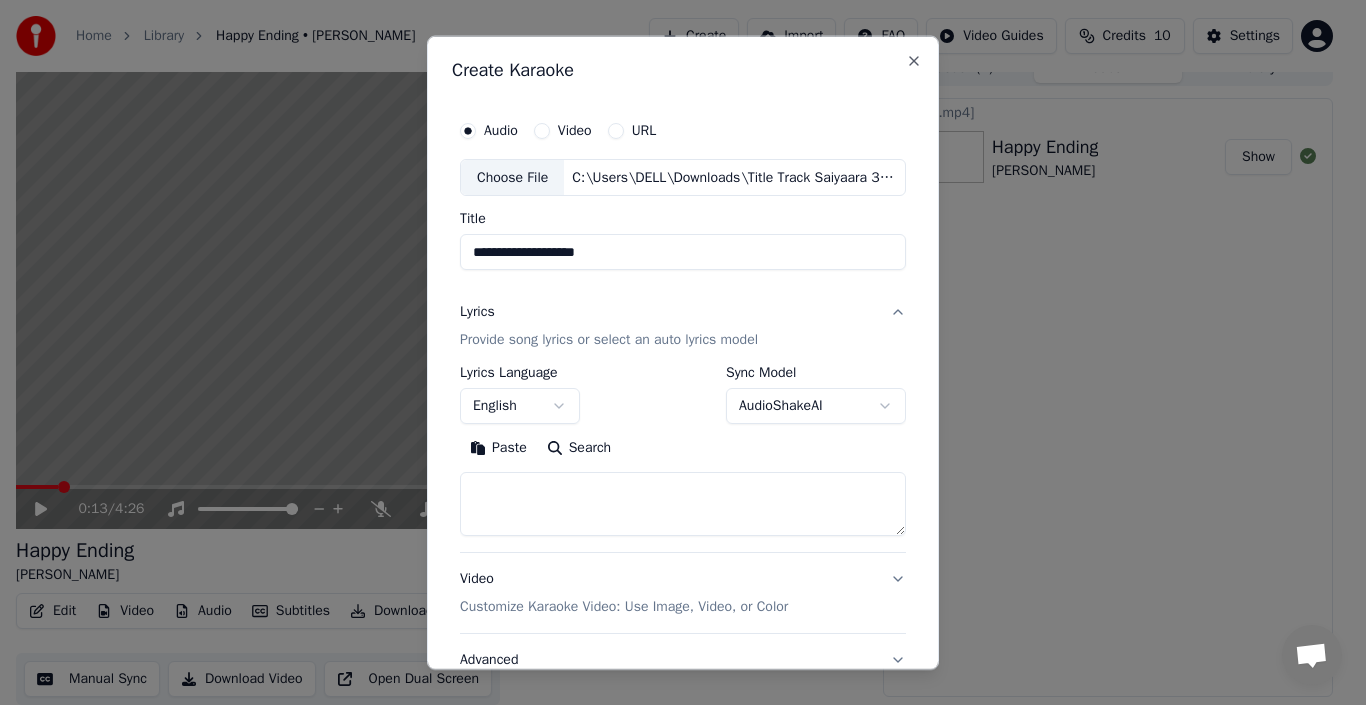 click on "English" at bounding box center (520, 406) 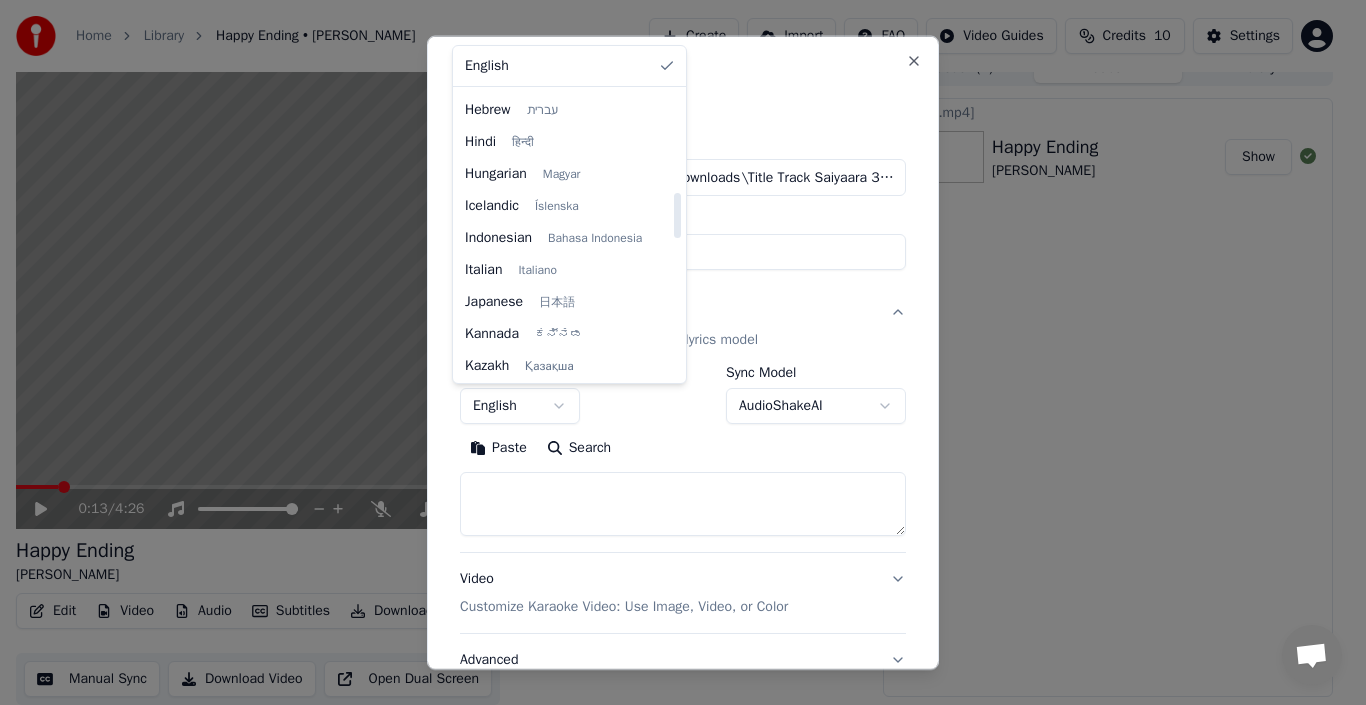 scroll, scrollTop: 643, scrollLeft: 0, axis: vertical 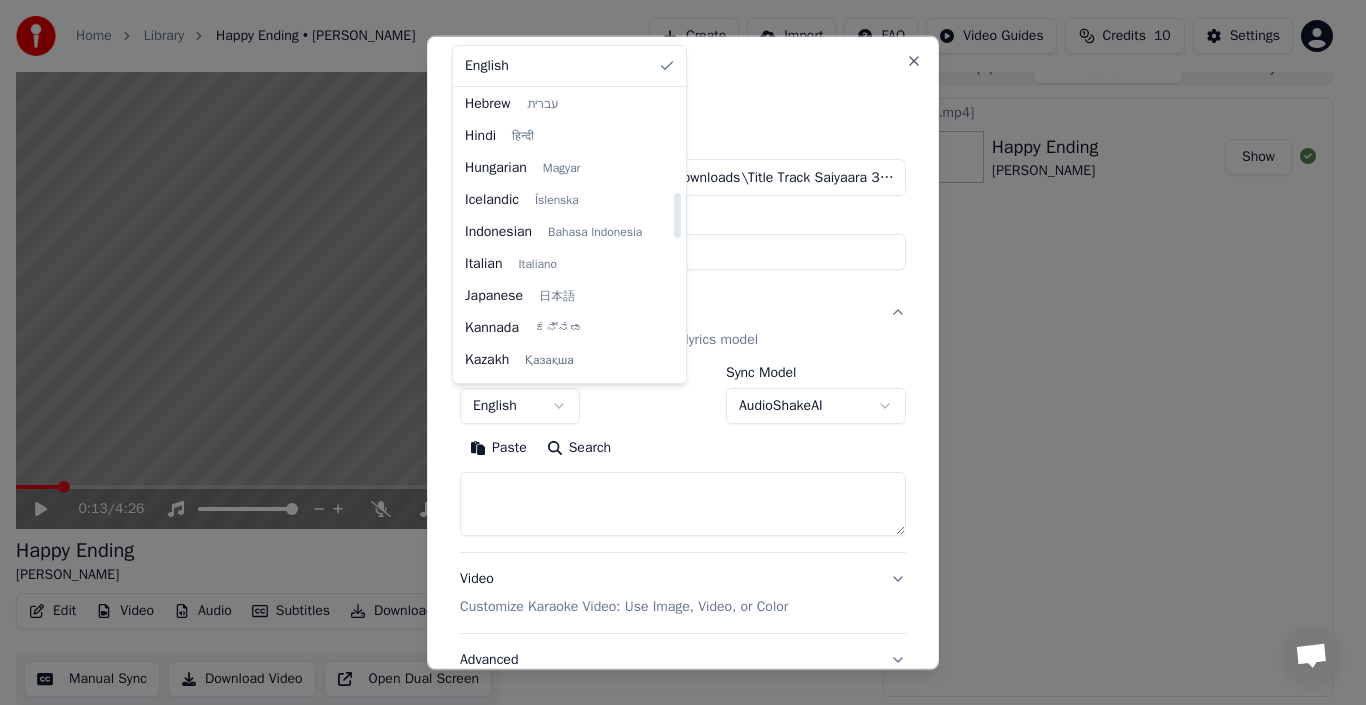 drag, startPoint x: 678, startPoint y: 119, endPoint x: 684, endPoint y: 220, distance: 101.17806 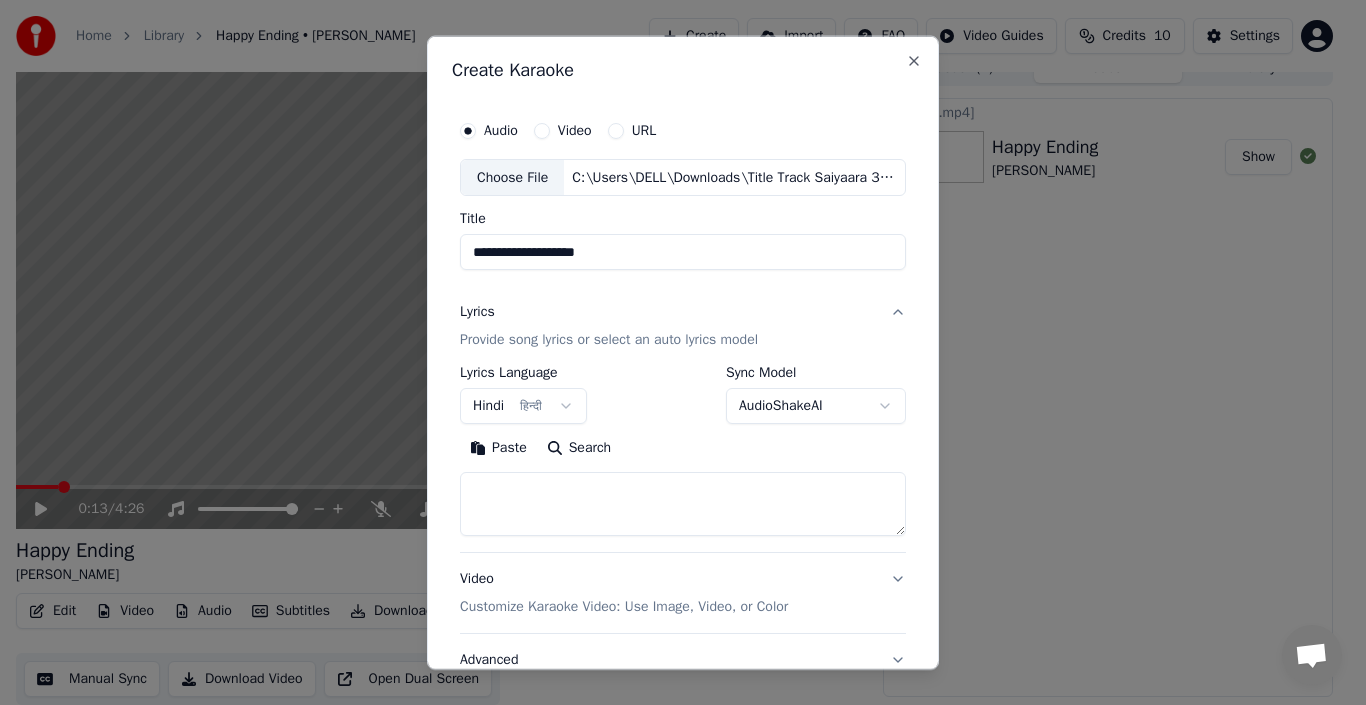 click at bounding box center (683, 504) 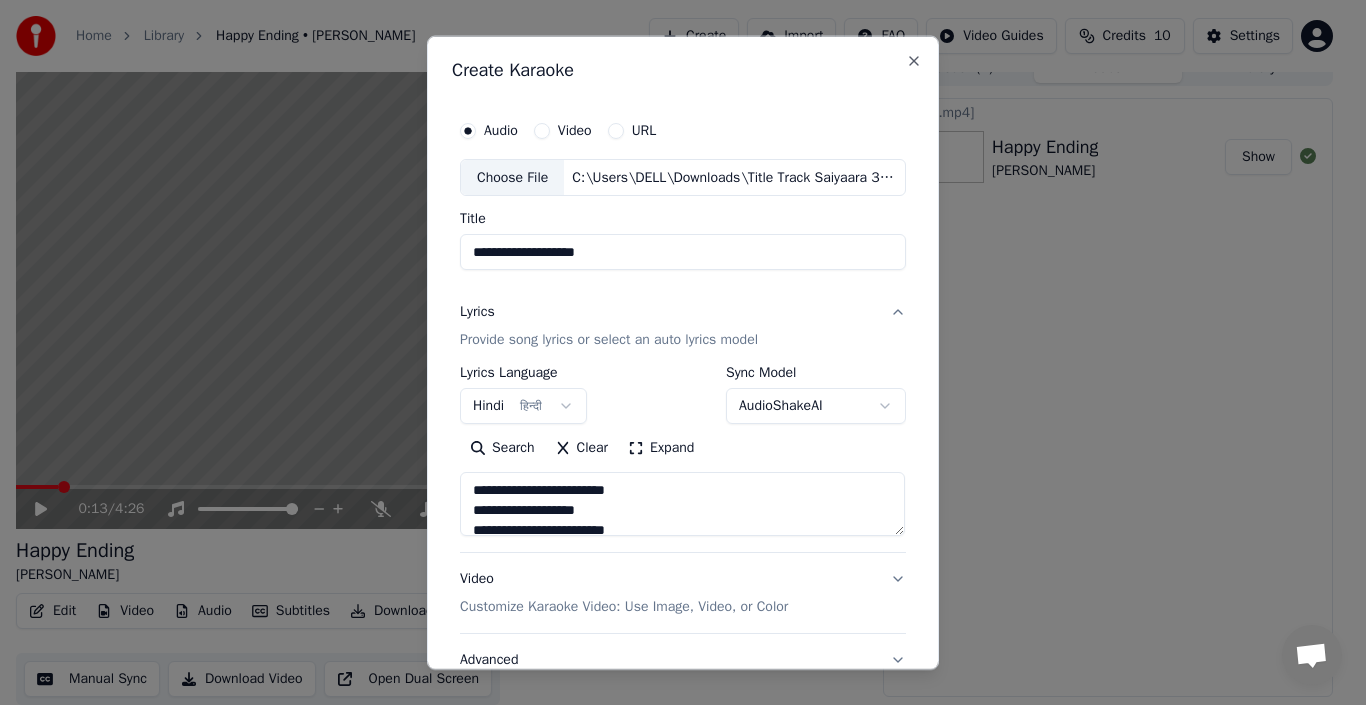 scroll, scrollTop: 905, scrollLeft: 0, axis: vertical 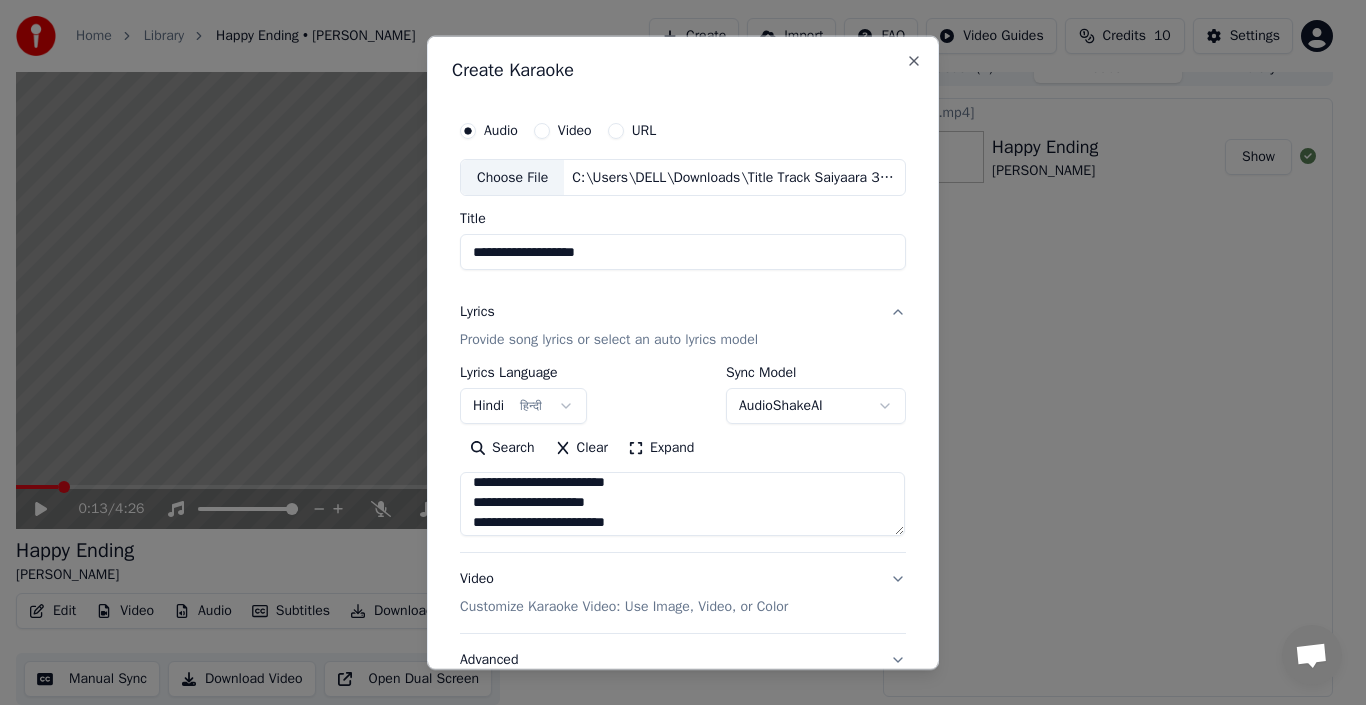 type on "**********" 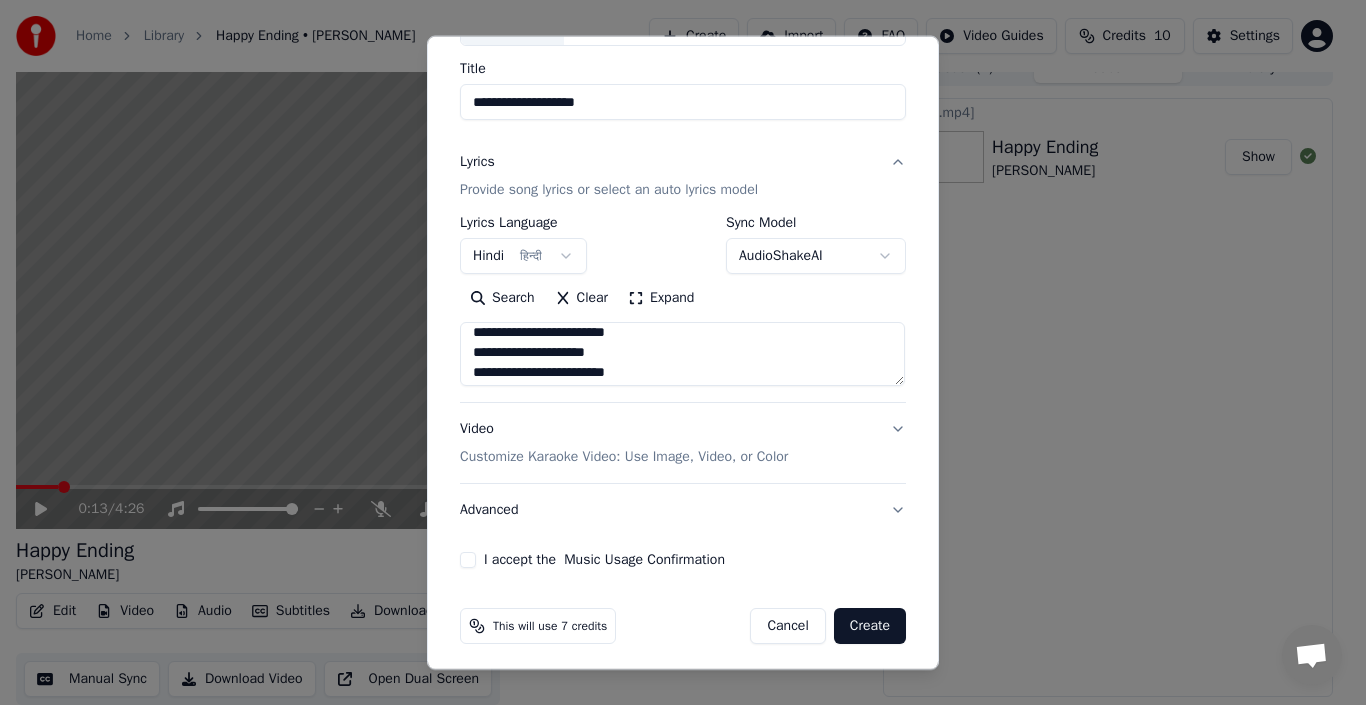 scroll, scrollTop: 157, scrollLeft: 0, axis: vertical 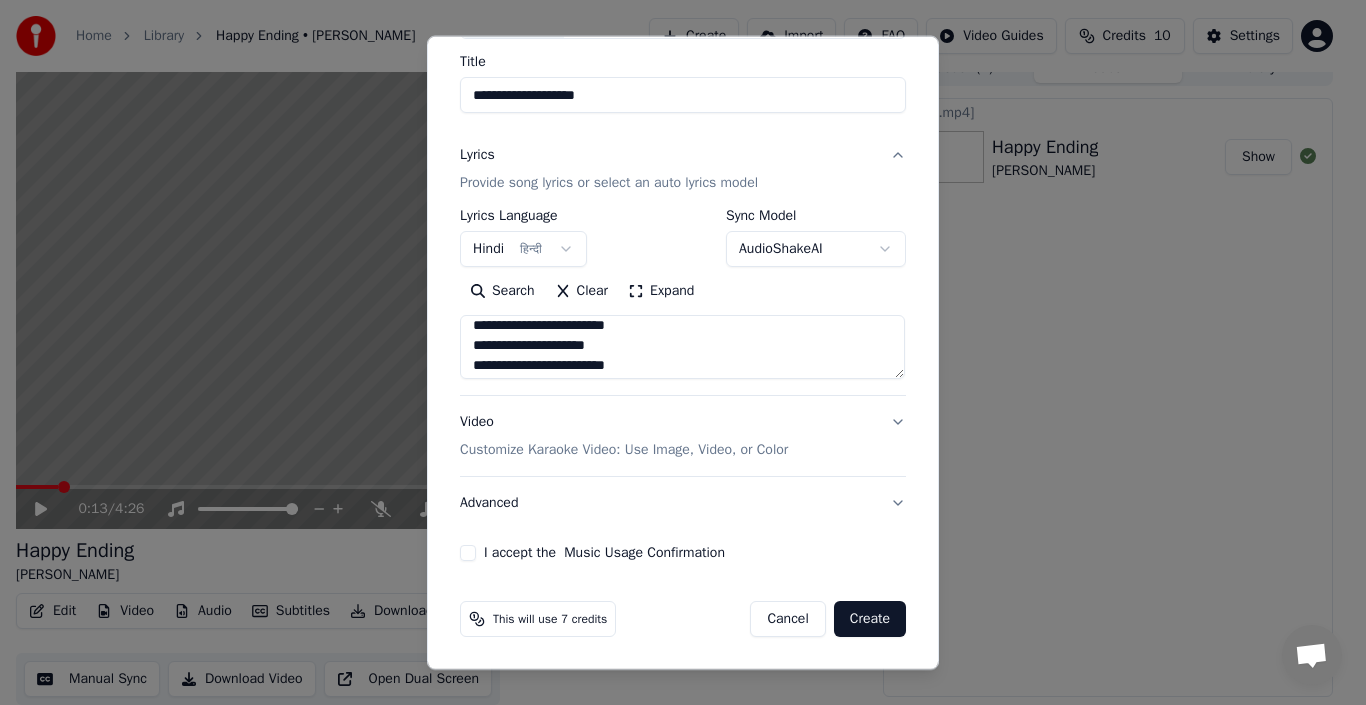 click on "Video Customize Karaoke Video: Use Image, Video, or Color" at bounding box center [683, 436] 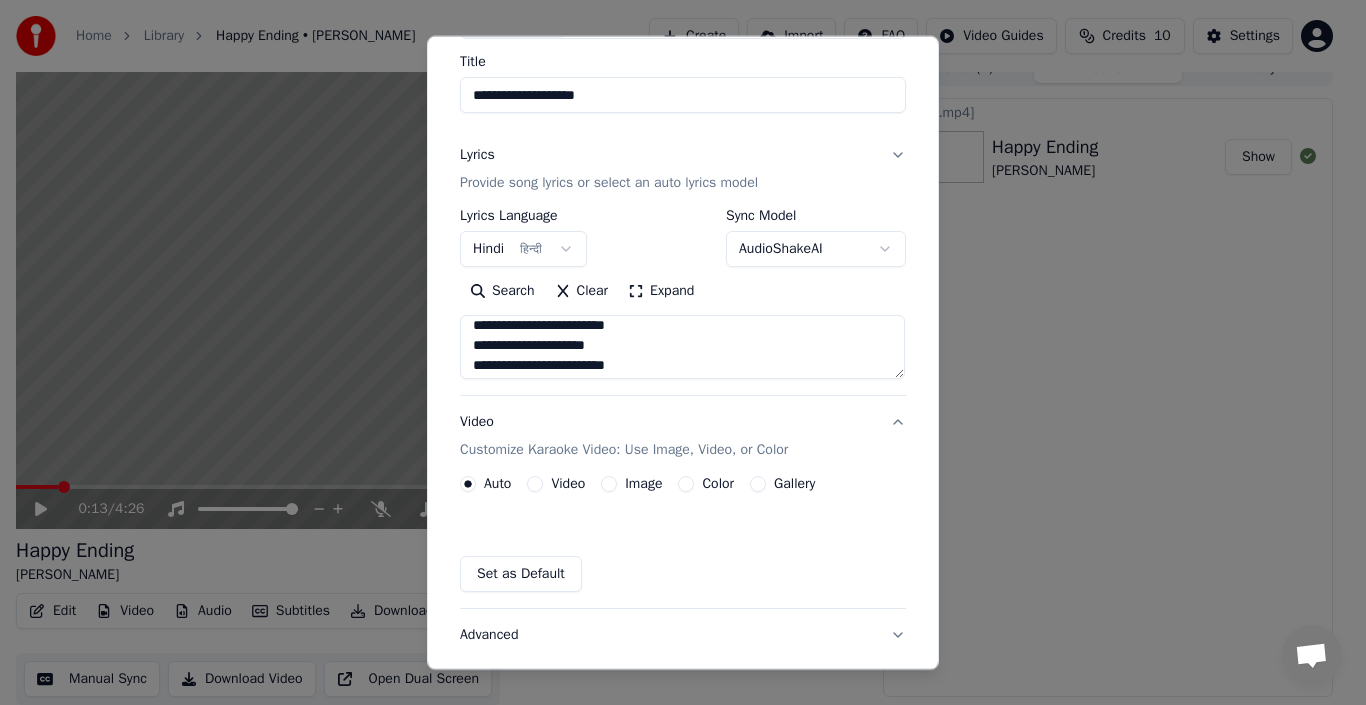 scroll, scrollTop: 103, scrollLeft: 0, axis: vertical 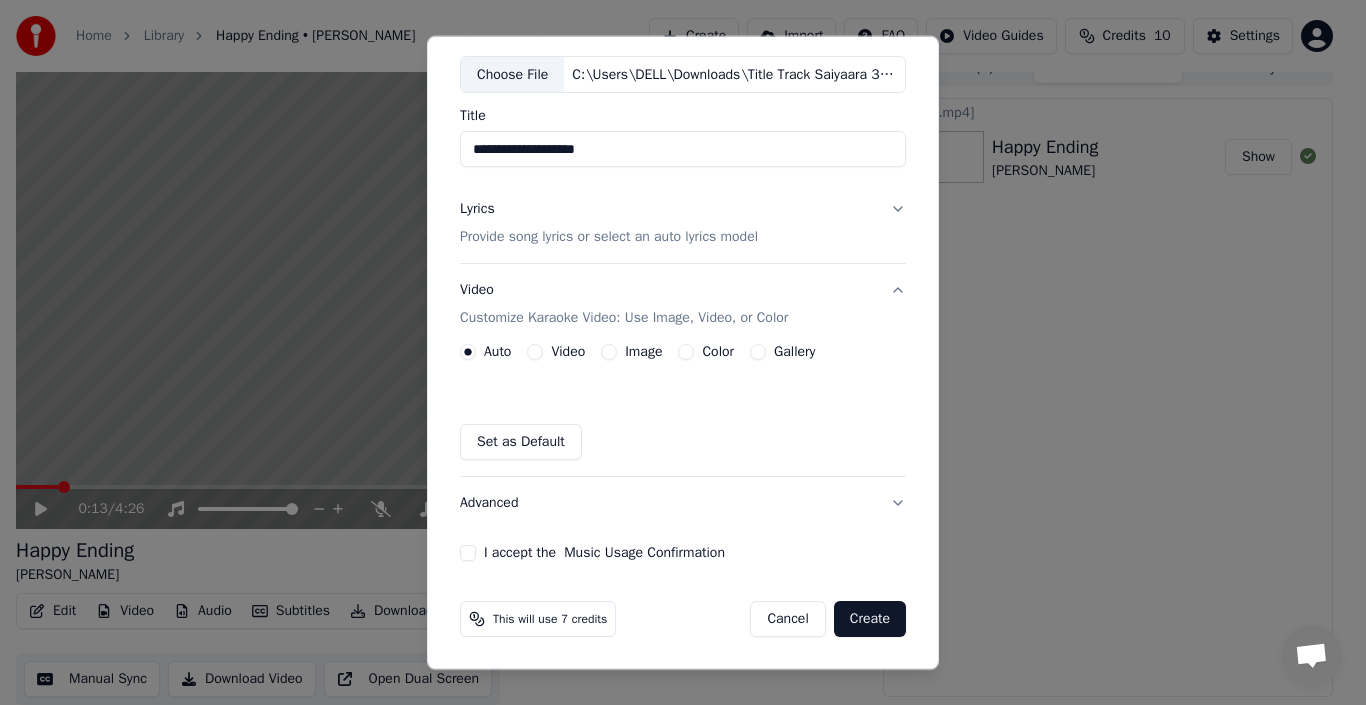 click on "Color" at bounding box center [686, 352] 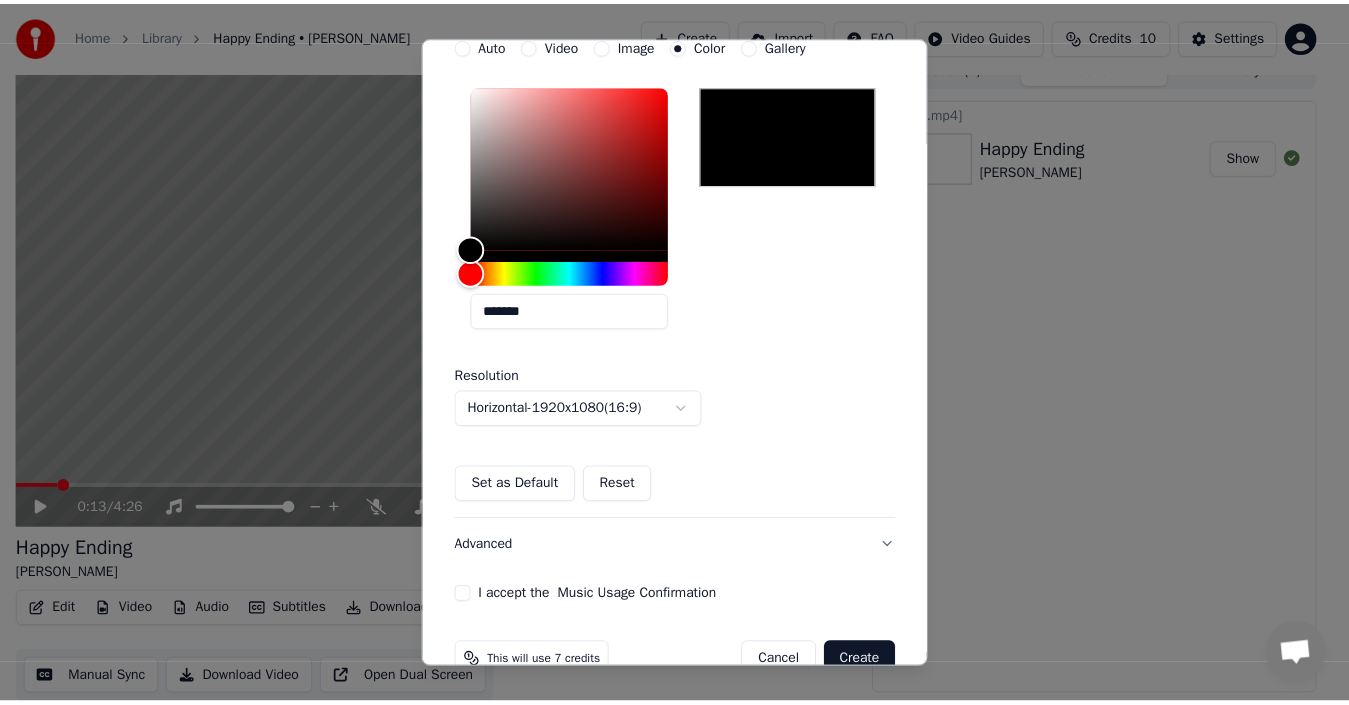 scroll, scrollTop: 453, scrollLeft: 0, axis: vertical 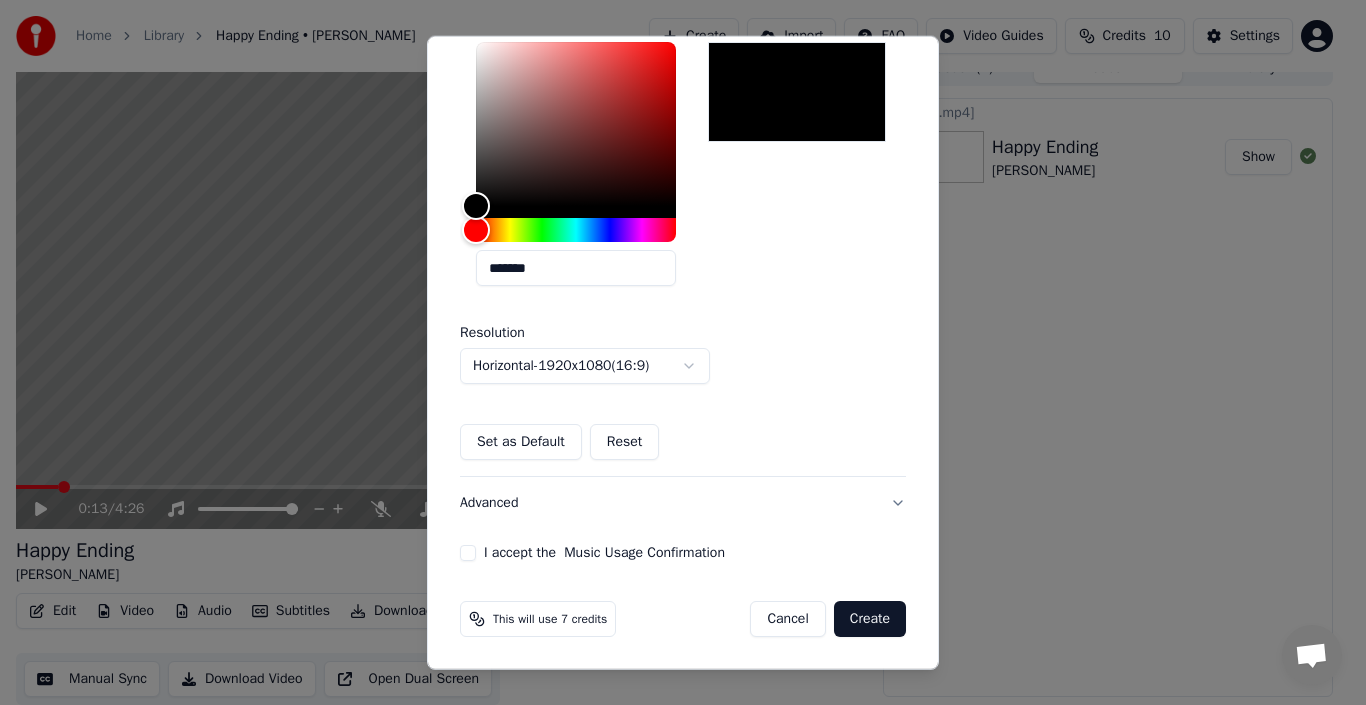 click on "I accept the   Music Usage Confirmation" at bounding box center [468, 553] 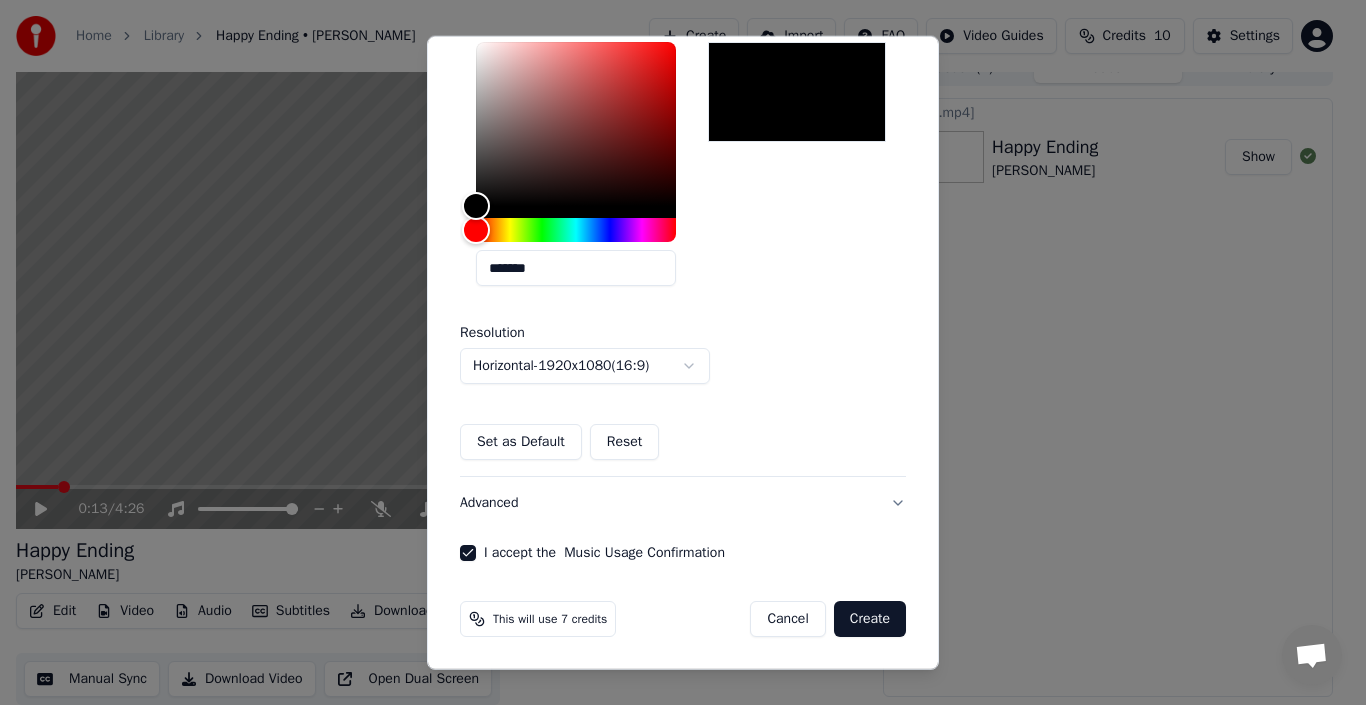 click on "Create" at bounding box center [870, 619] 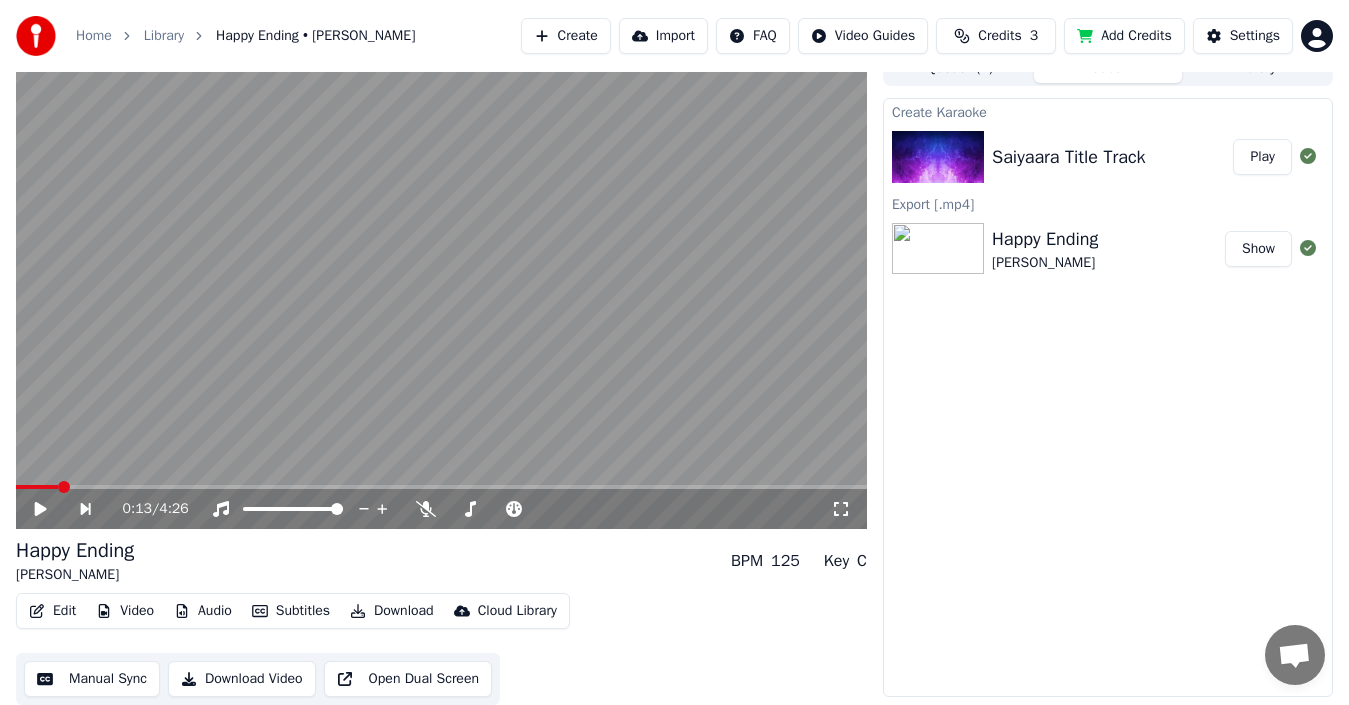 click on "Play" at bounding box center [1262, 157] 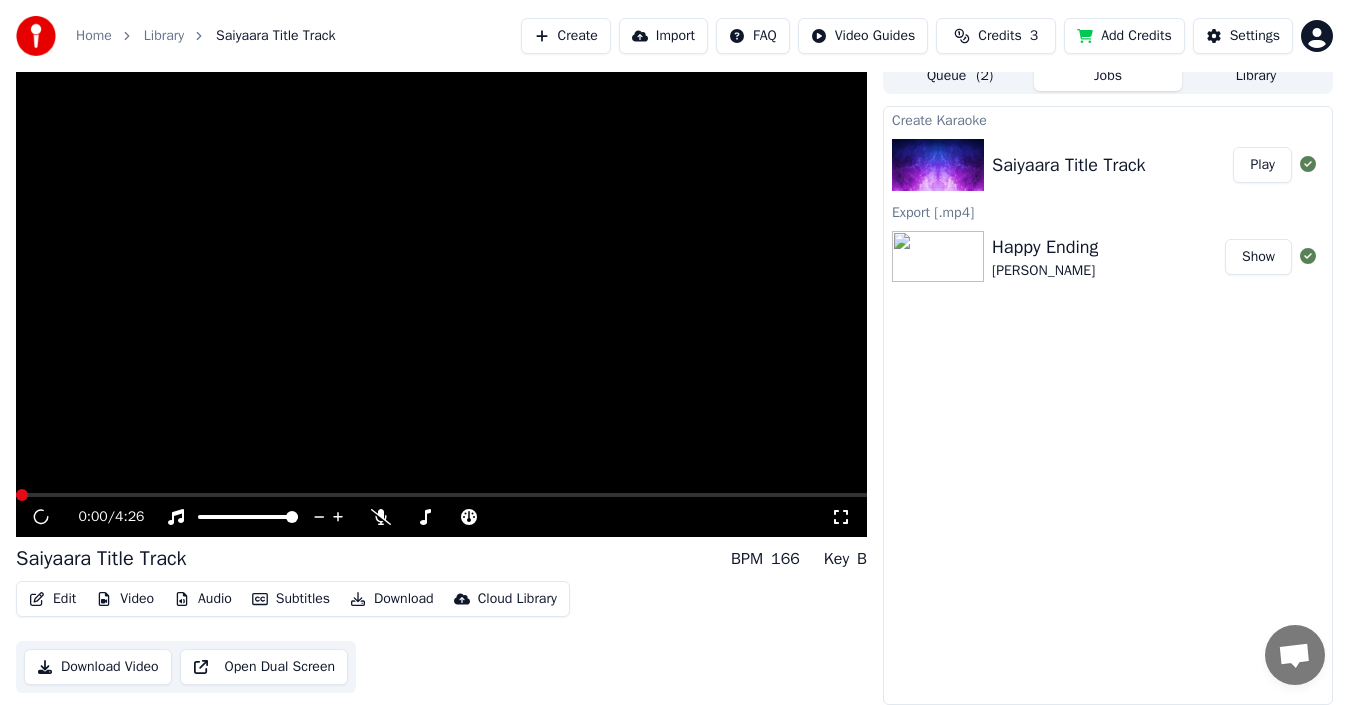 scroll, scrollTop: 14, scrollLeft: 0, axis: vertical 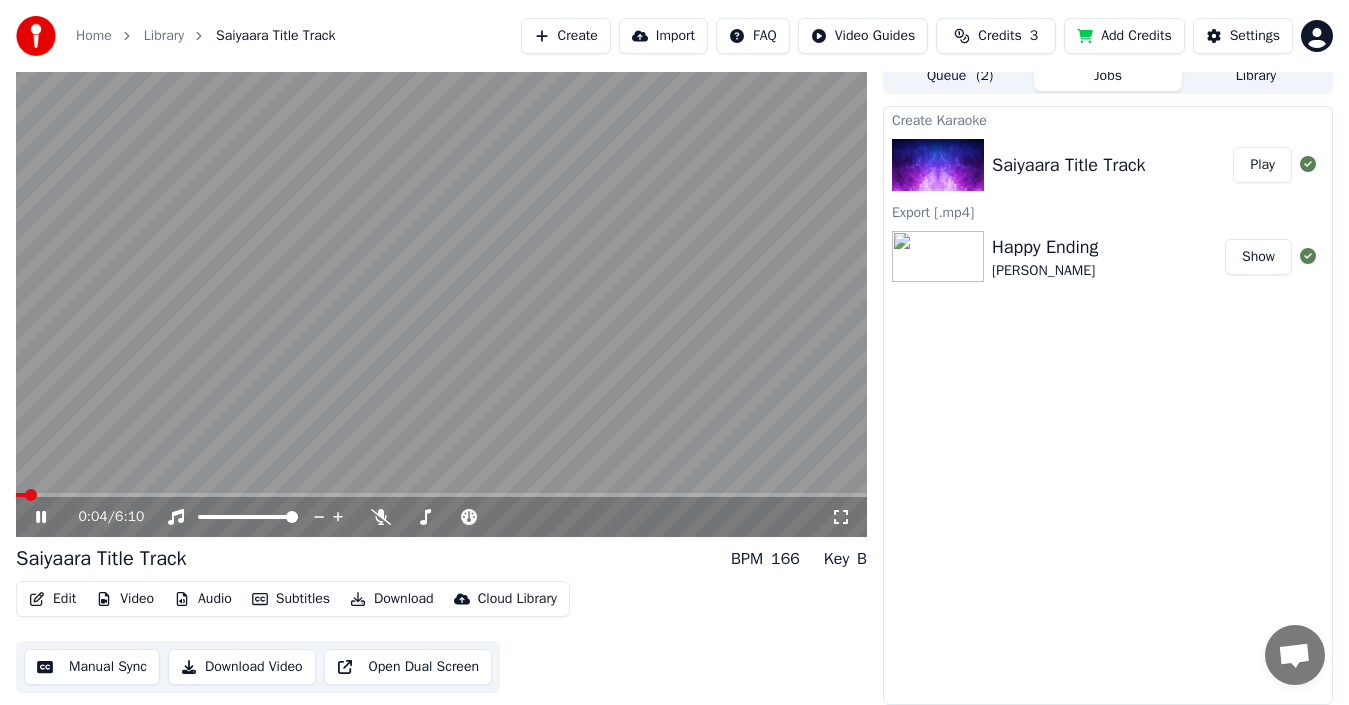 click on "Open Dual Screen" at bounding box center (408, 667) 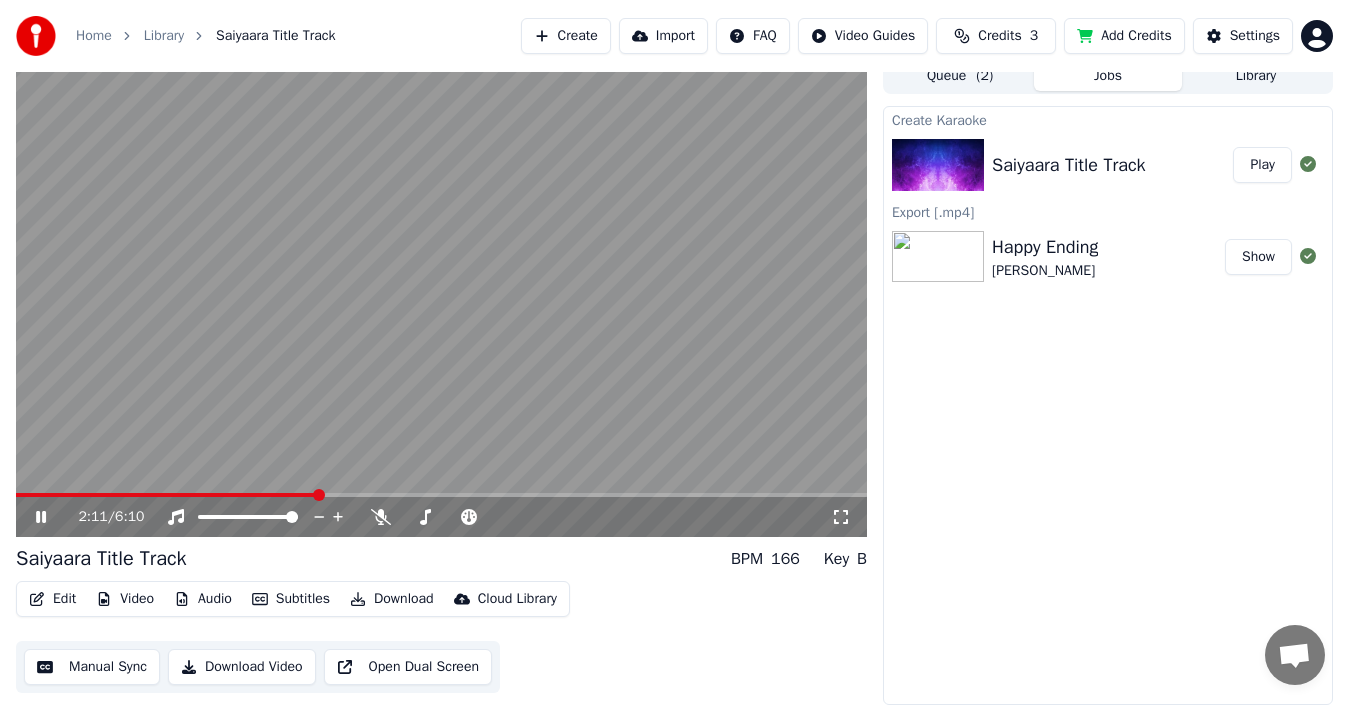 click 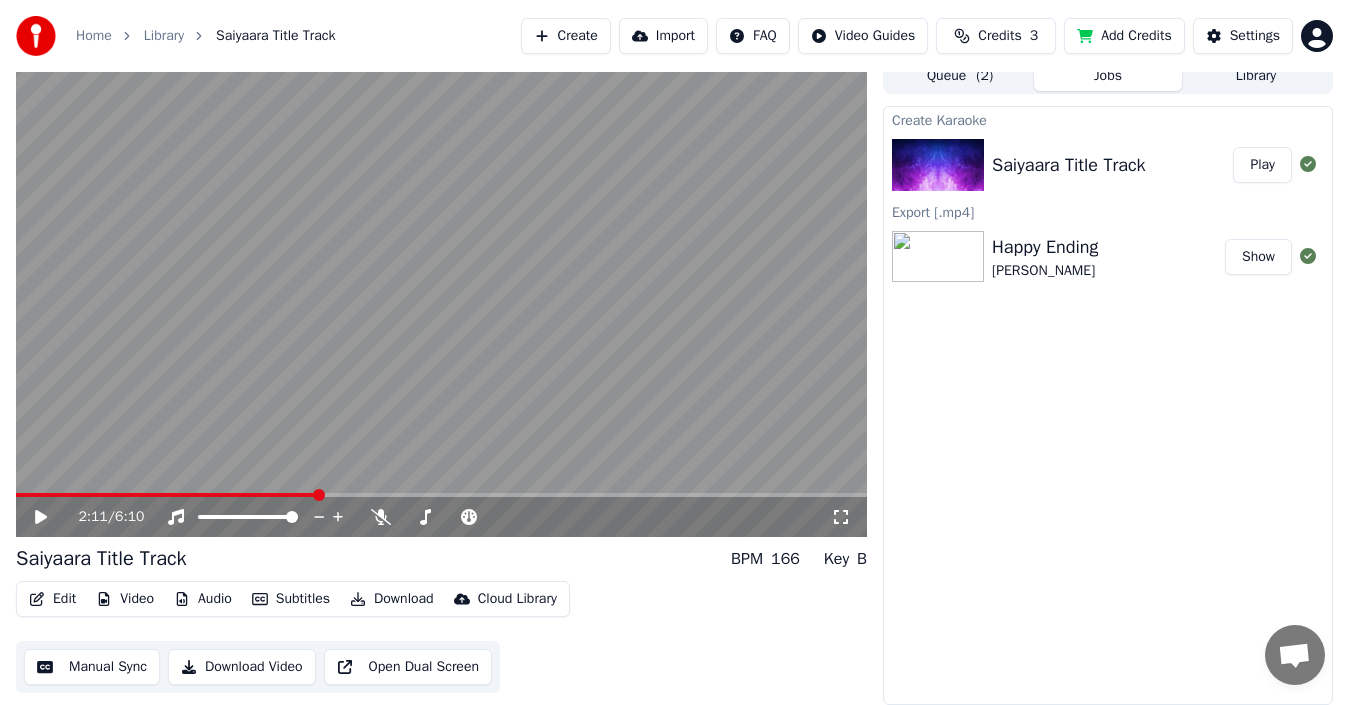 click on "Manual Sync" at bounding box center (92, 667) 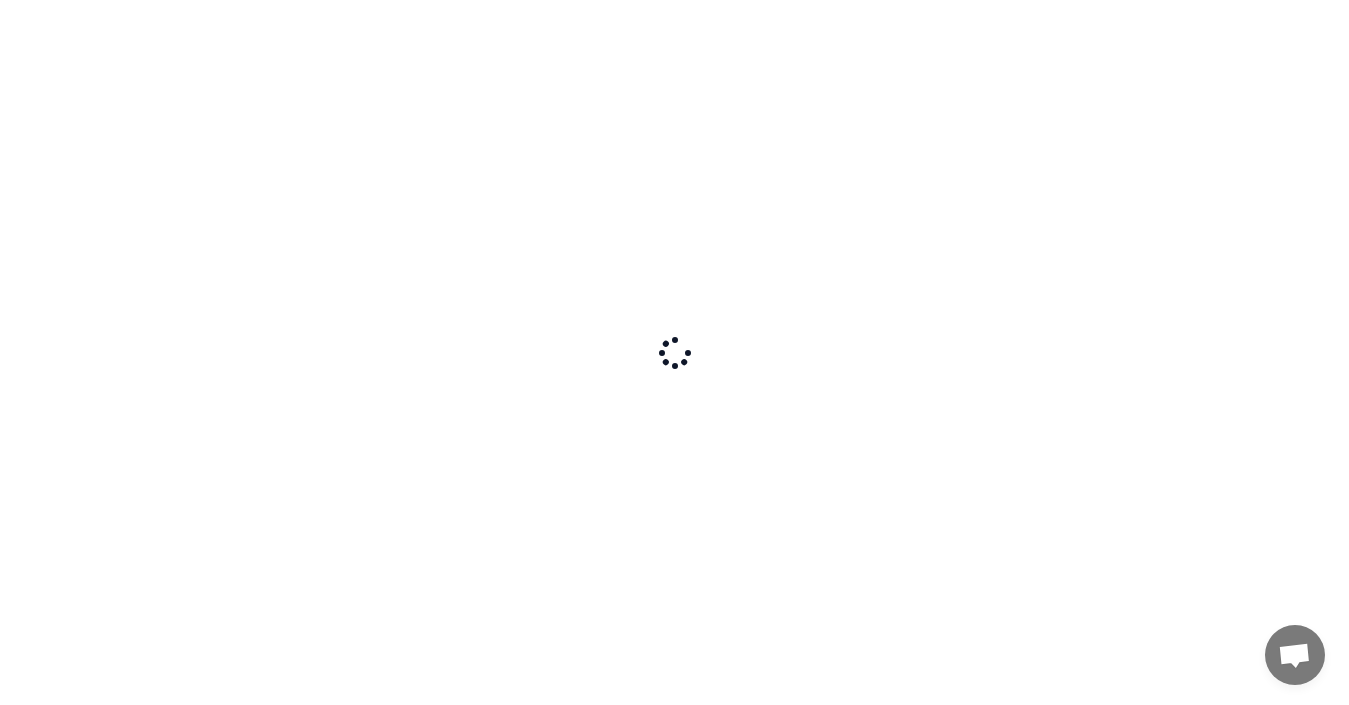 scroll, scrollTop: 0, scrollLeft: 0, axis: both 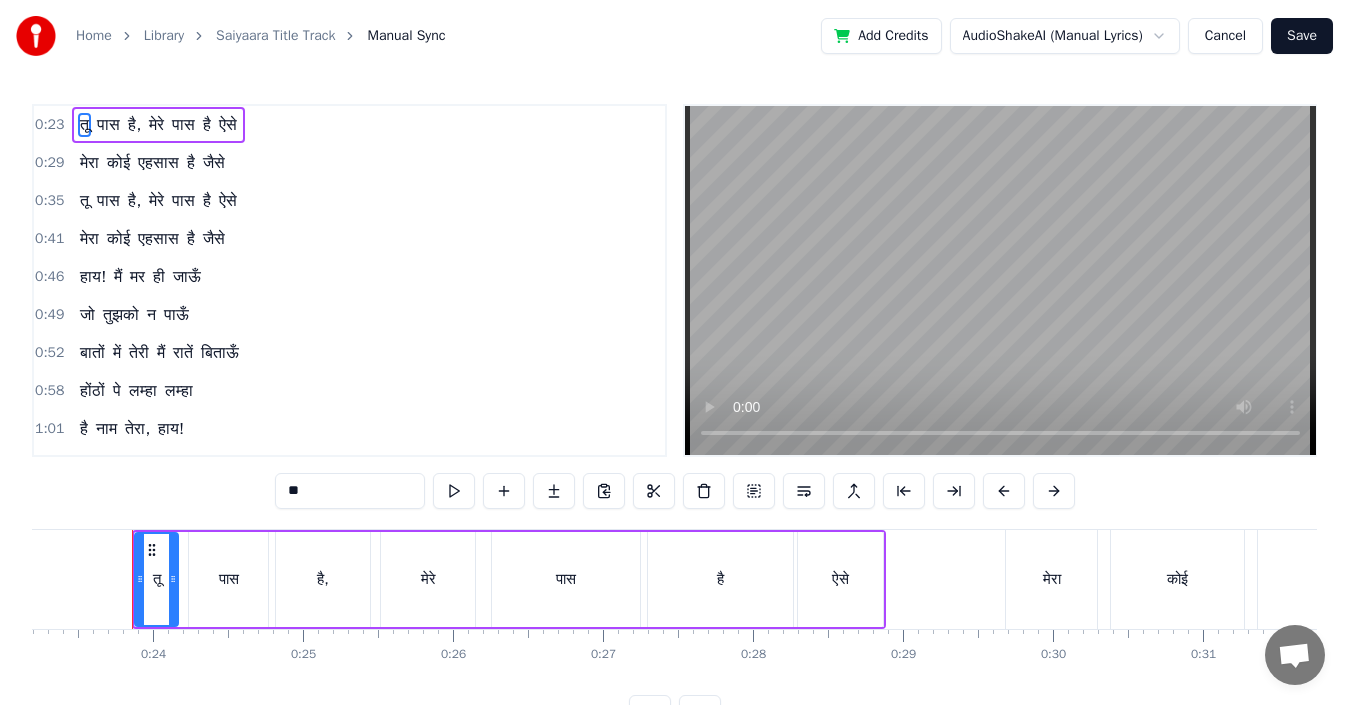 click at bounding box center [24370, 579] 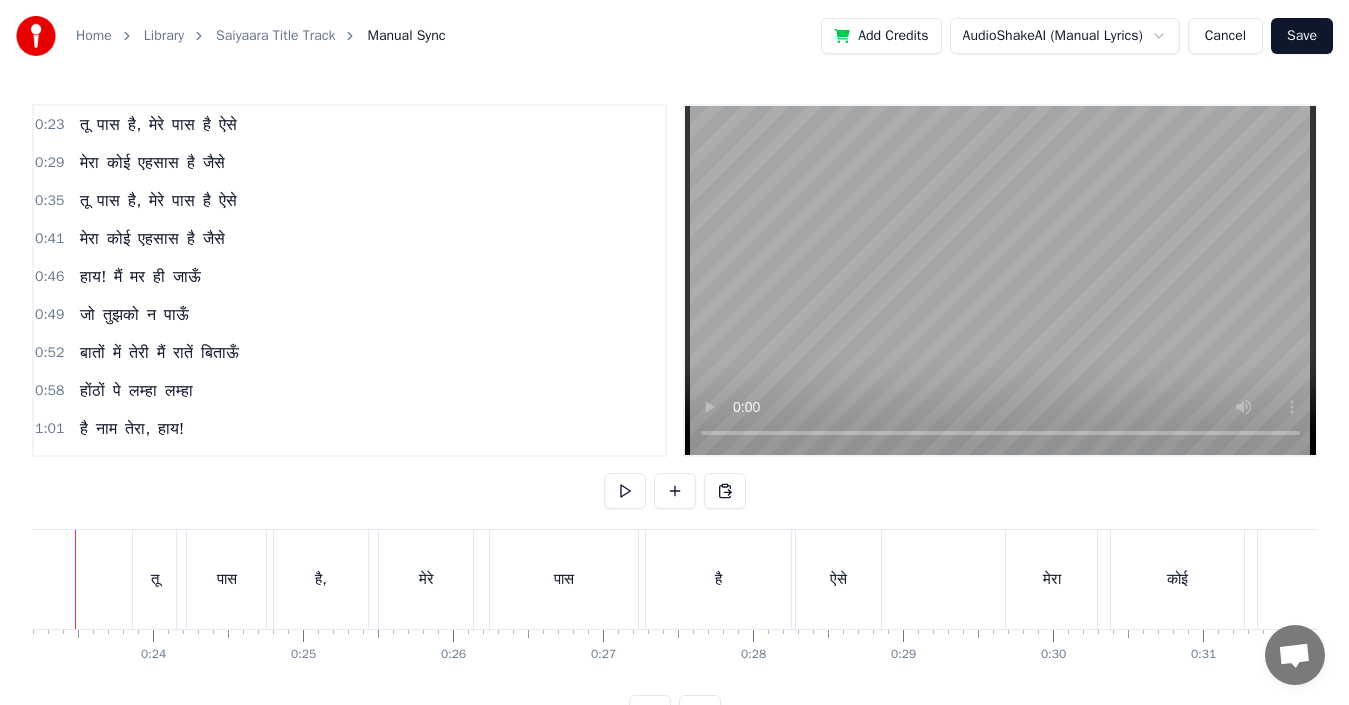scroll, scrollTop: 0, scrollLeft: 3422, axis: horizontal 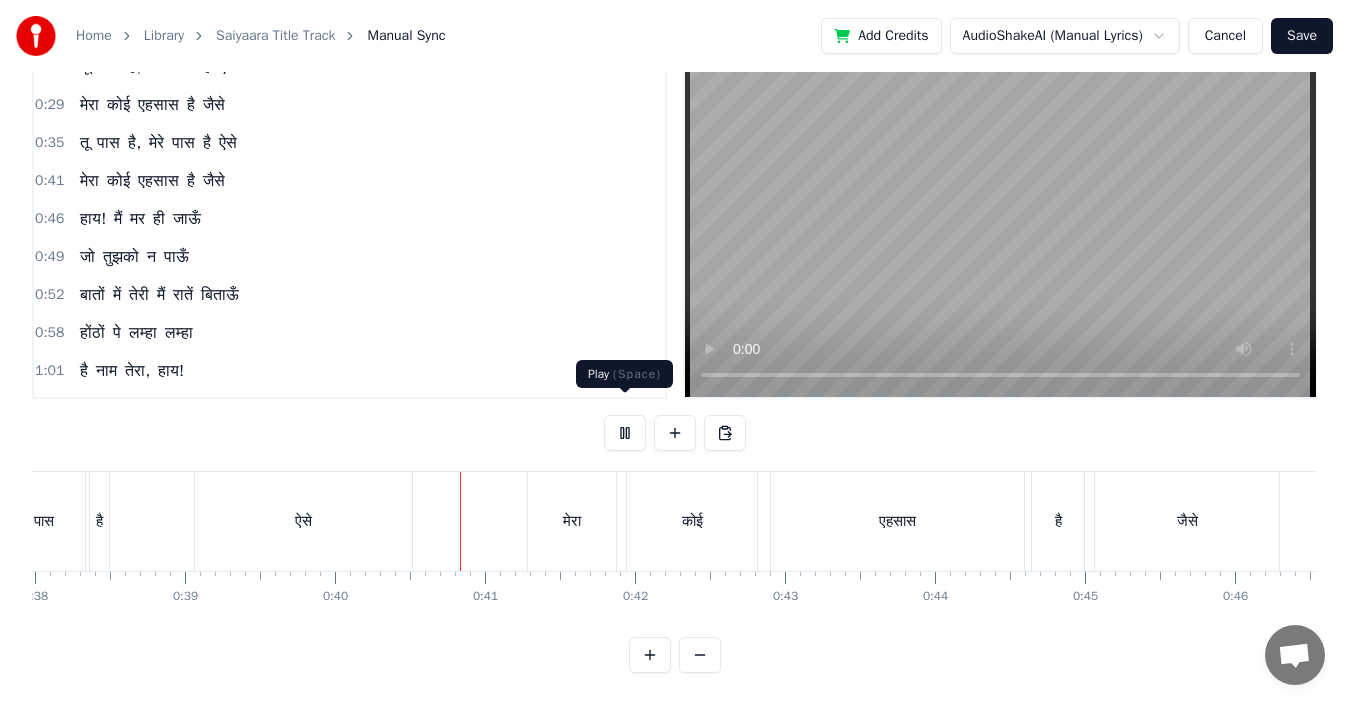 click at bounding box center (625, 433) 